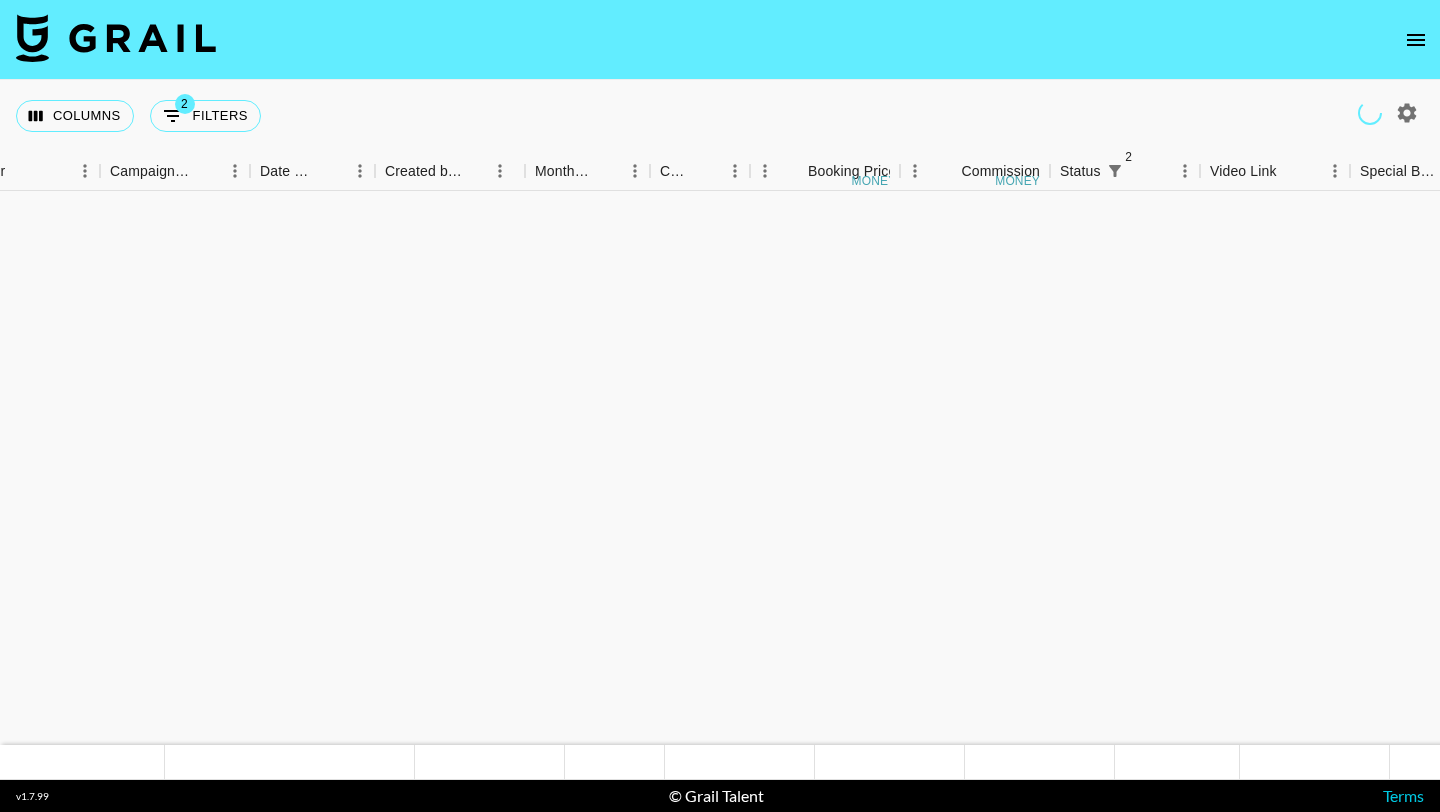 scroll, scrollTop: 0, scrollLeft: 0, axis: both 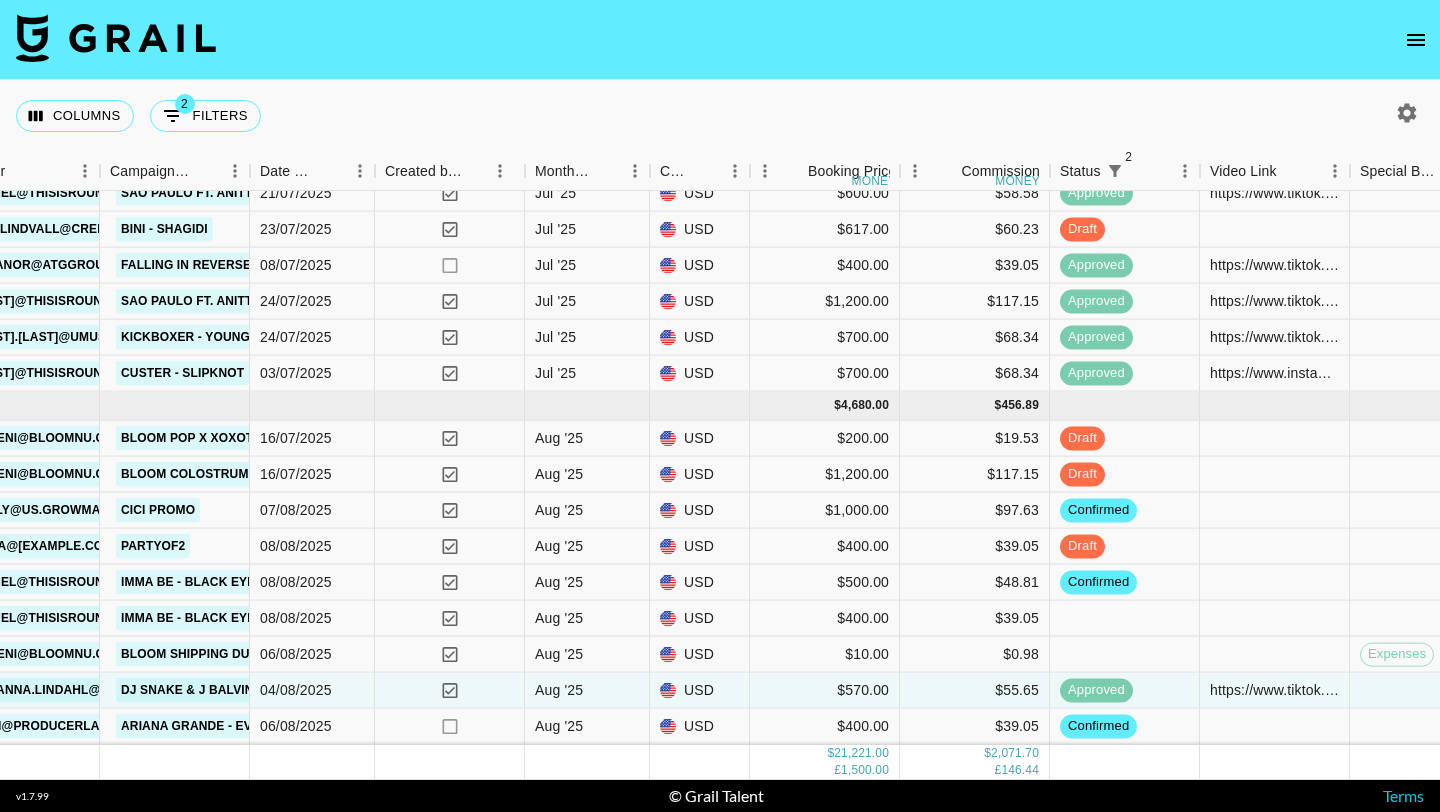 click 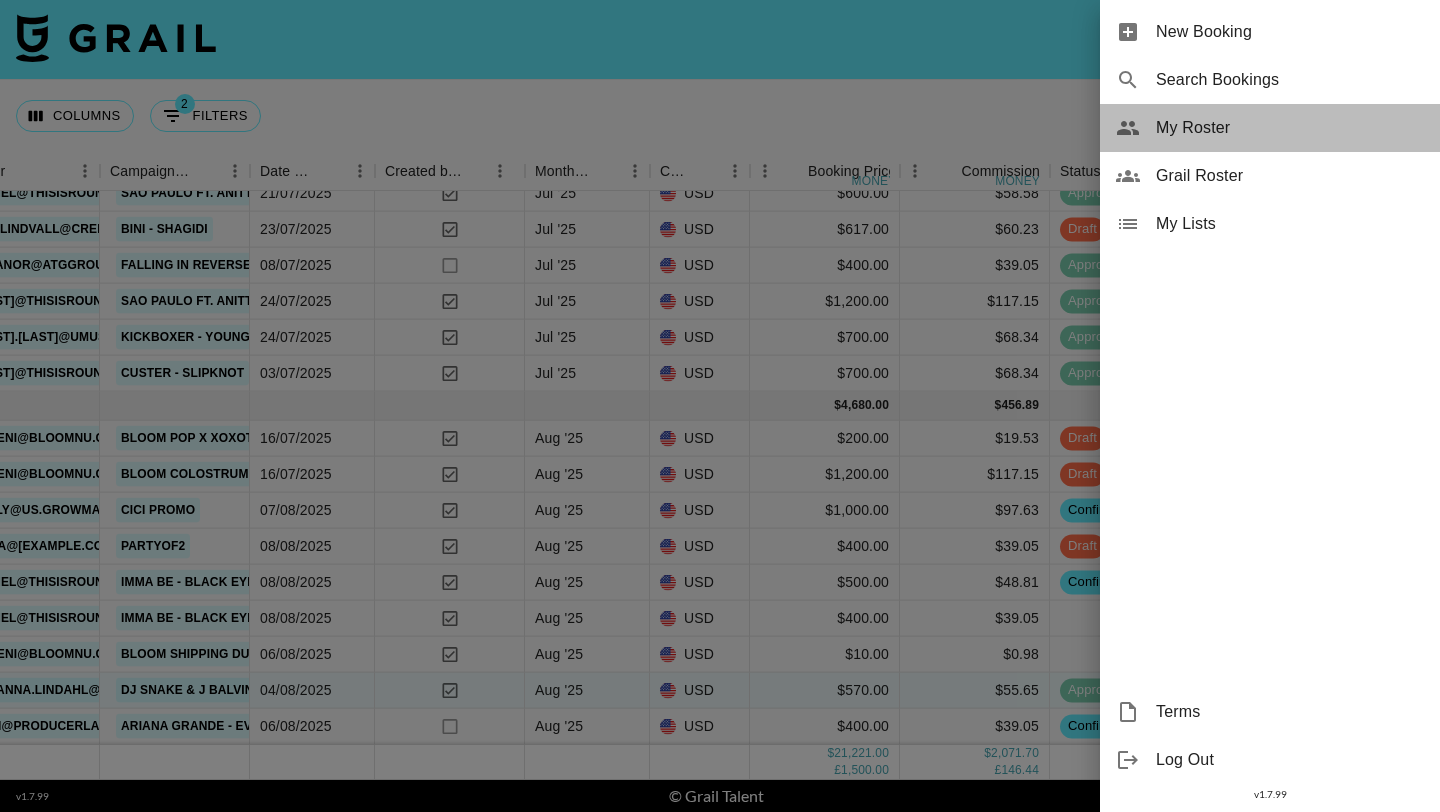 click on "My Roster" at bounding box center [1290, 128] 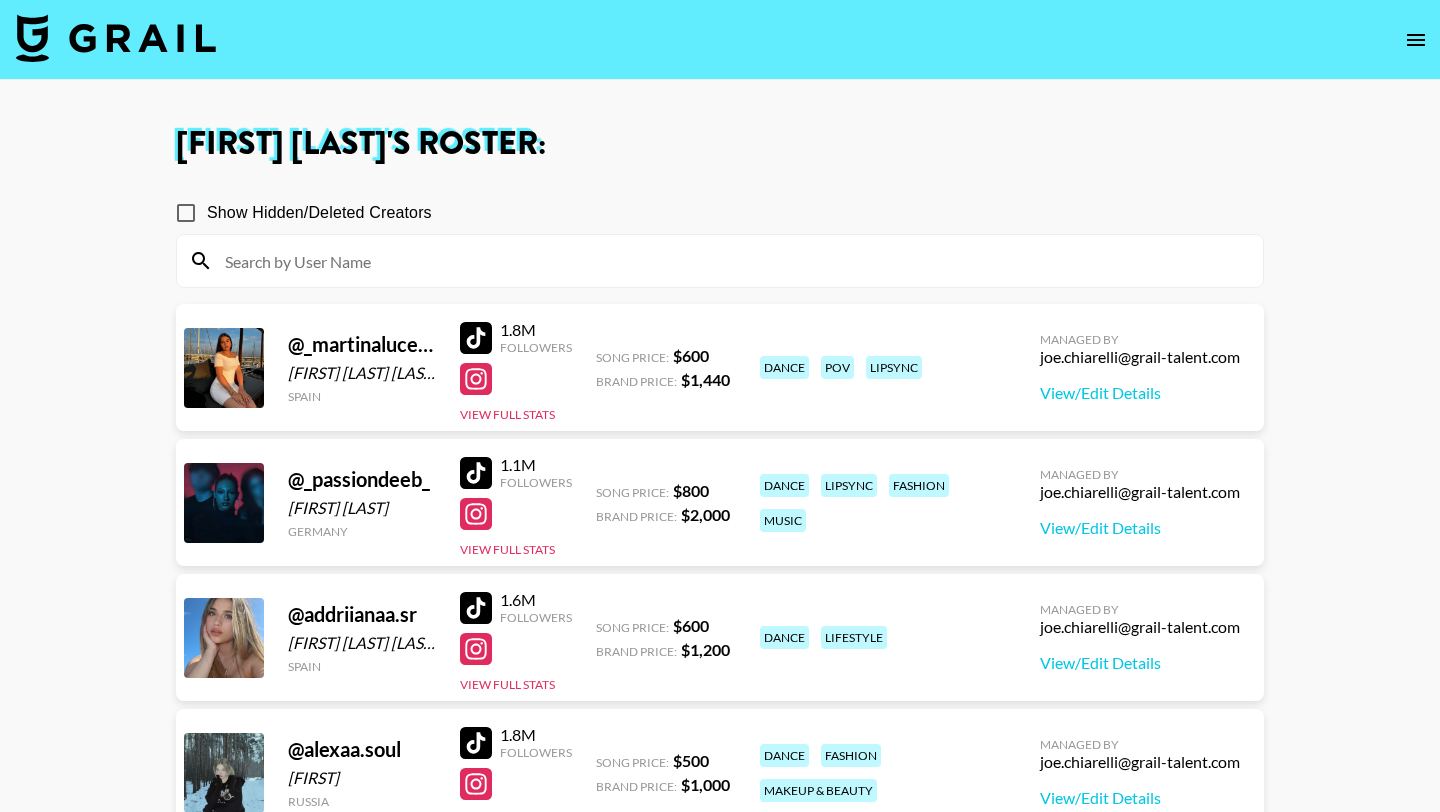 click at bounding box center (732, 261) 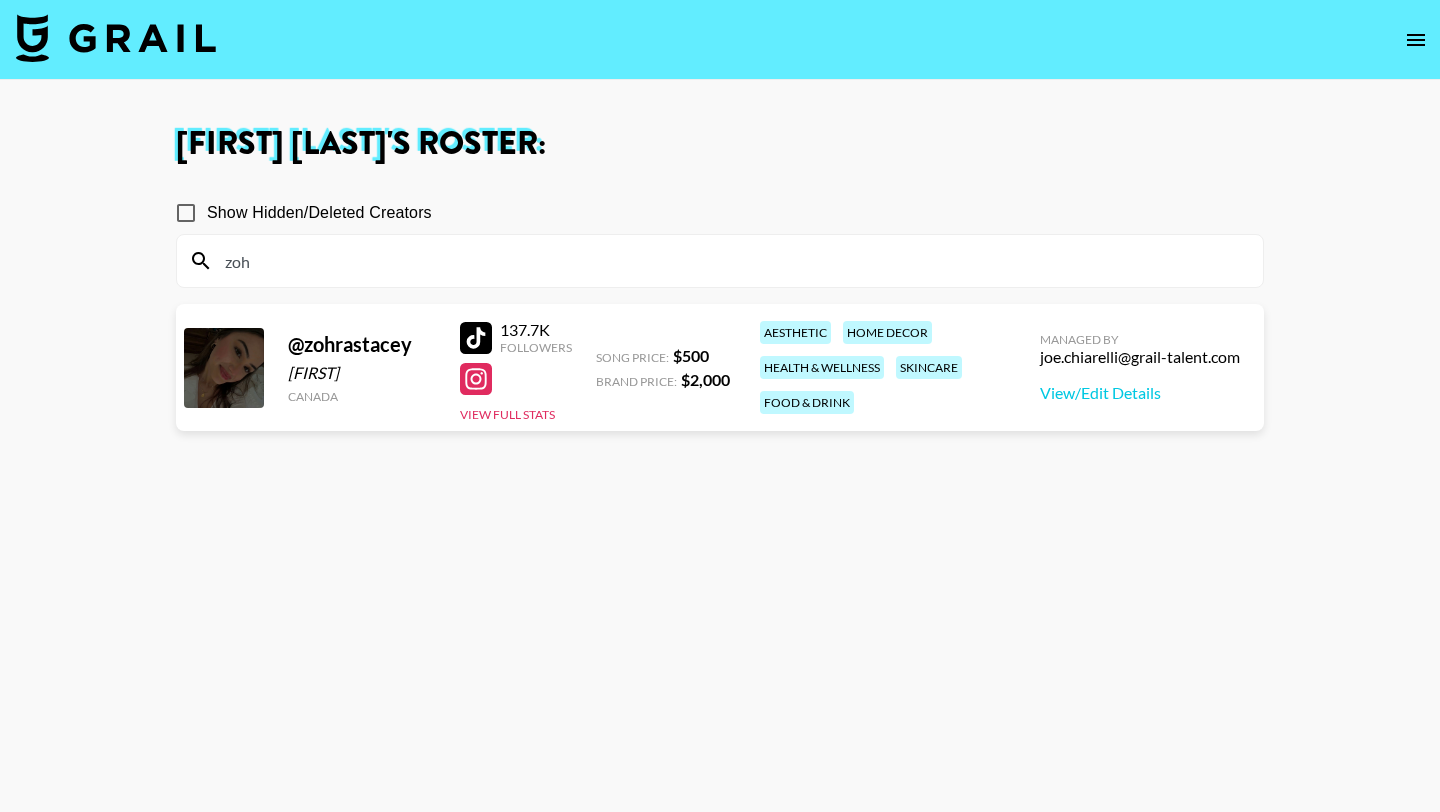 type on "zoh" 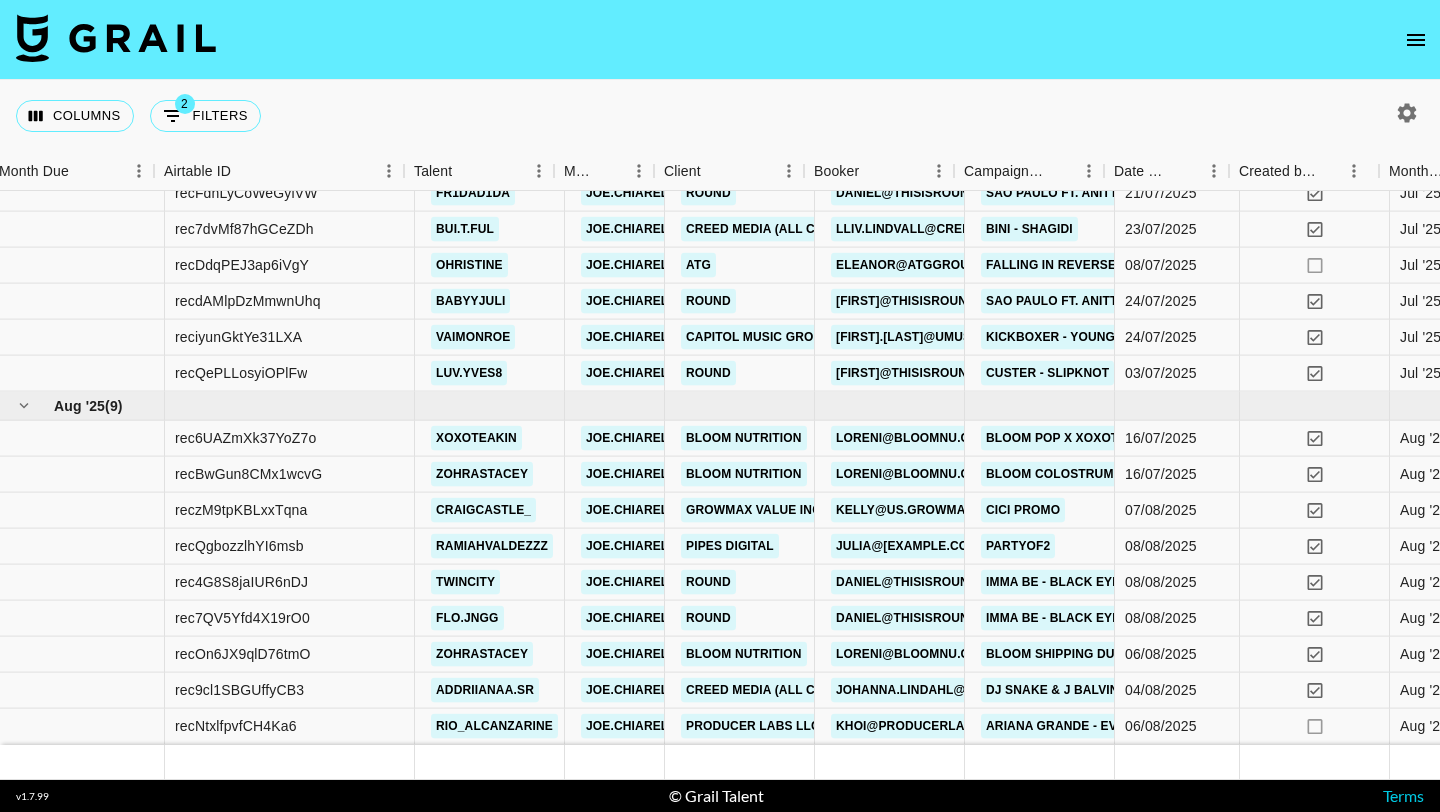 scroll, scrollTop: 1231, scrollLeft: 95, axis: both 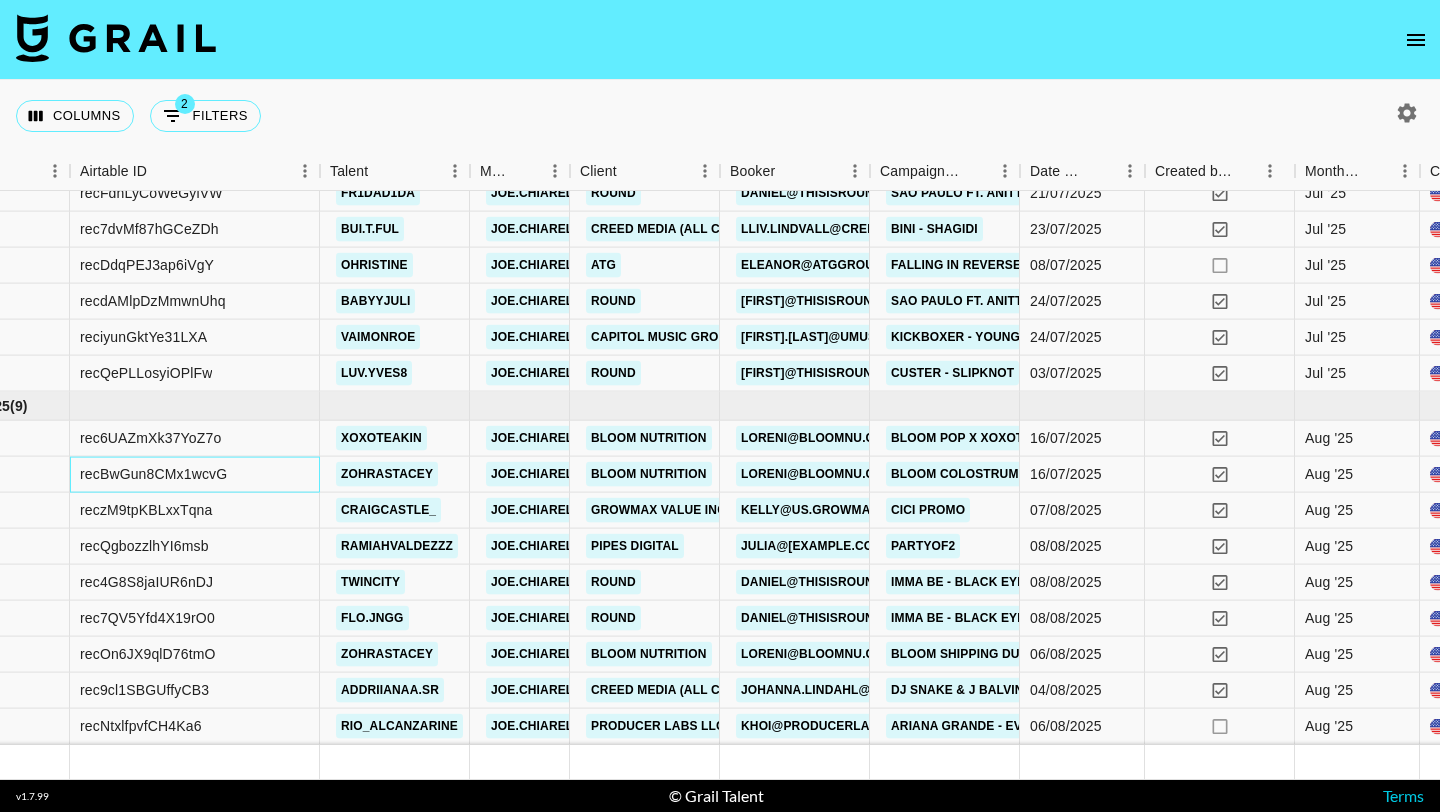 click on "recBwGun8CMx1wcvG" at bounding box center [195, 475] 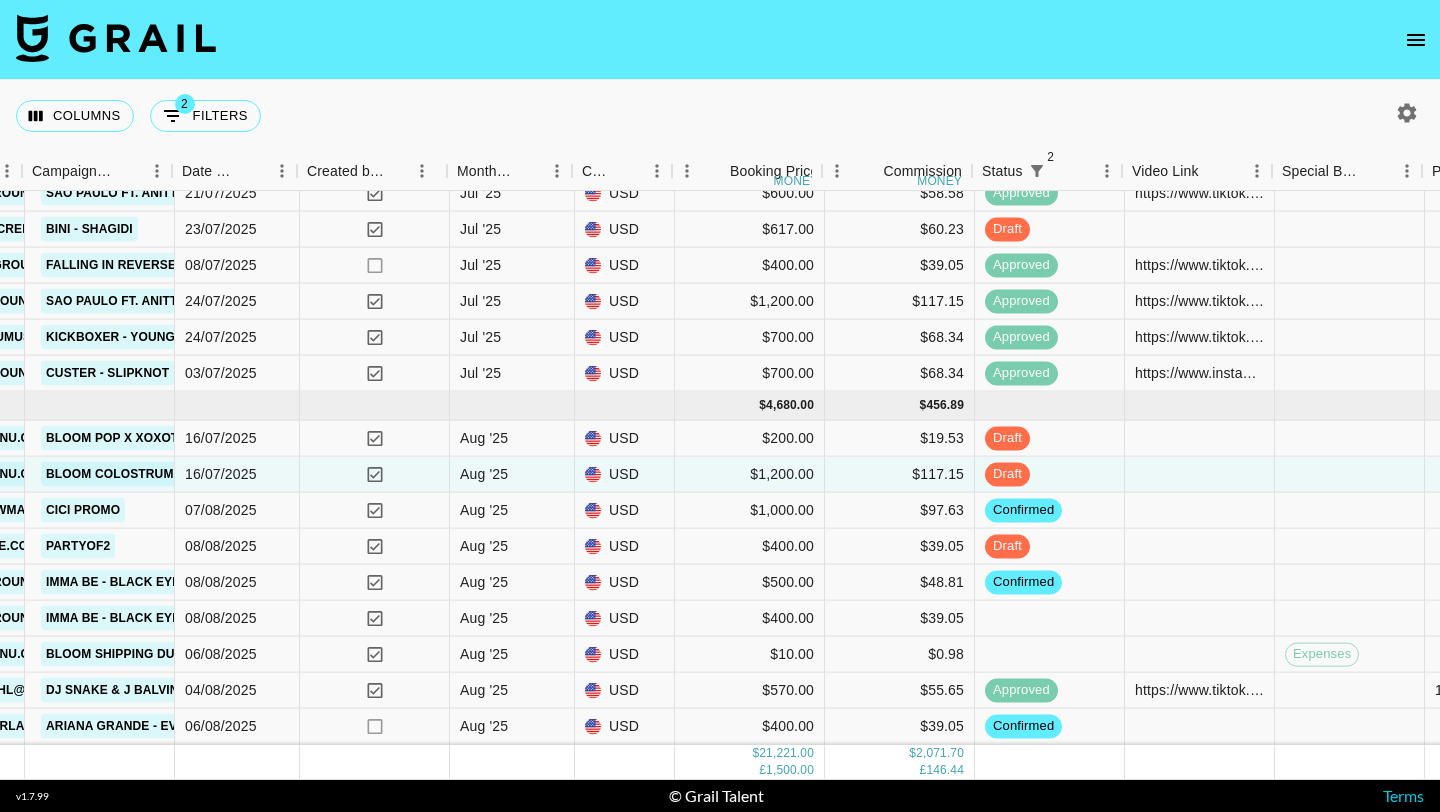 scroll, scrollTop: 1231, scrollLeft: 946, axis: both 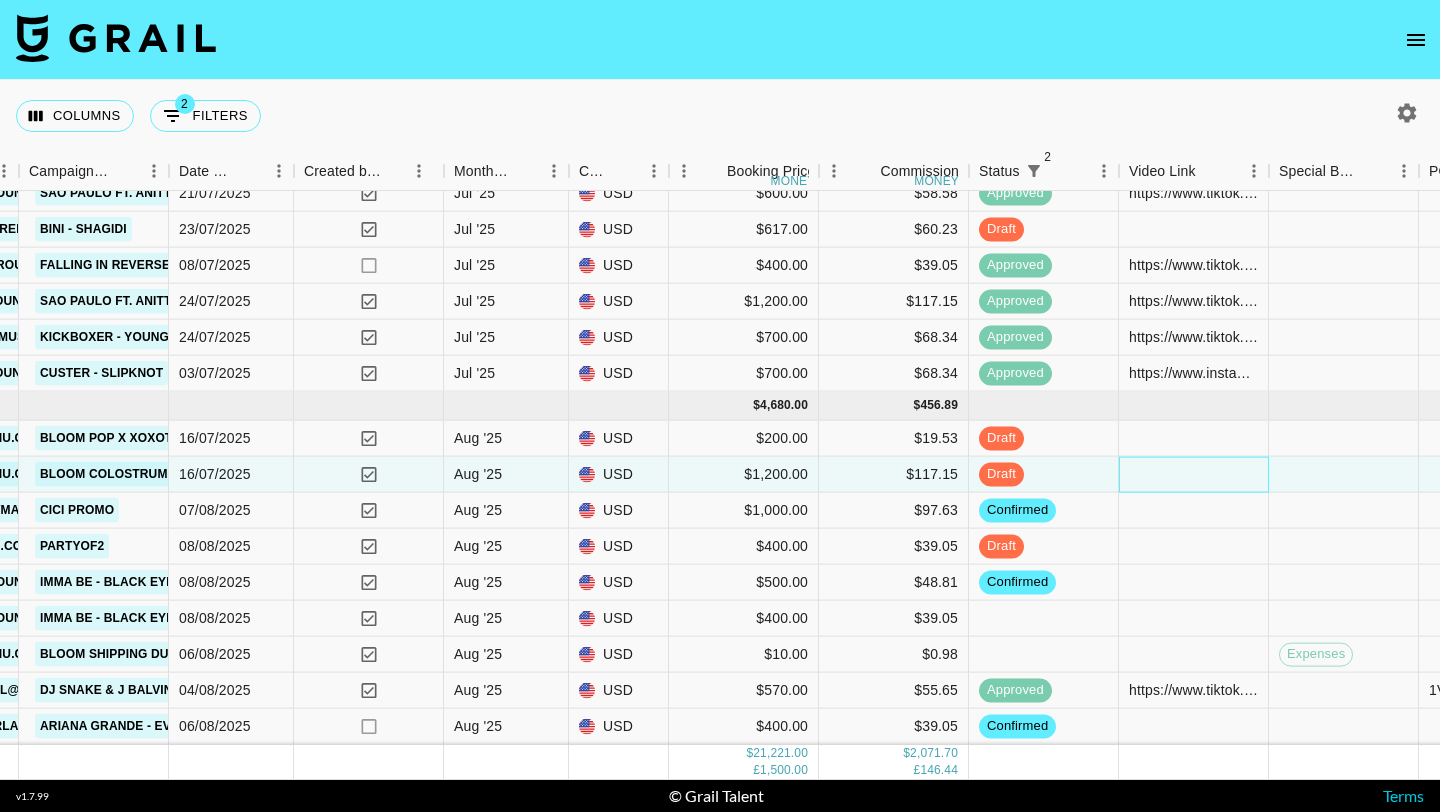 click at bounding box center (1194, 475) 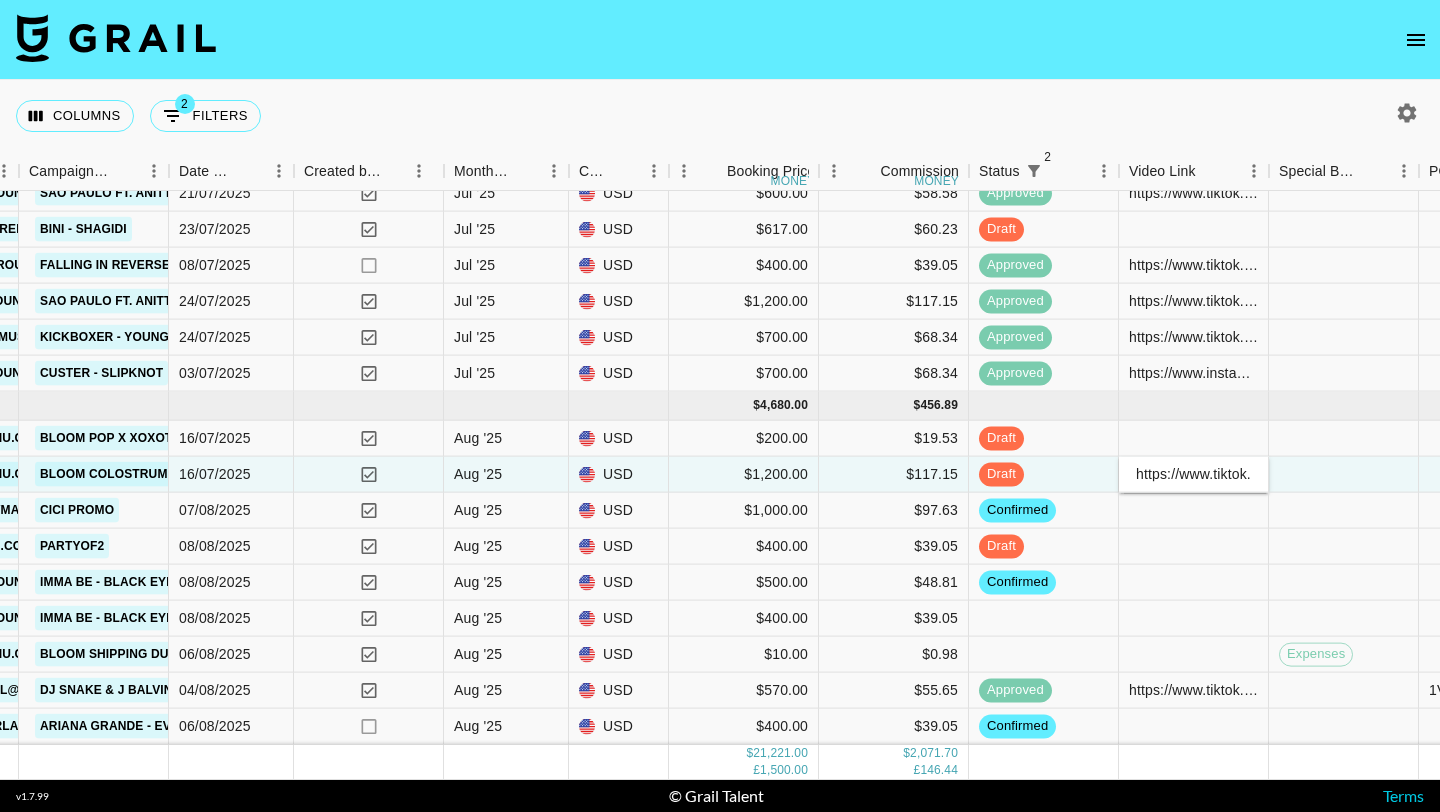 scroll, scrollTop: 0, scrollLeft: 784, axis: horizontal 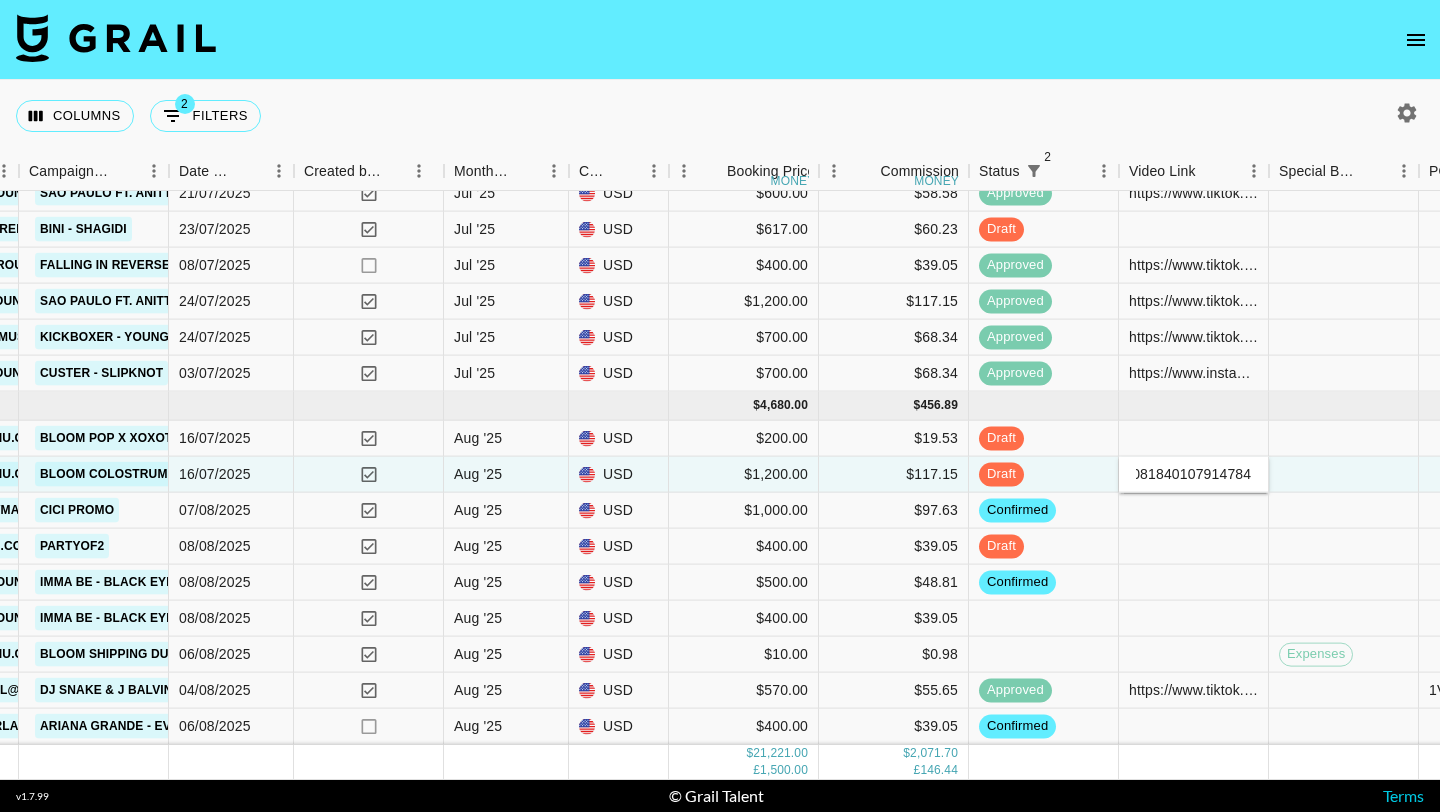 type on "https://www.tiktok.com/@zohrastacey/video/7536009851386793221?is_from_webapp=1&sender_device=pc&web_id=7364081840107914784" 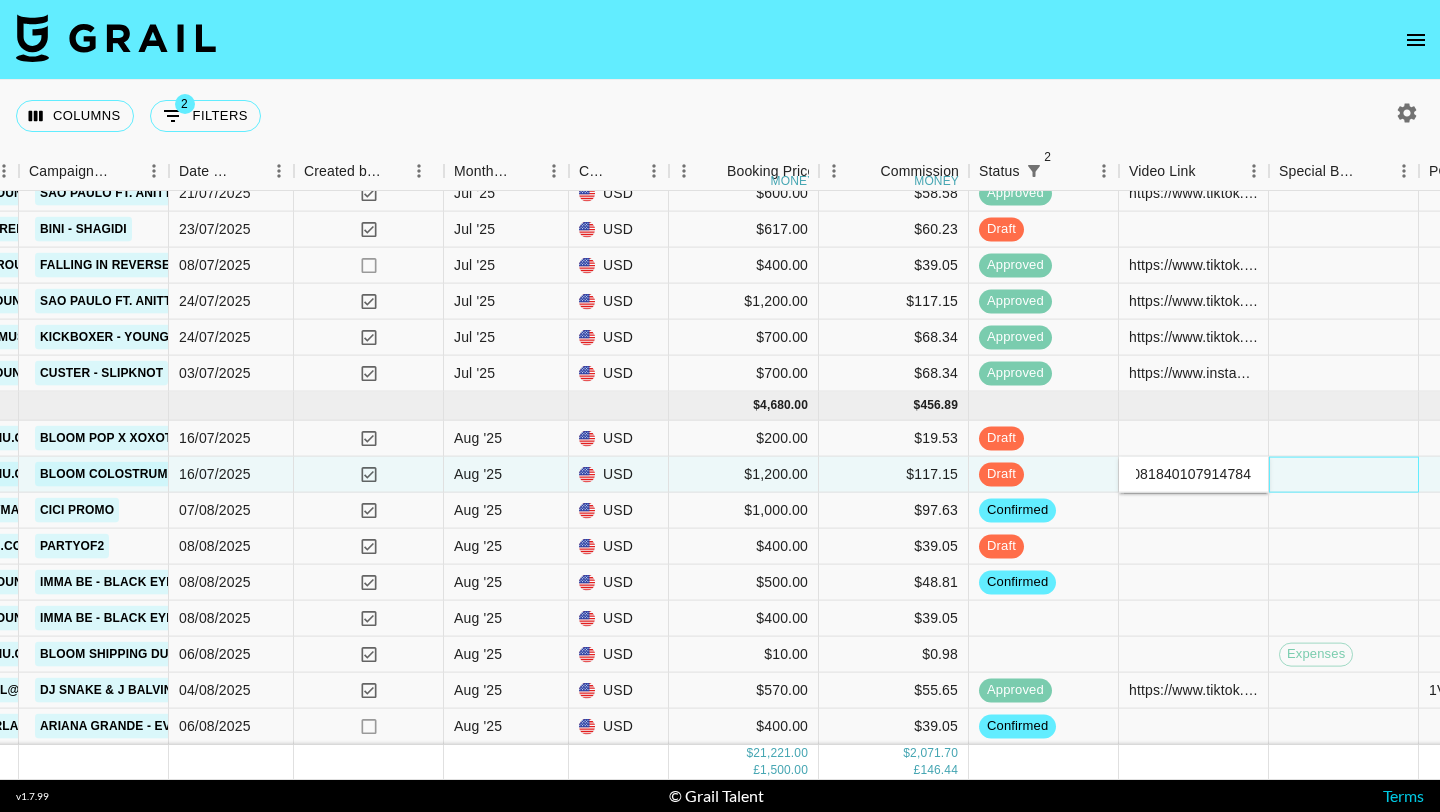 click at bounding box center (1344, 475) 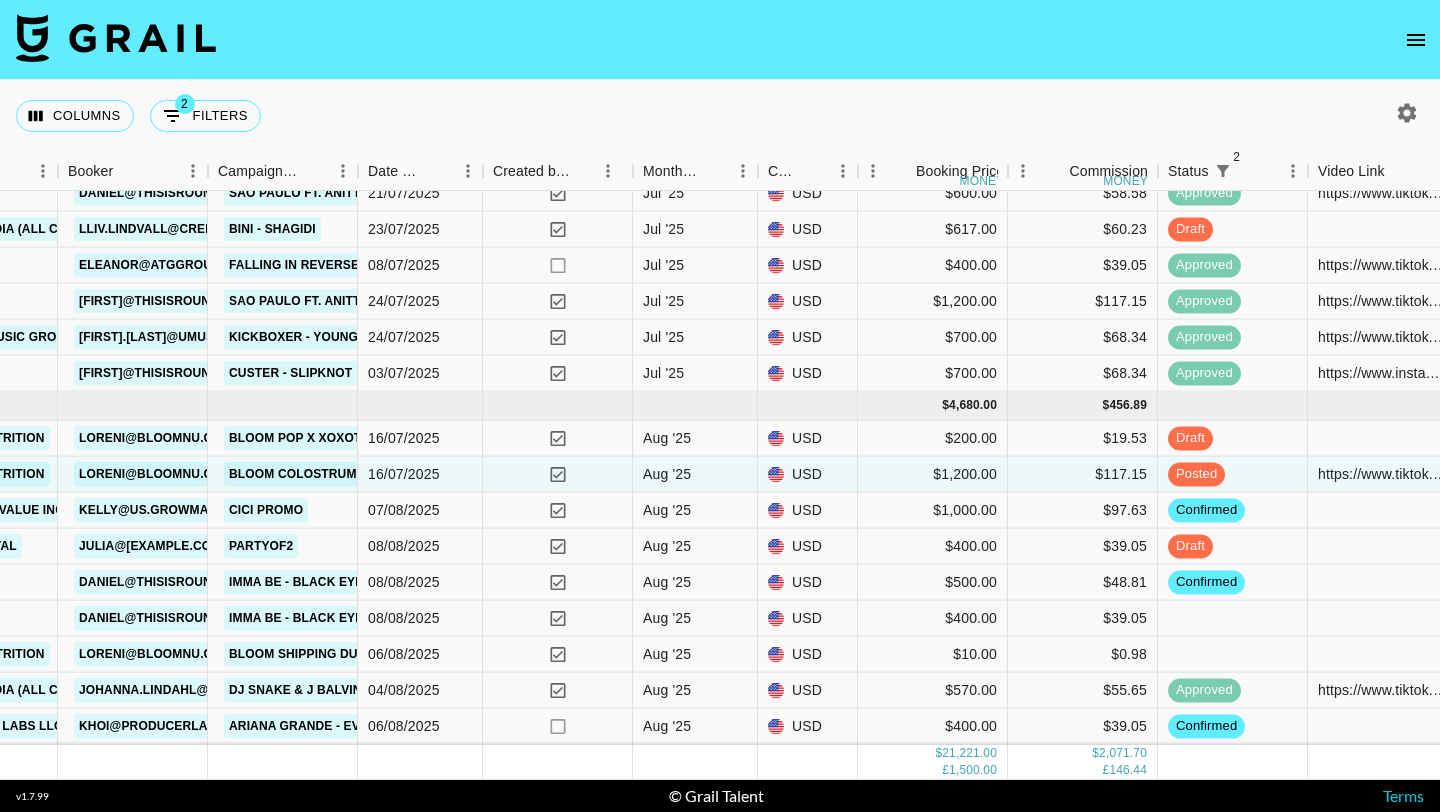 scroll, scrollTop: 1231, scrollLeft: 756, axis: both 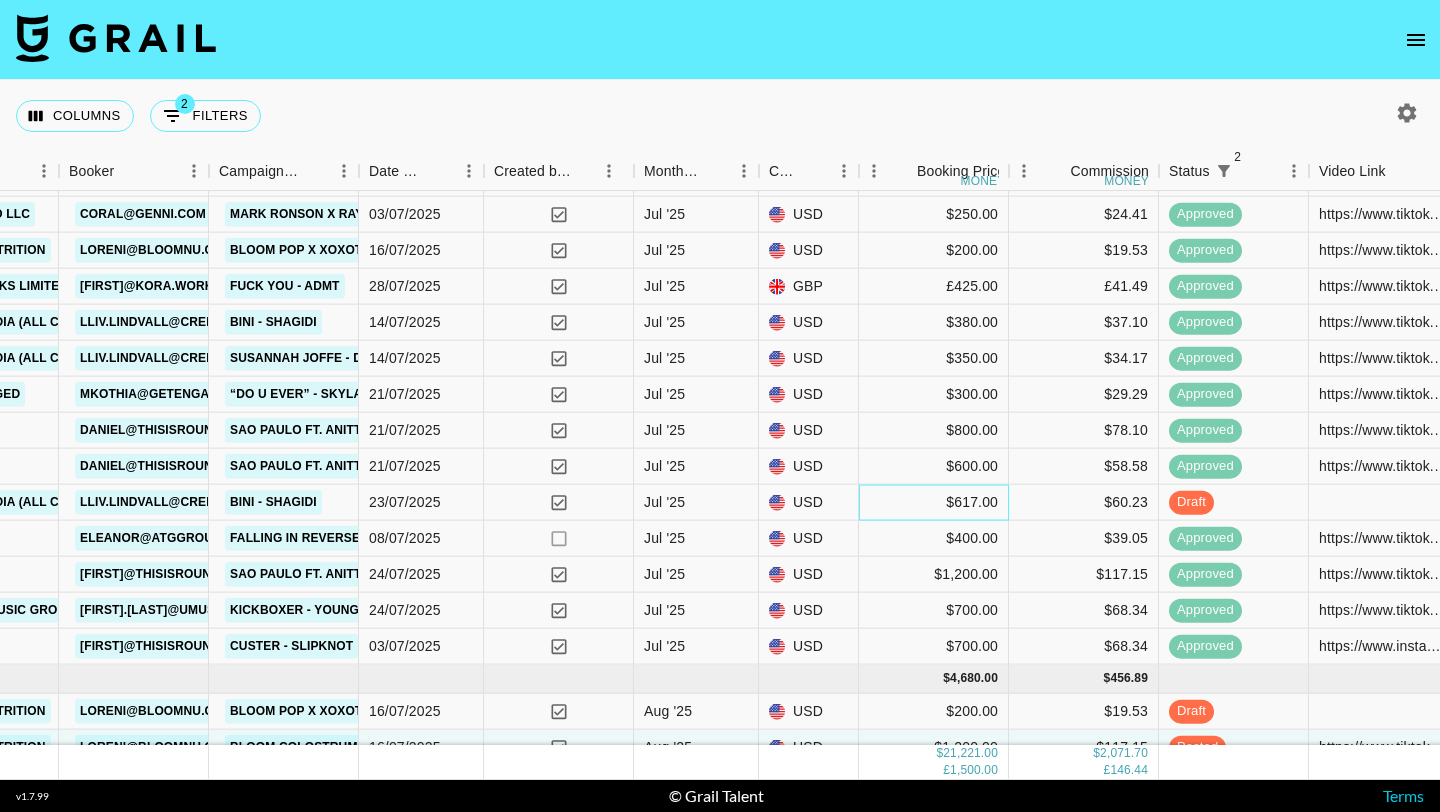 click on "$617.00" at bounding box center [934, 503] 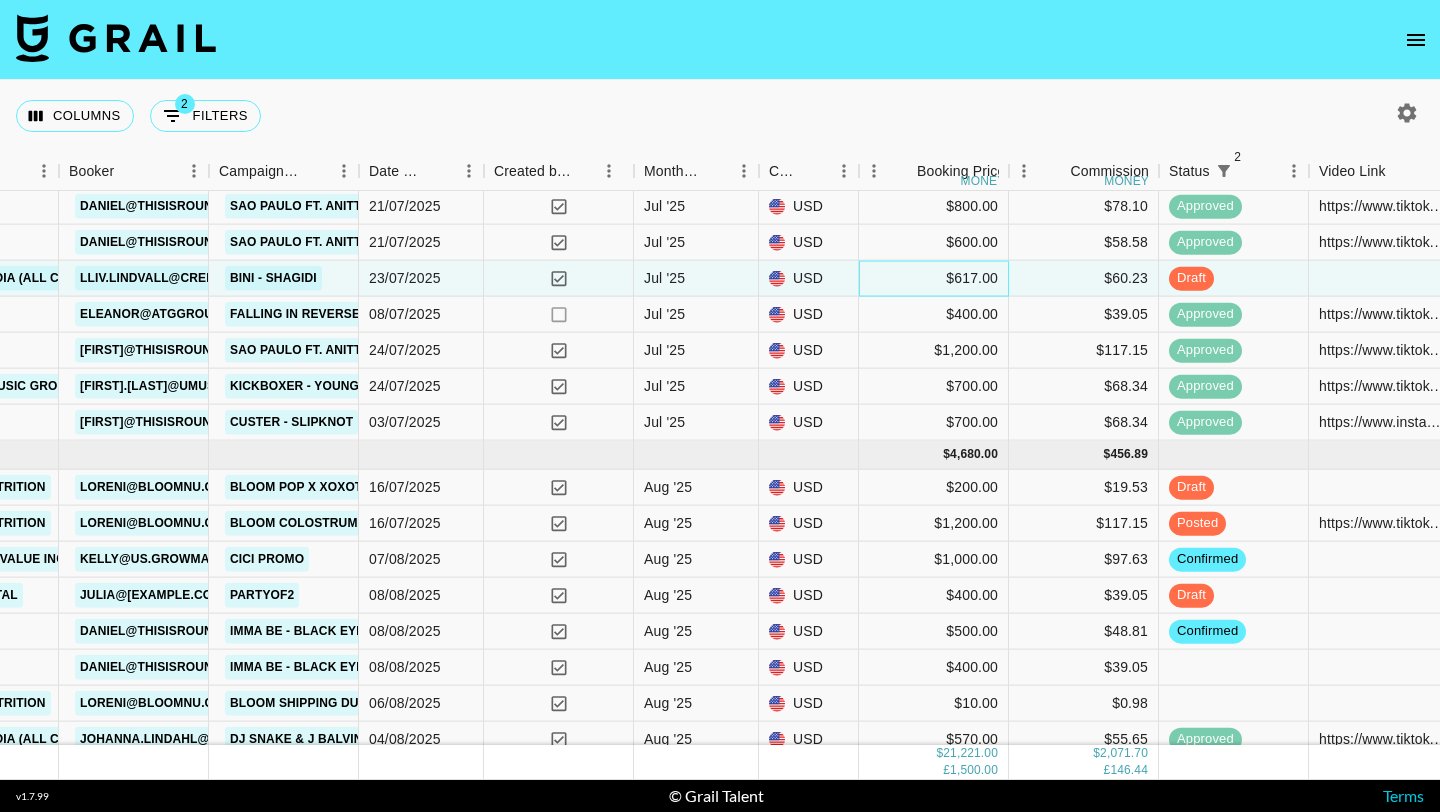 scroll, scrollTop: 1231, scrollLeft: 756, axis: both 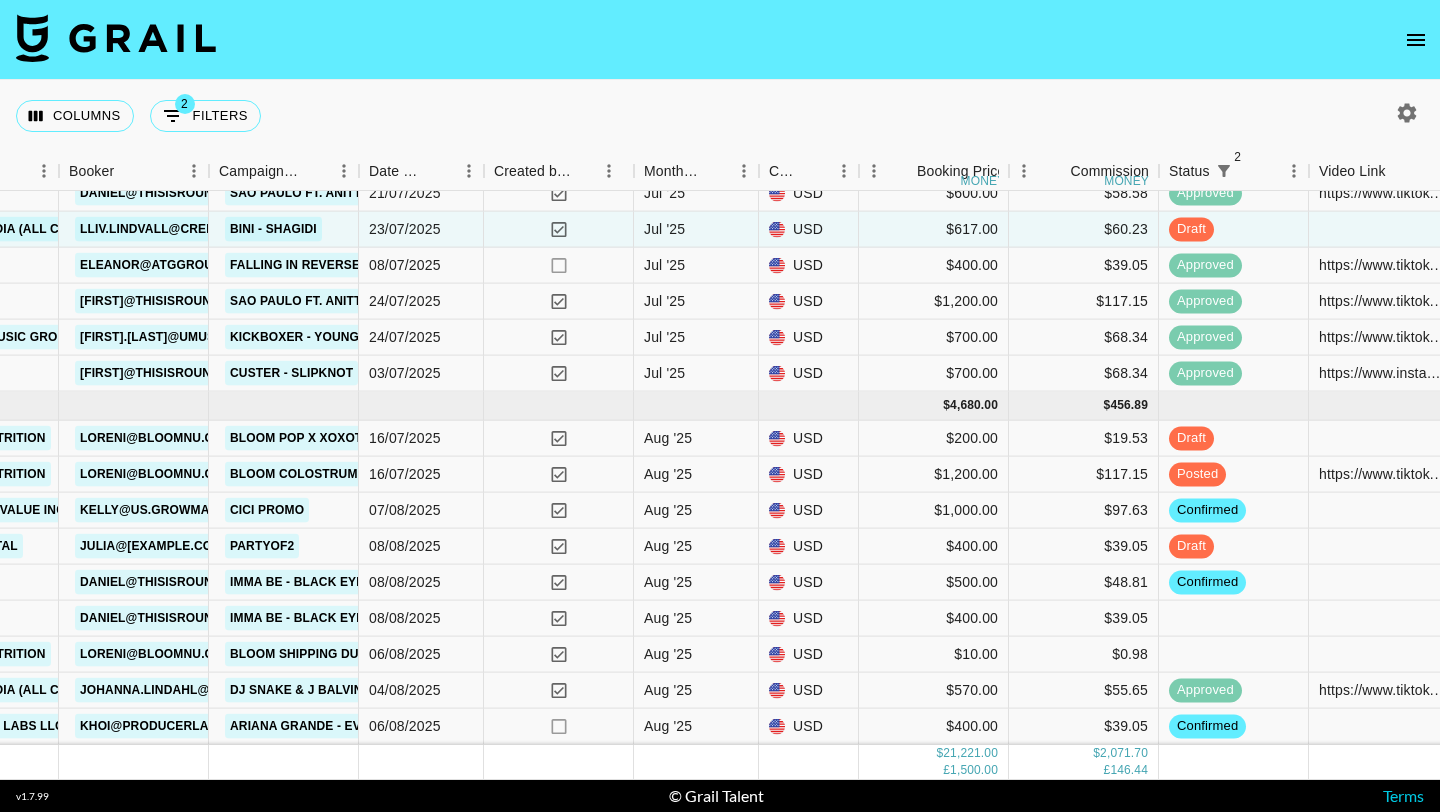 click 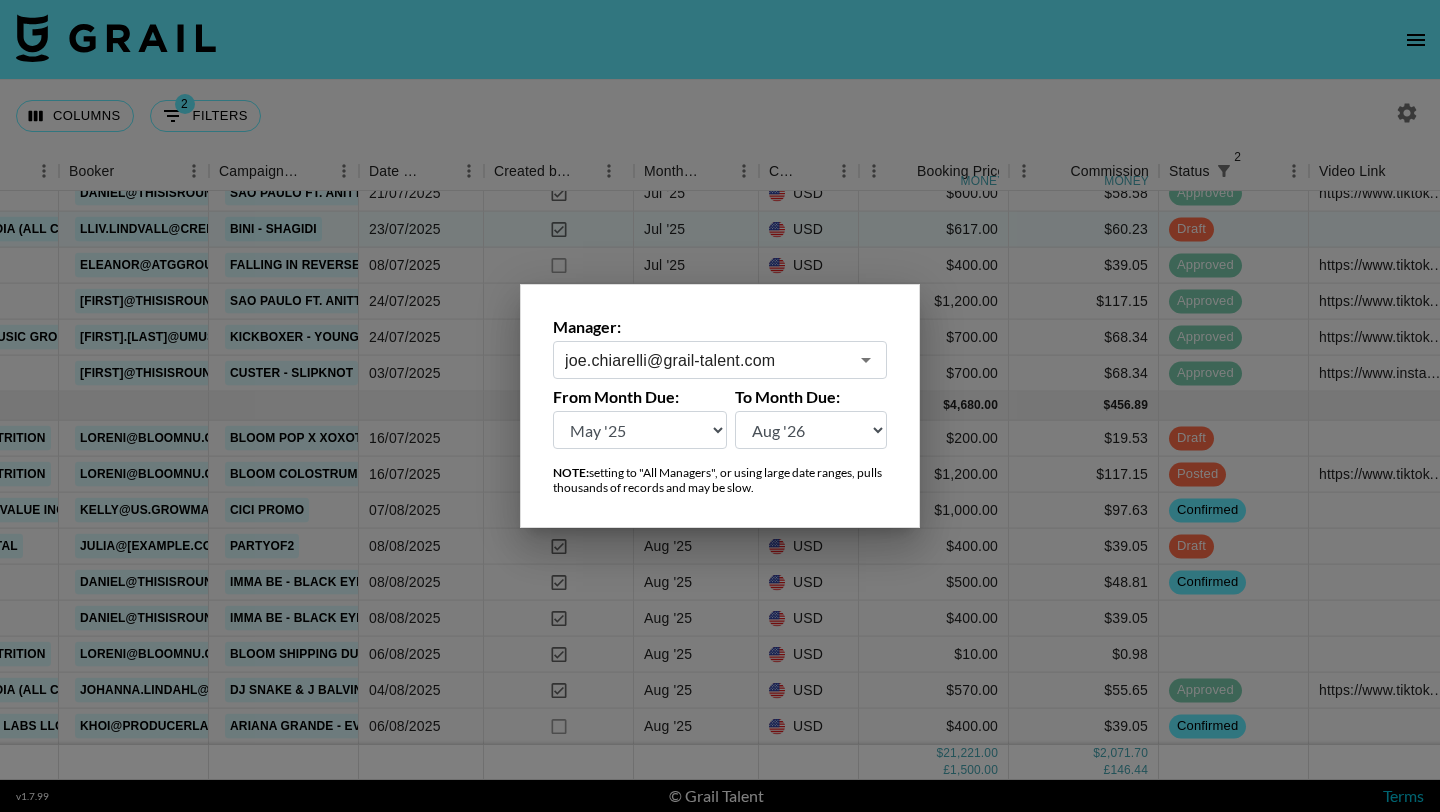 click on "[FIRST].[LAST]@grail-talent.com ​" at bounding box center (720, 360) 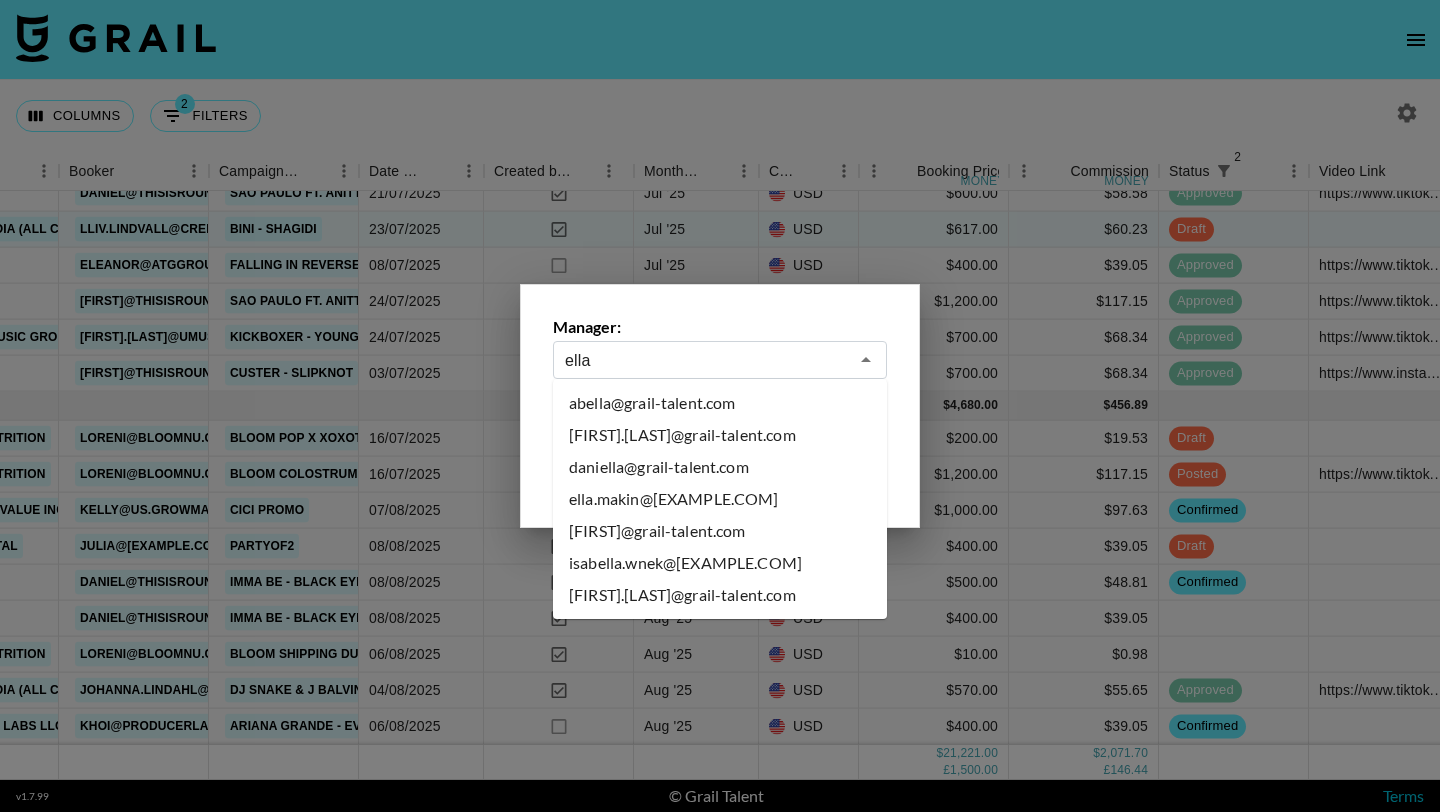 scroll, scrollTop: 0, scrollLeft: 0, axis: both 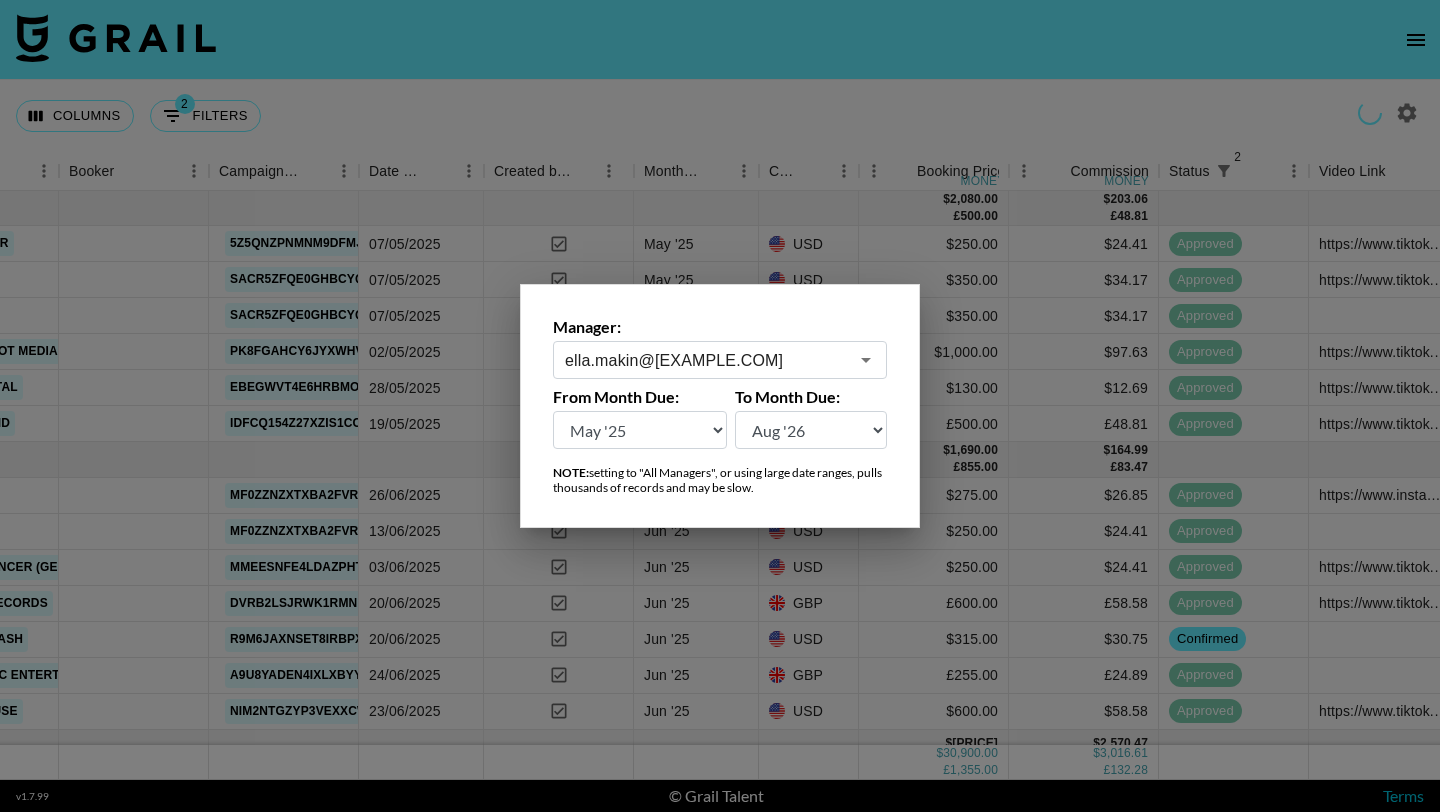 click at bounding box center (720, 406) 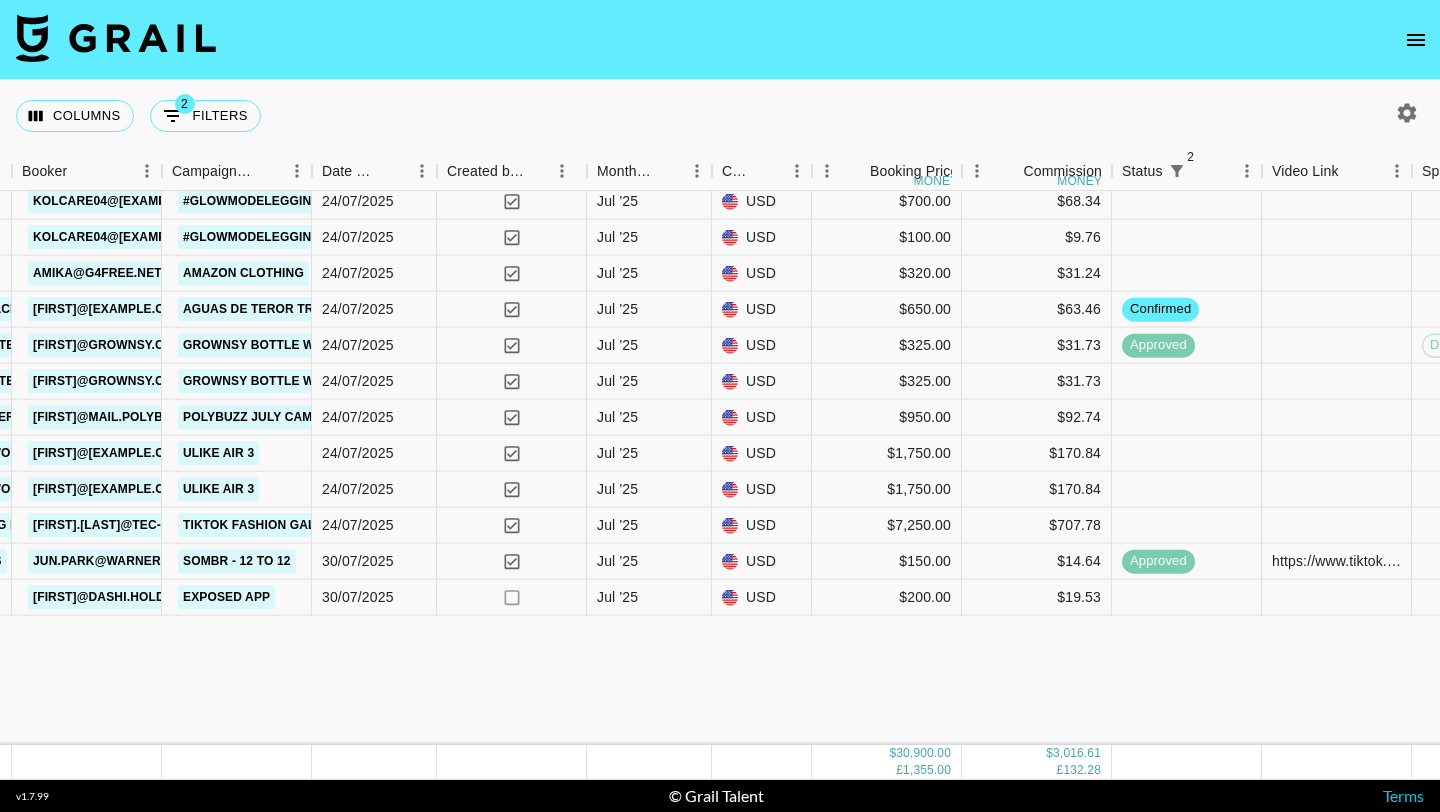 scroll, scrollTop: 871, scrollLeft: 803, axis: both 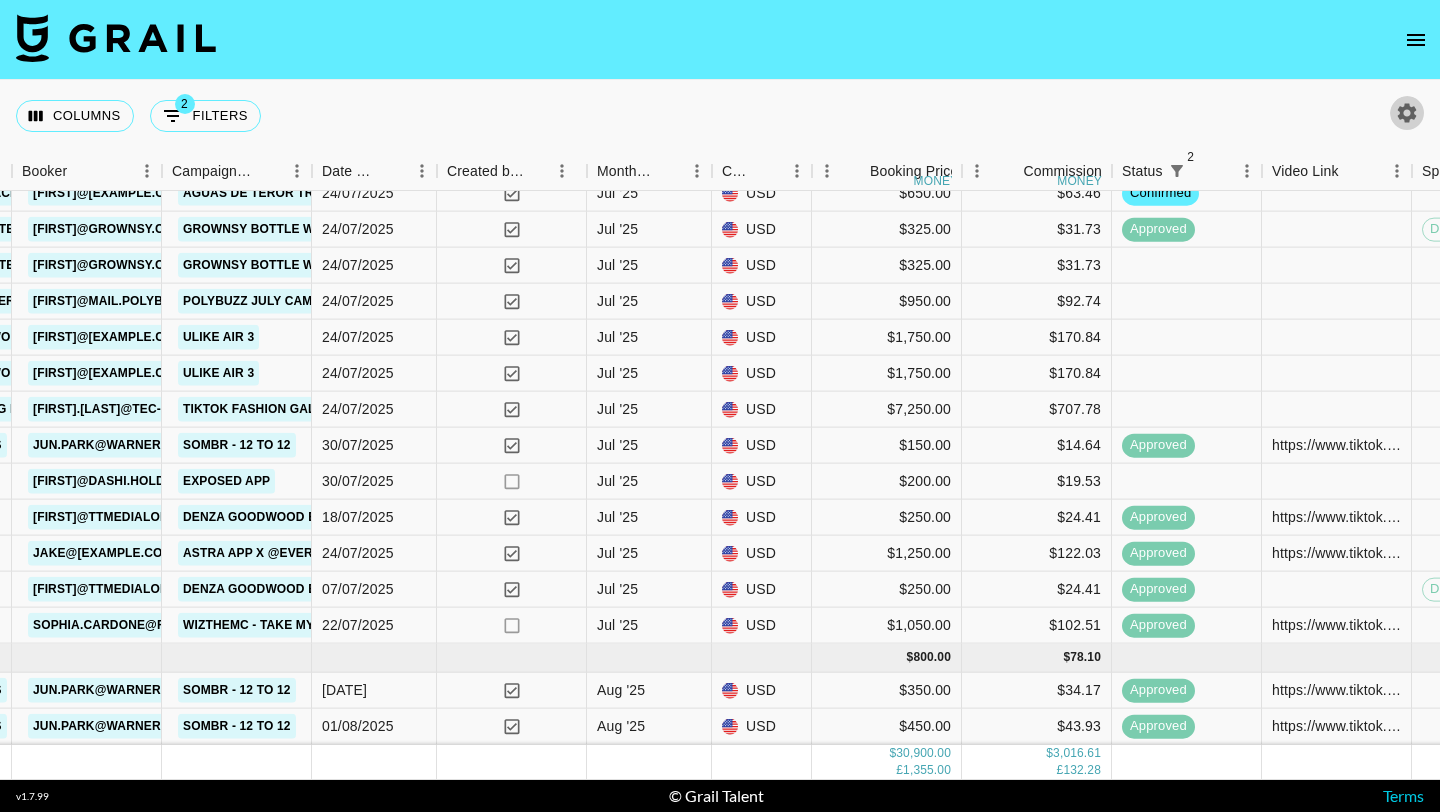 click 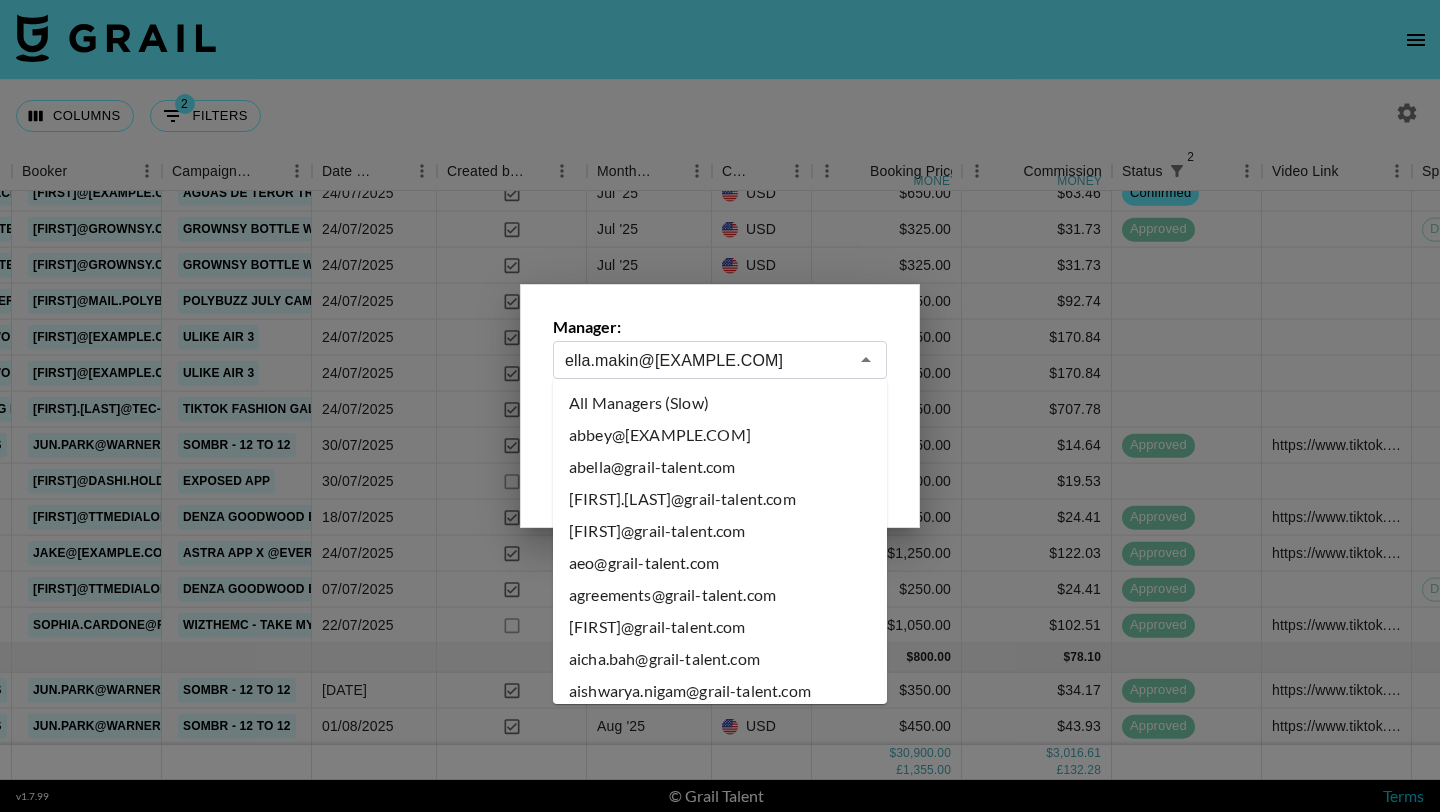 click on "ella.makin@[EXAMPLE.COM]" at bounding box center [706, 360] 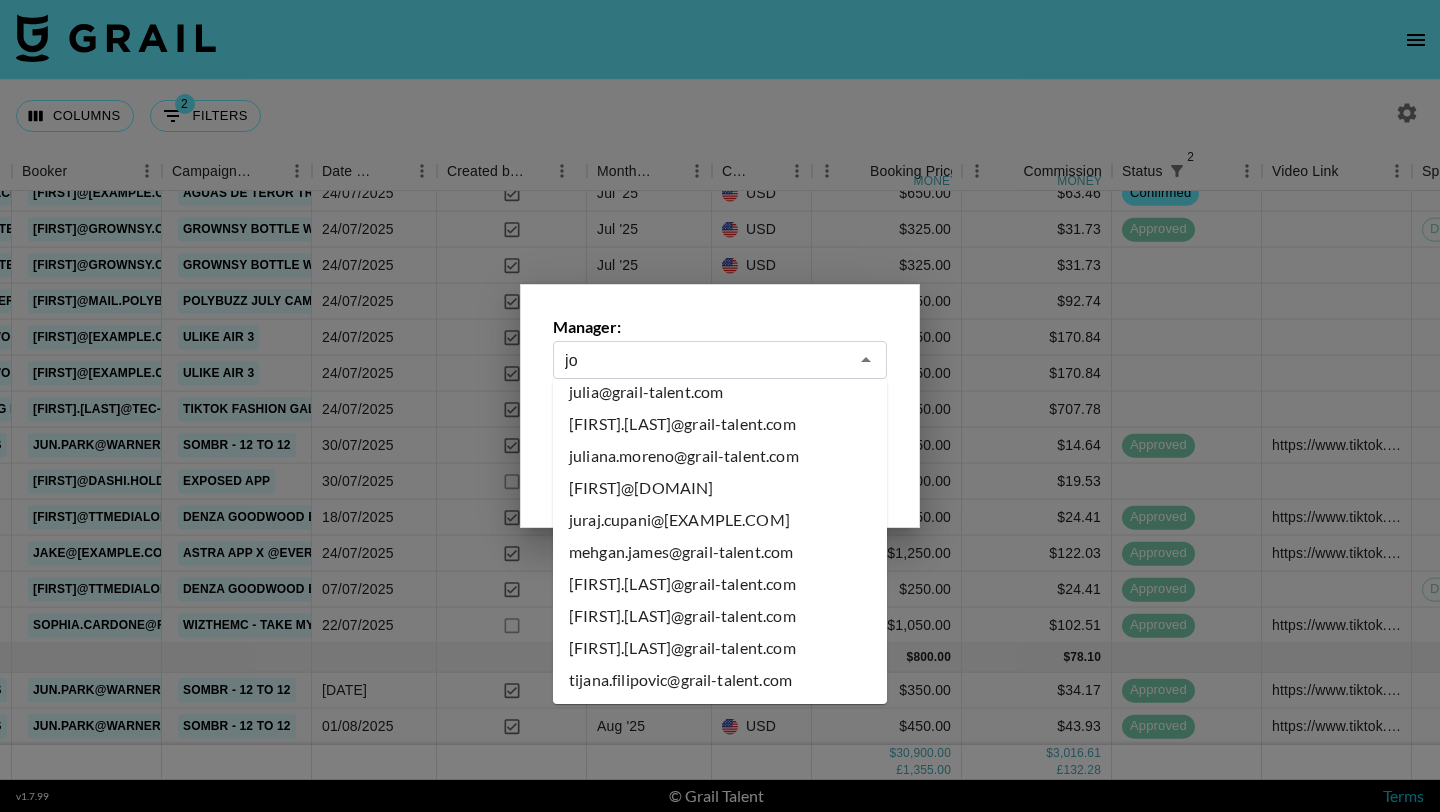 scroll, scrollTop: 0, scrollLeft: 0, axis: both 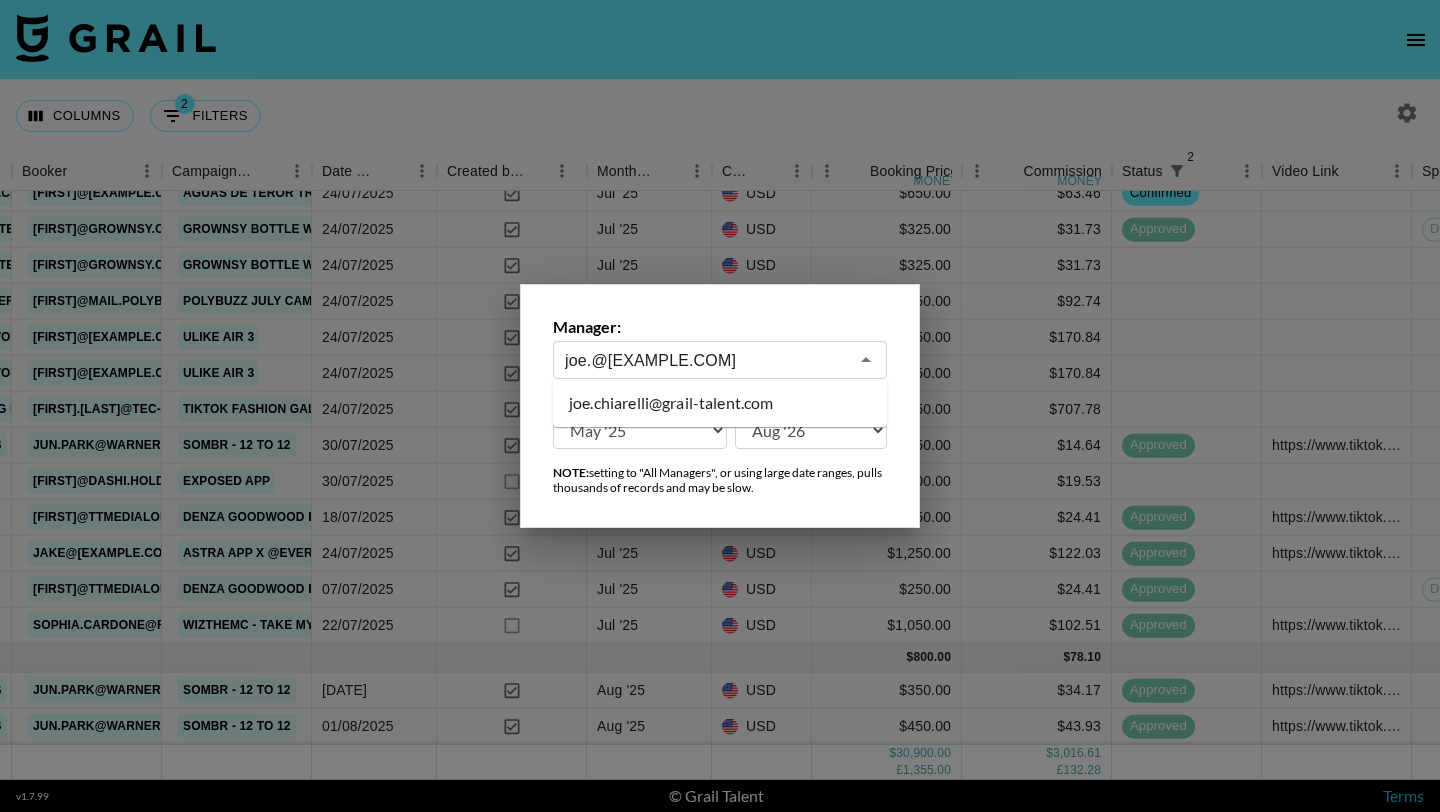 click on "joe.chiarelli@grail-talent.com" at bounding box center [720, 403] 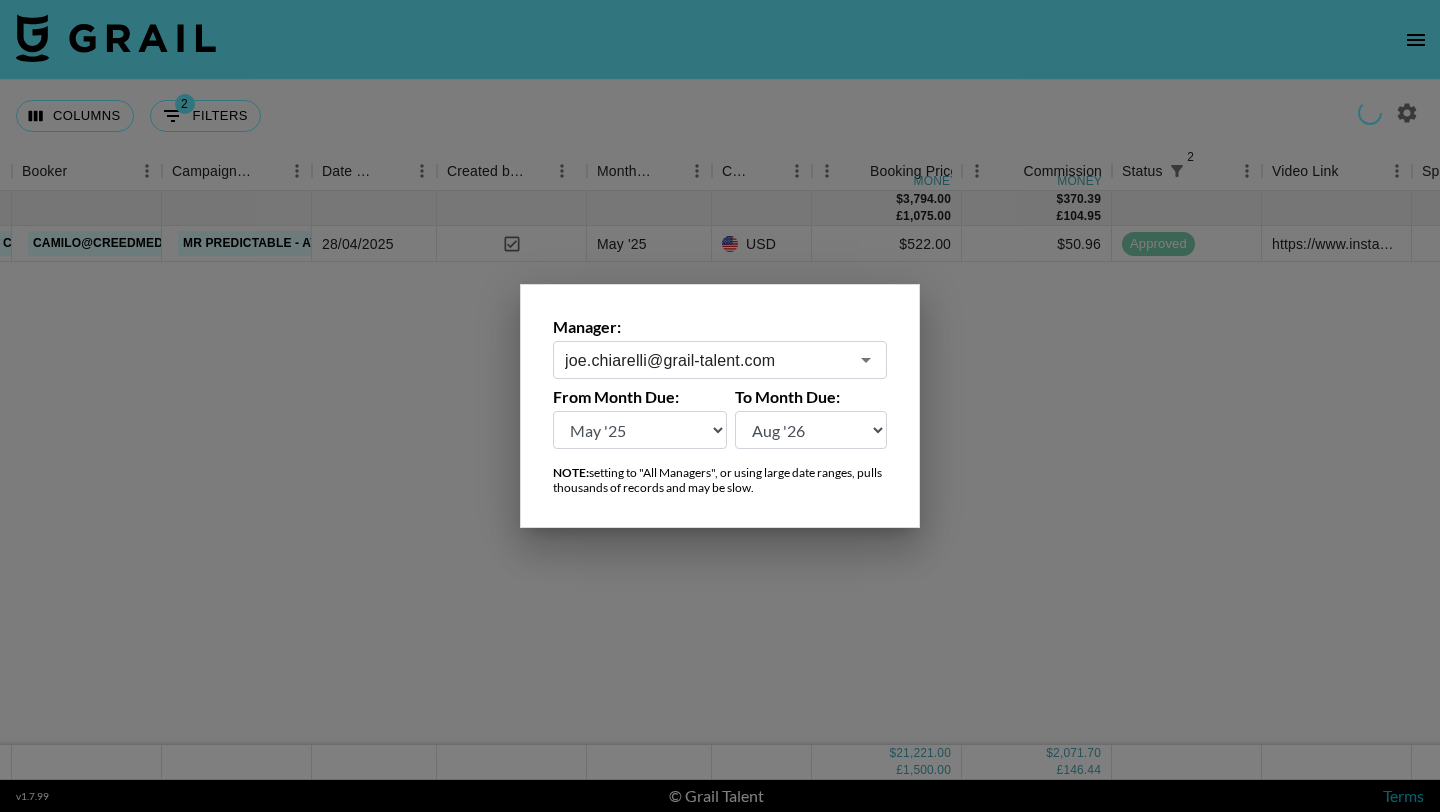 scroll, scrollTop: 0, scrollLeft: 803, axis: horizontal 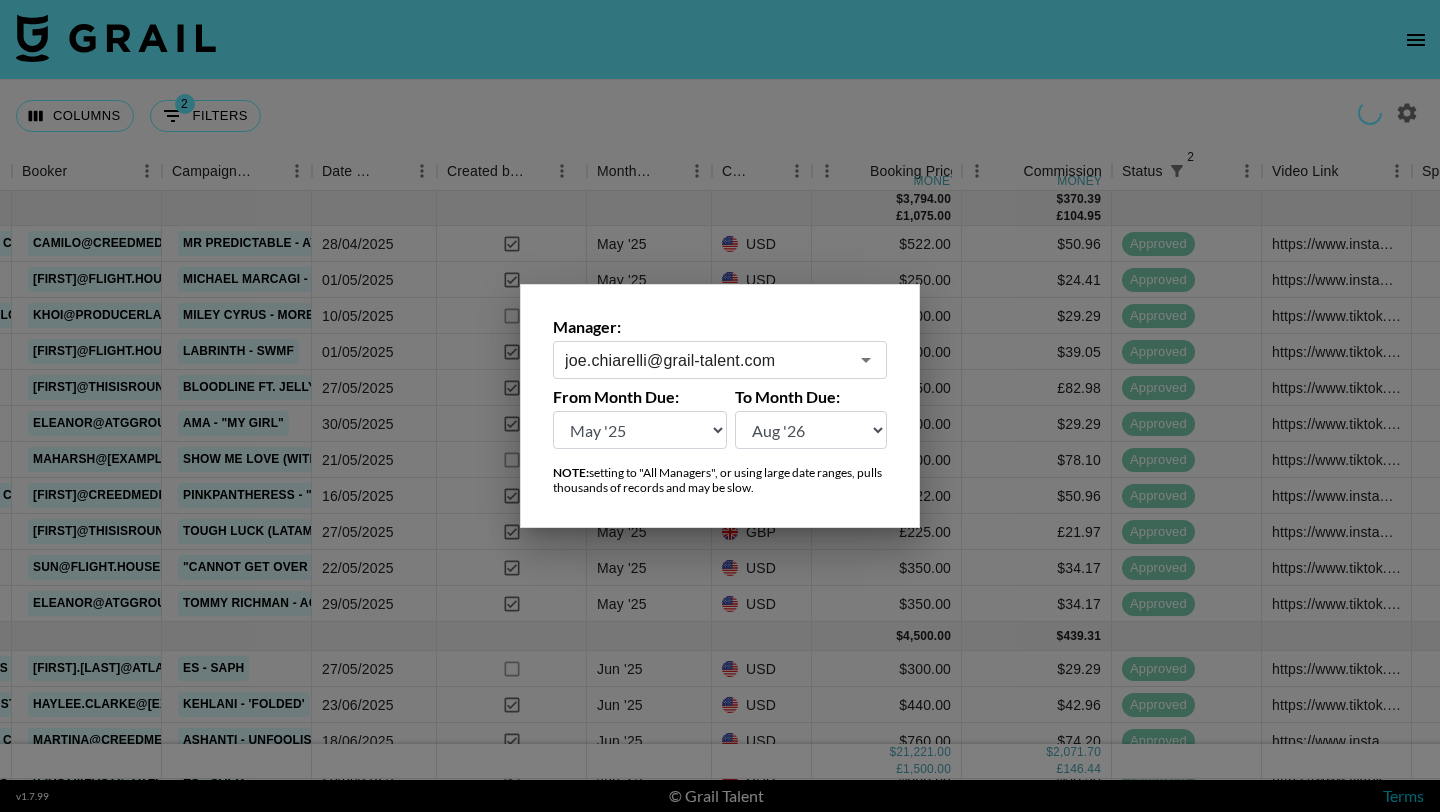 type on "joe.chiarelli@grail-talent.com" 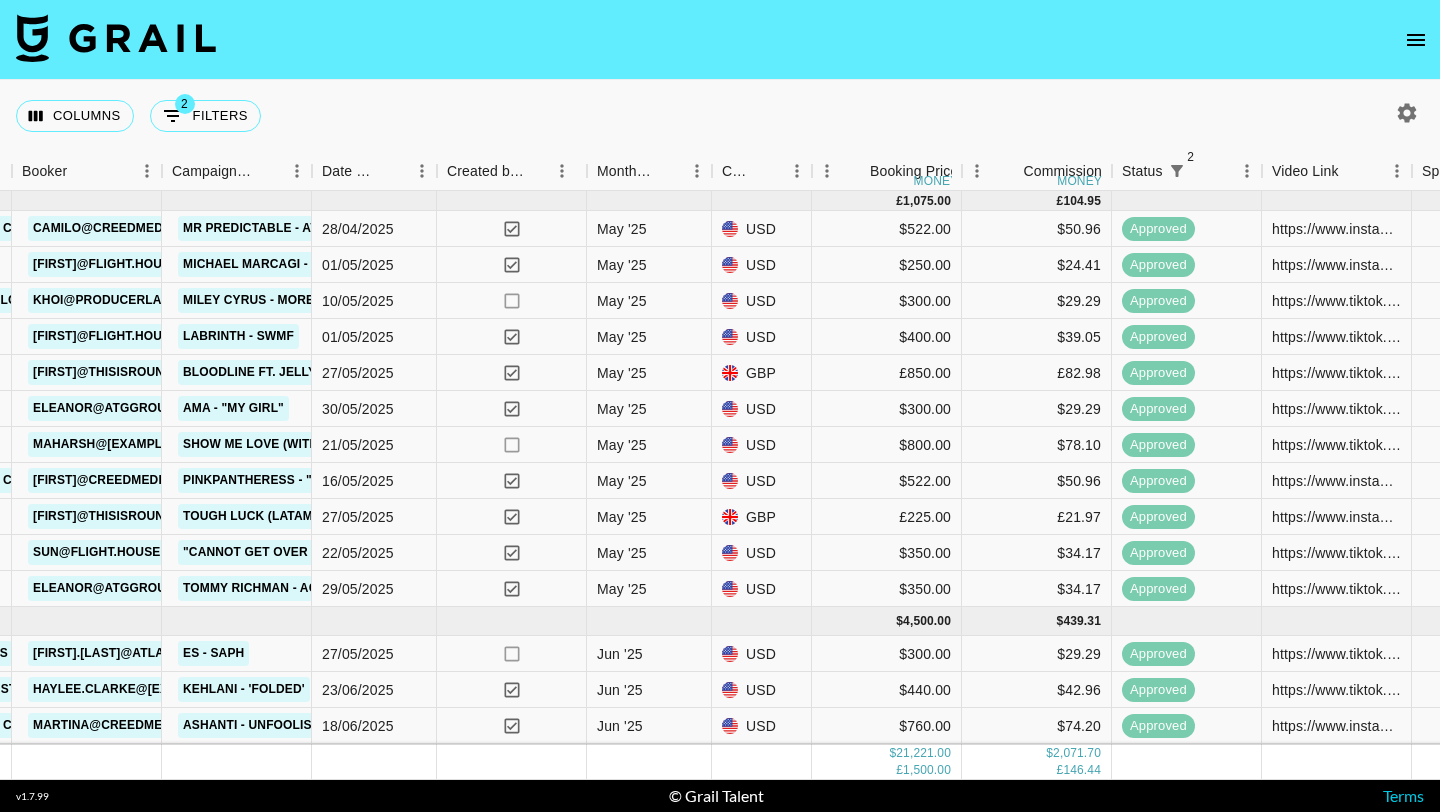 scroll, scrollTop: 0, scrollLeft: 803, axis: horizontal 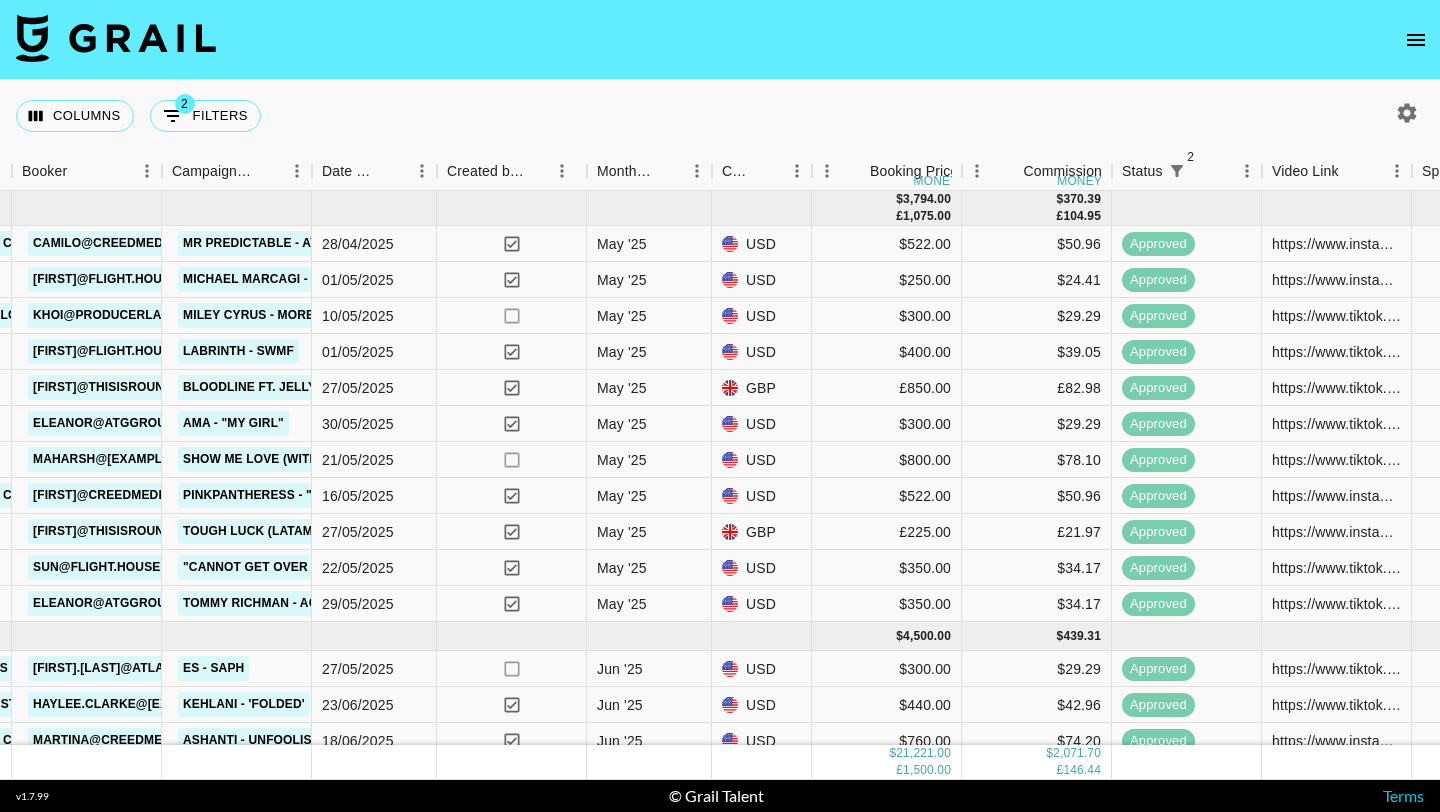 click 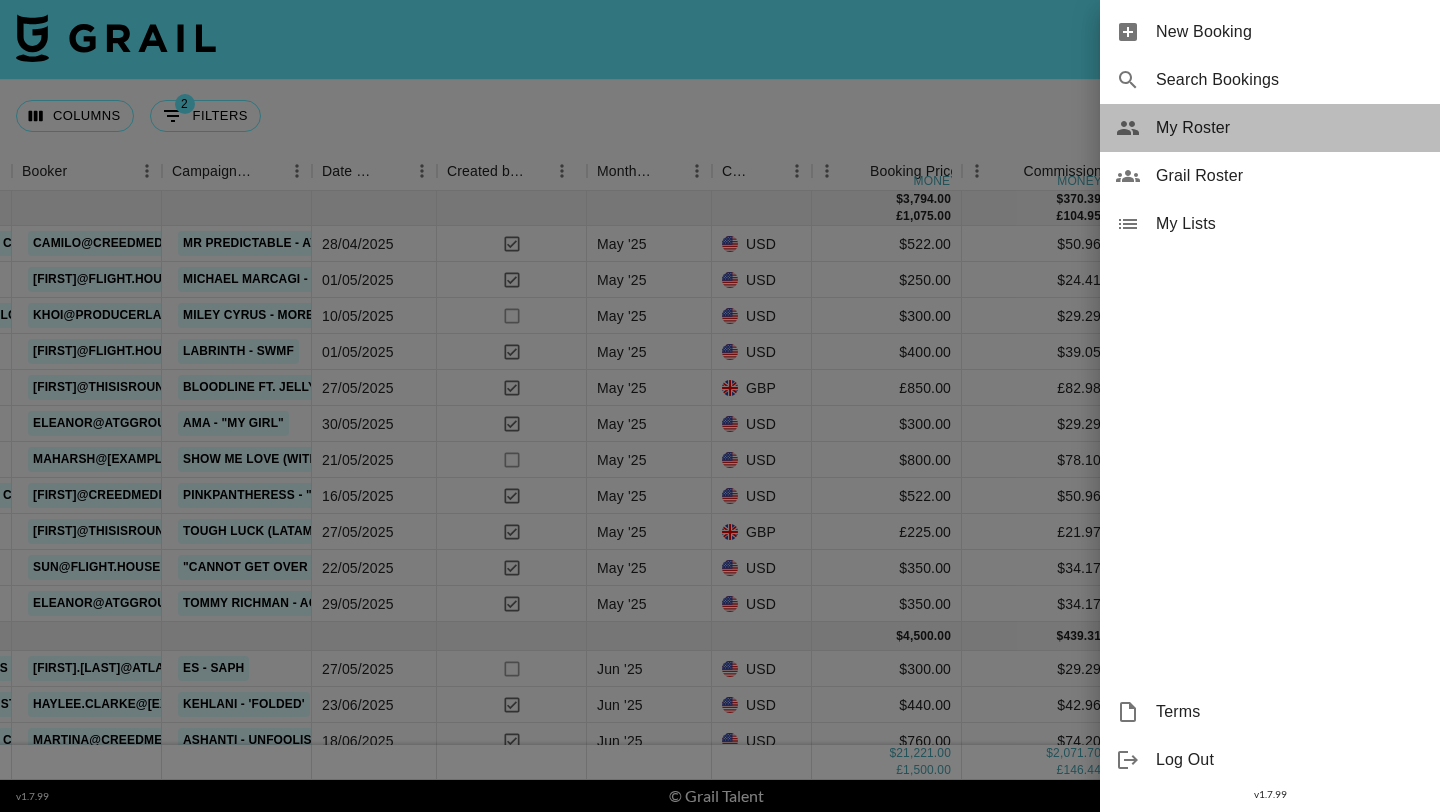 click on "My Roster" at bounding box center (1270, 128) 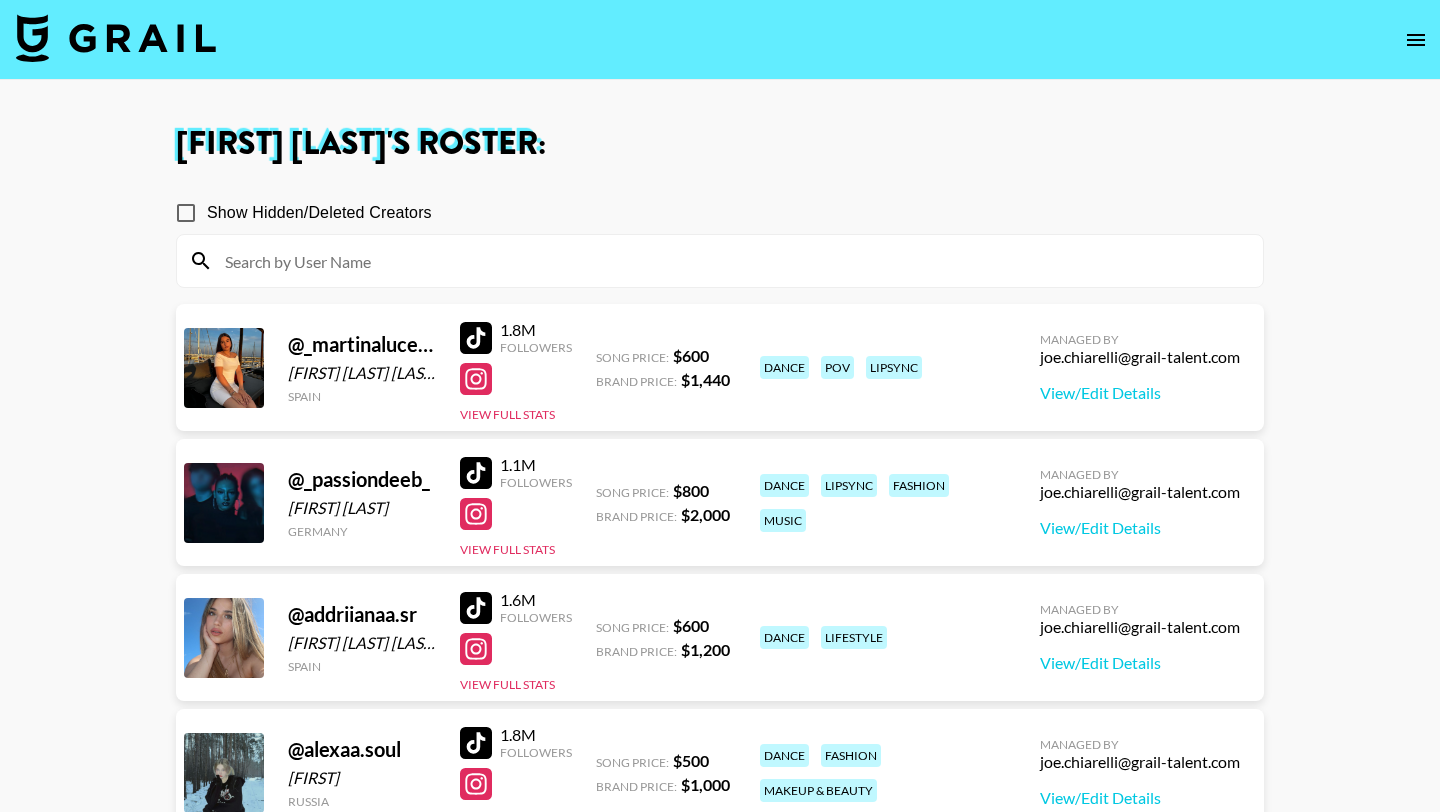 click at bounding box center [732, 261] 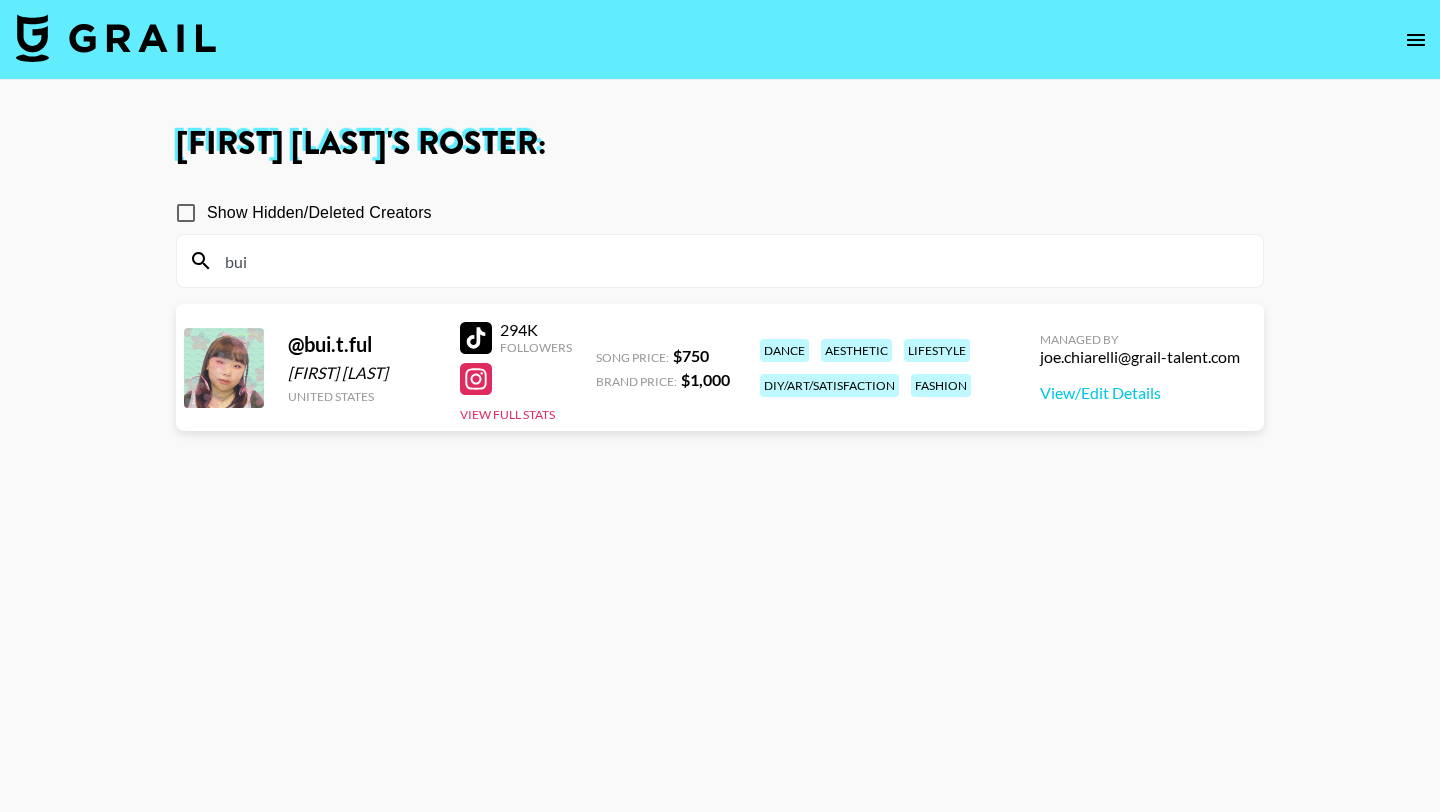 type on "bui" 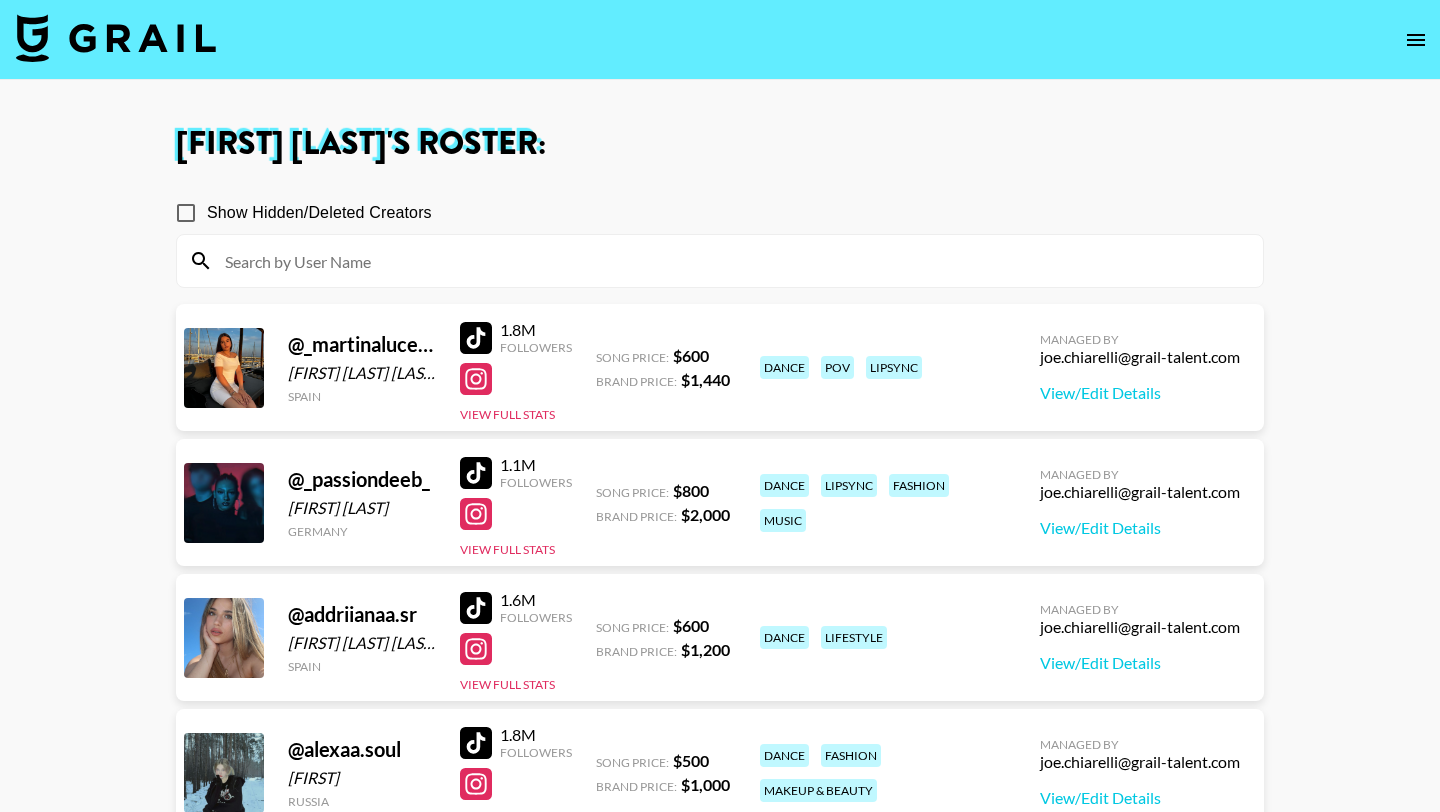 type 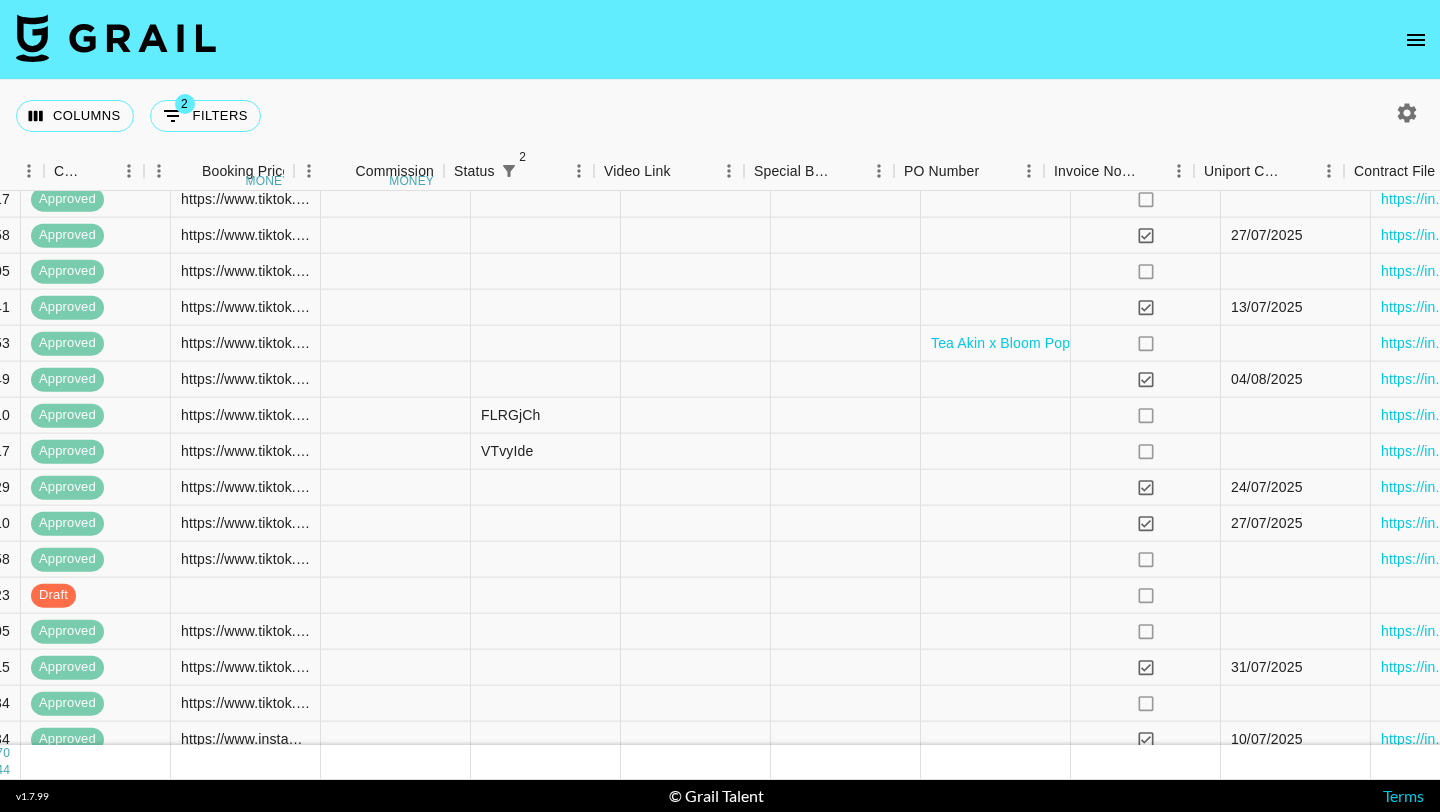 scroll, scrollTop: 865, scrollLeft: 2055, axis: both 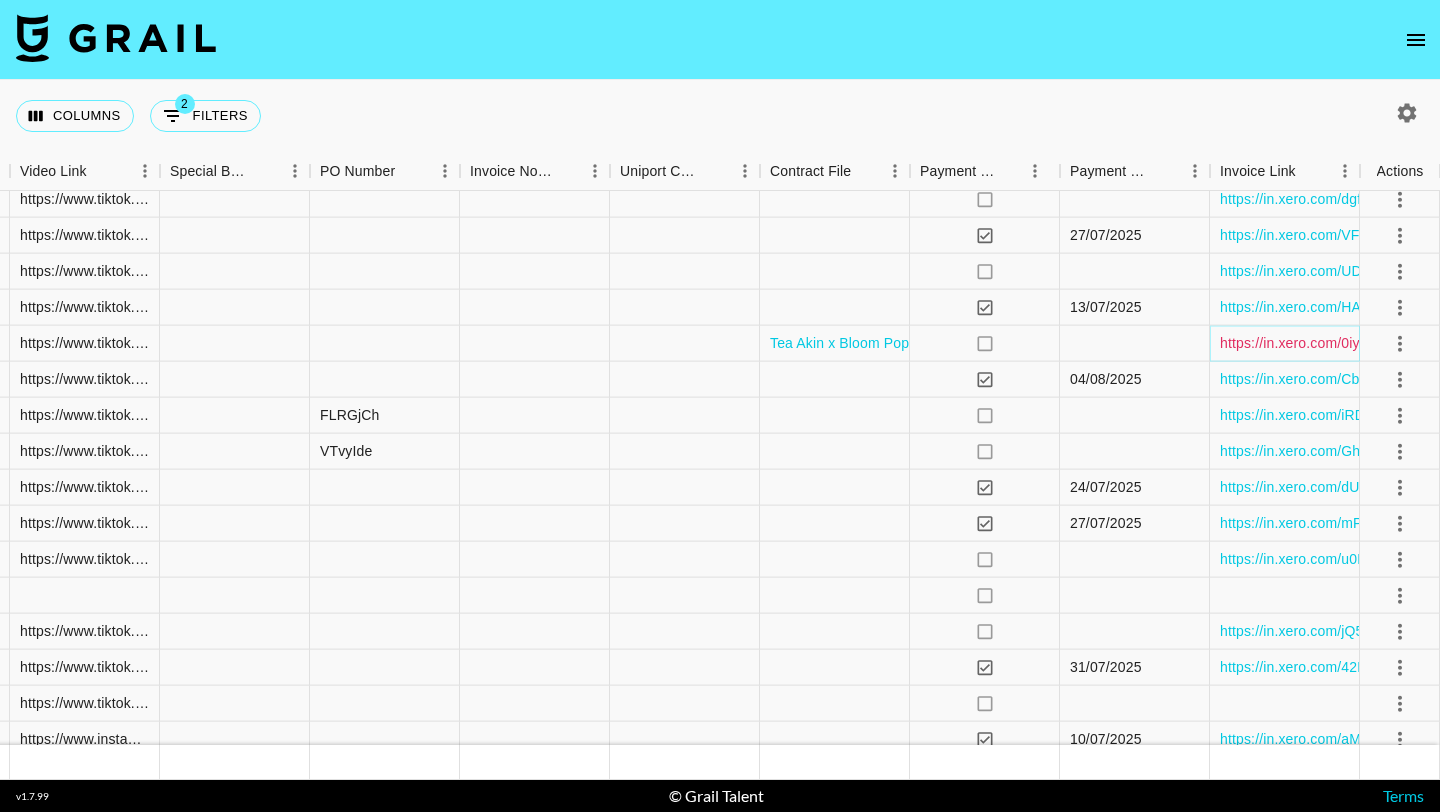 click on "https://in.xero.com/0iyWUg3dcv0MDQgB0EbRQDpVYKnykLVgqm8VrE7V" at bounding box center [1454, 343] 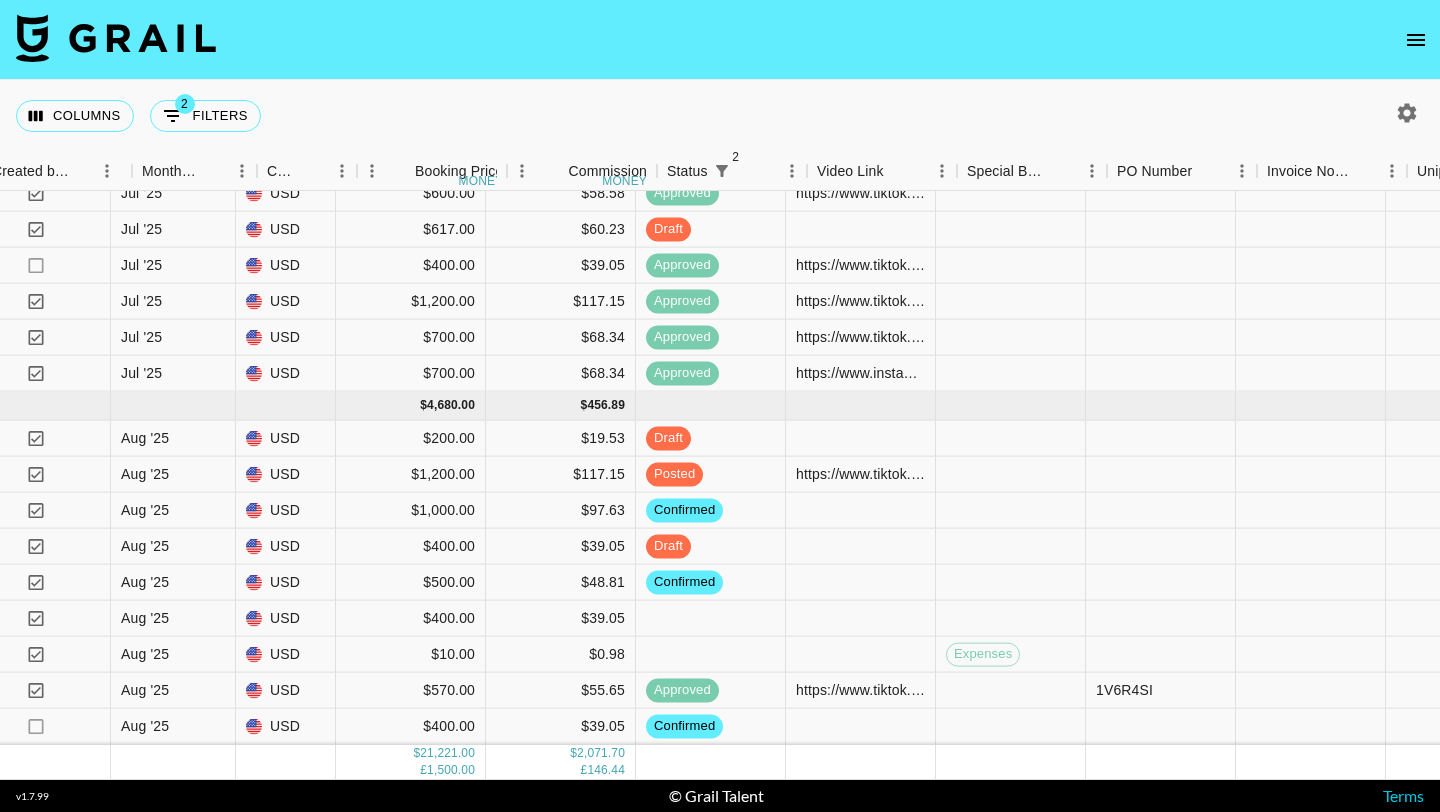 scroll, scrollTop: 1231, scrollLeft: 1179, axis: both 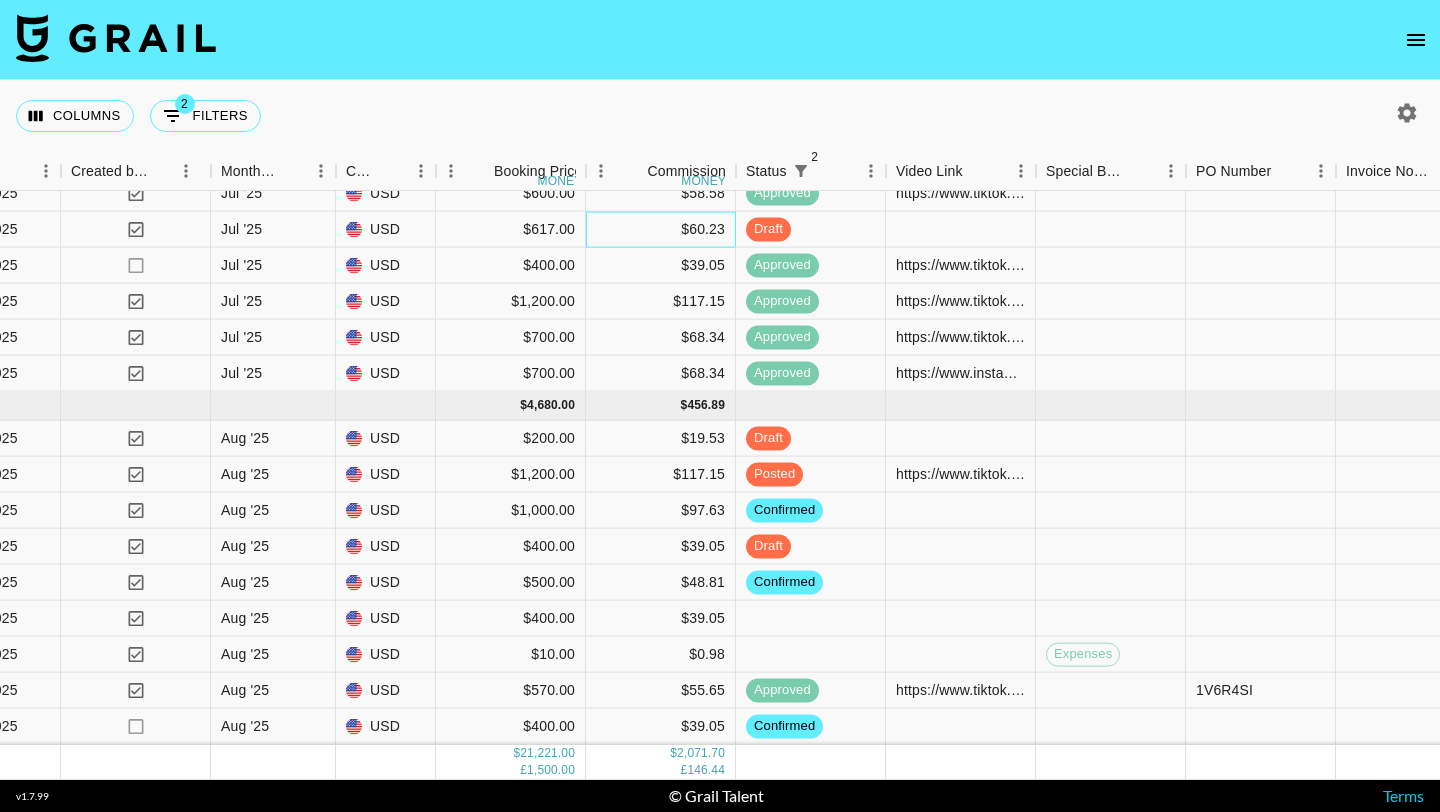 click on "$60.23" at bounding box center (661, 230) 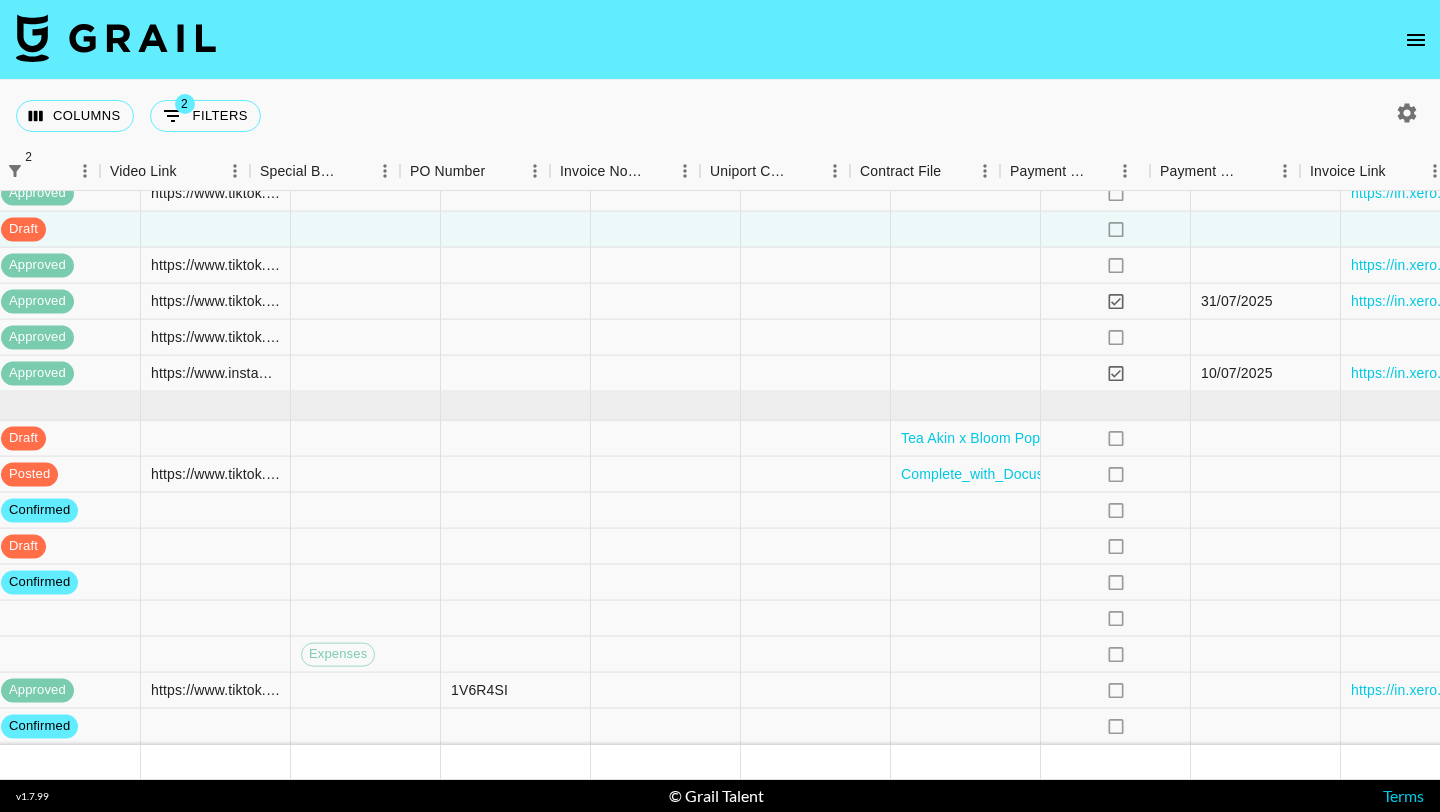 scroll, scrollTop: 1231, scrollLeft: 2055, axis: both 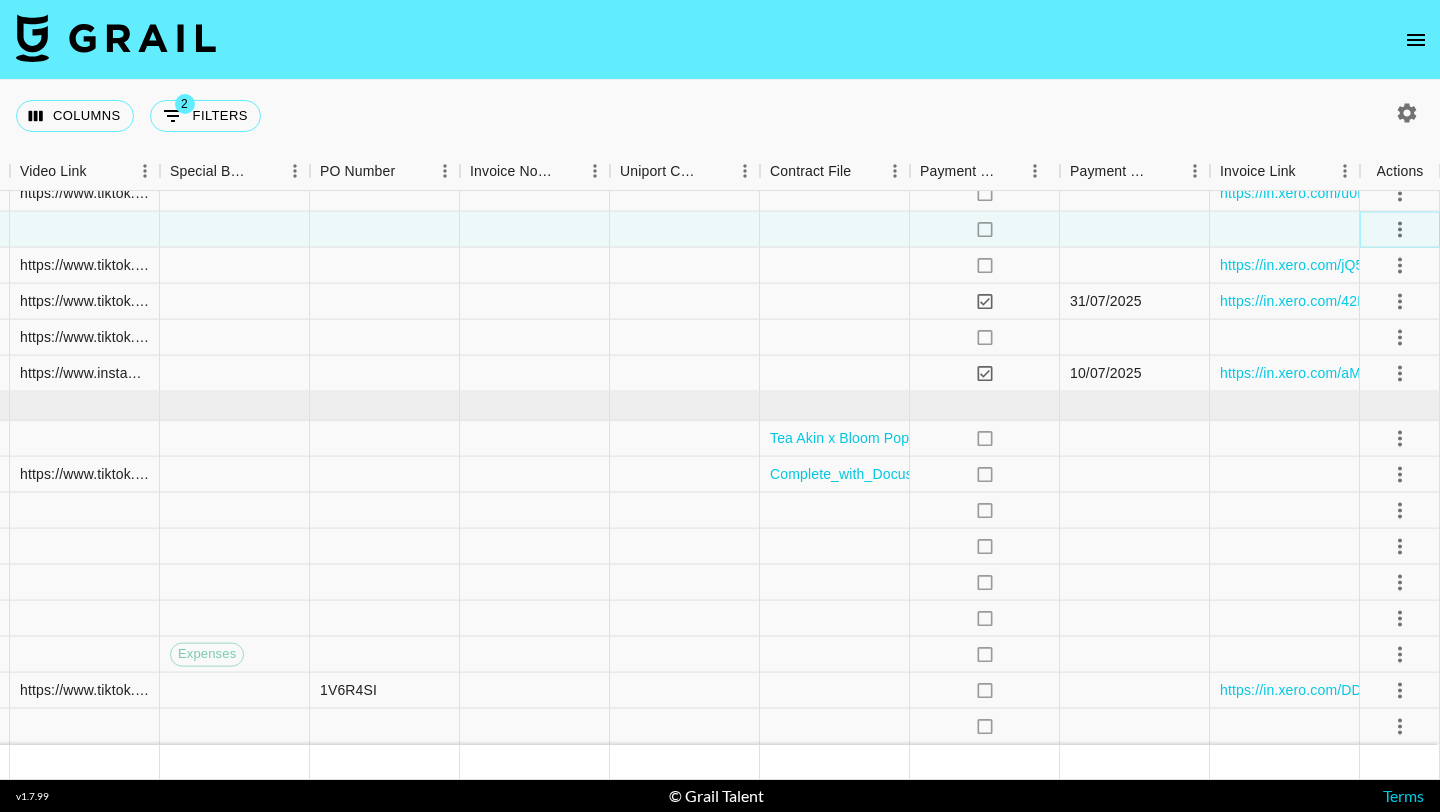 click 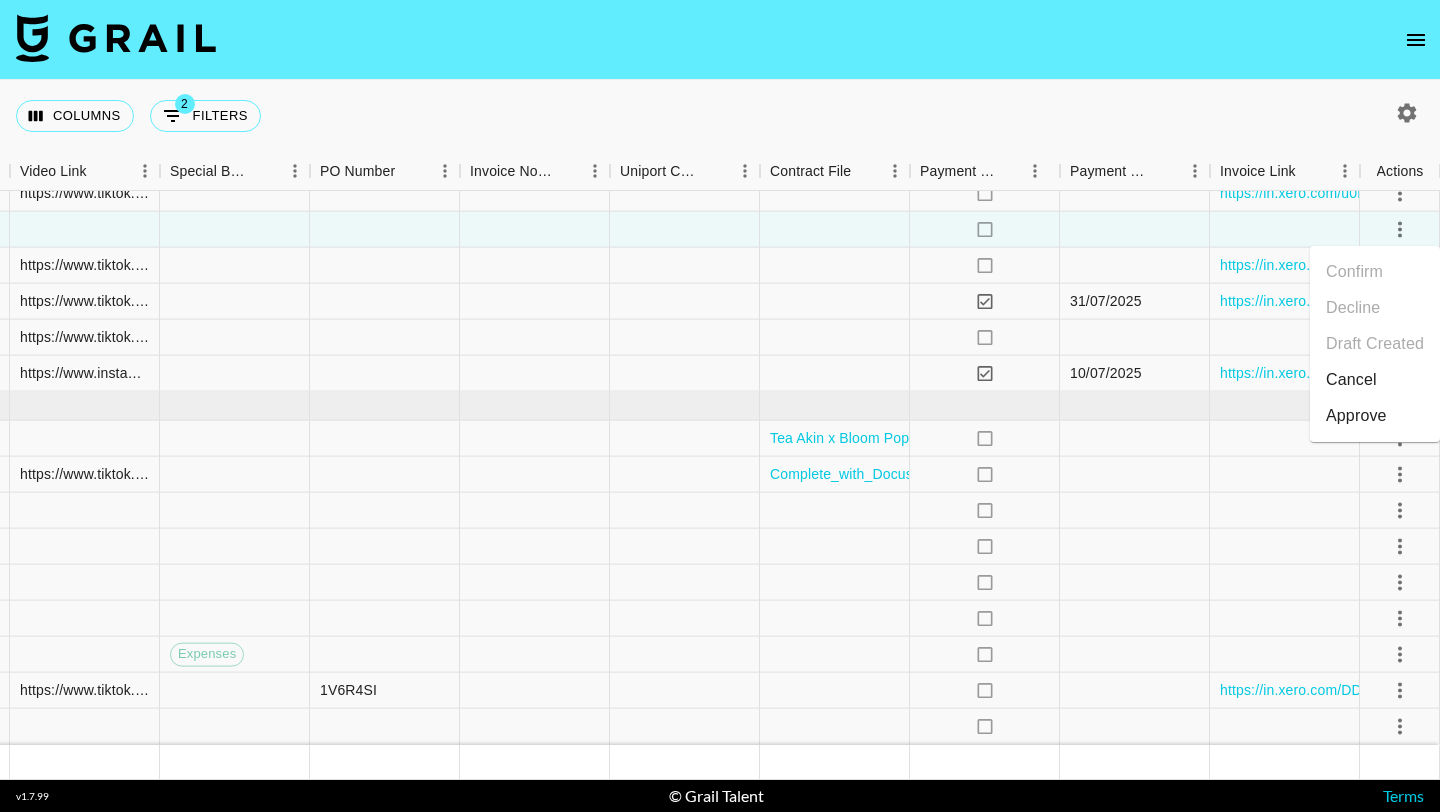 click on "Approve" at bounding box center [1356, 416] 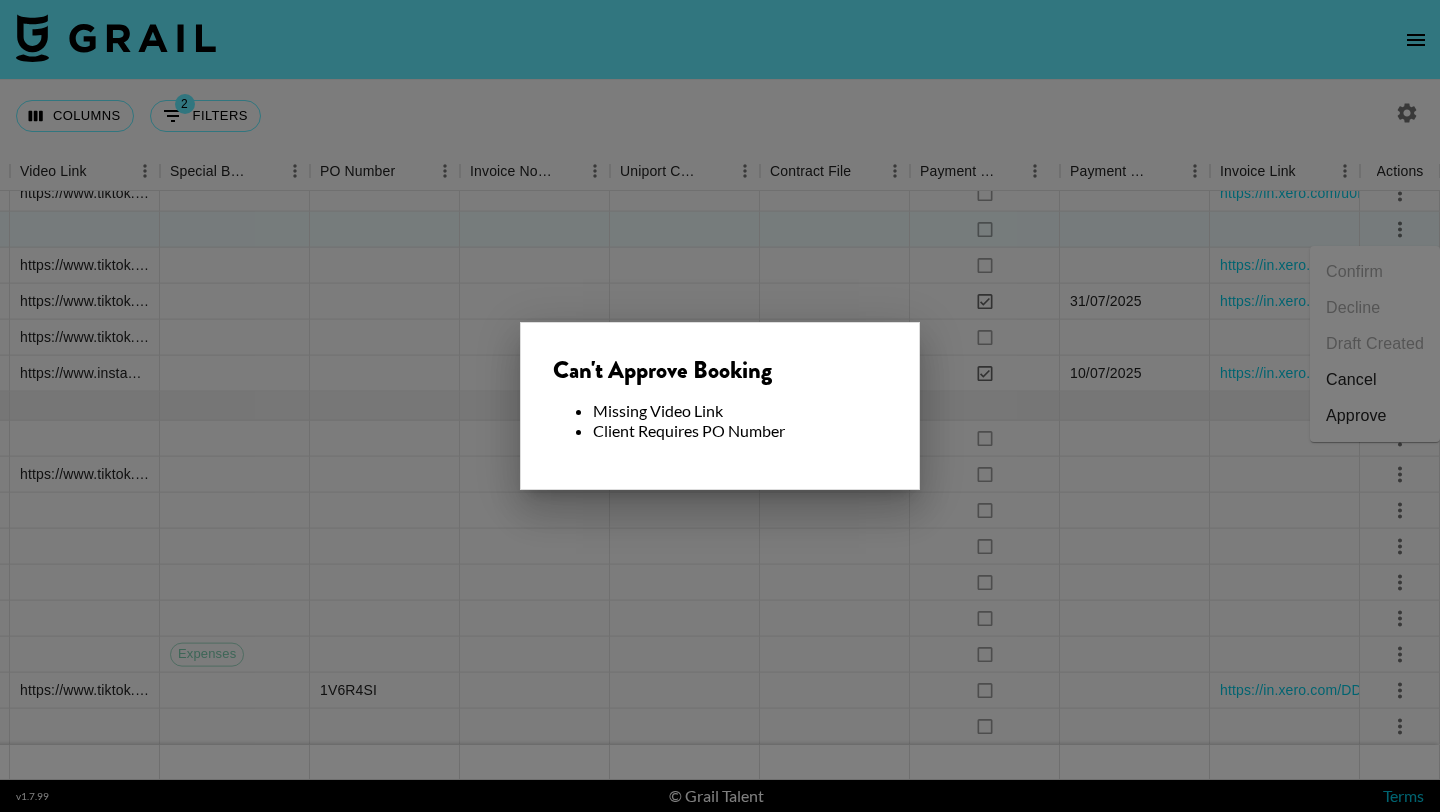 click at bounding box center (720, 406) 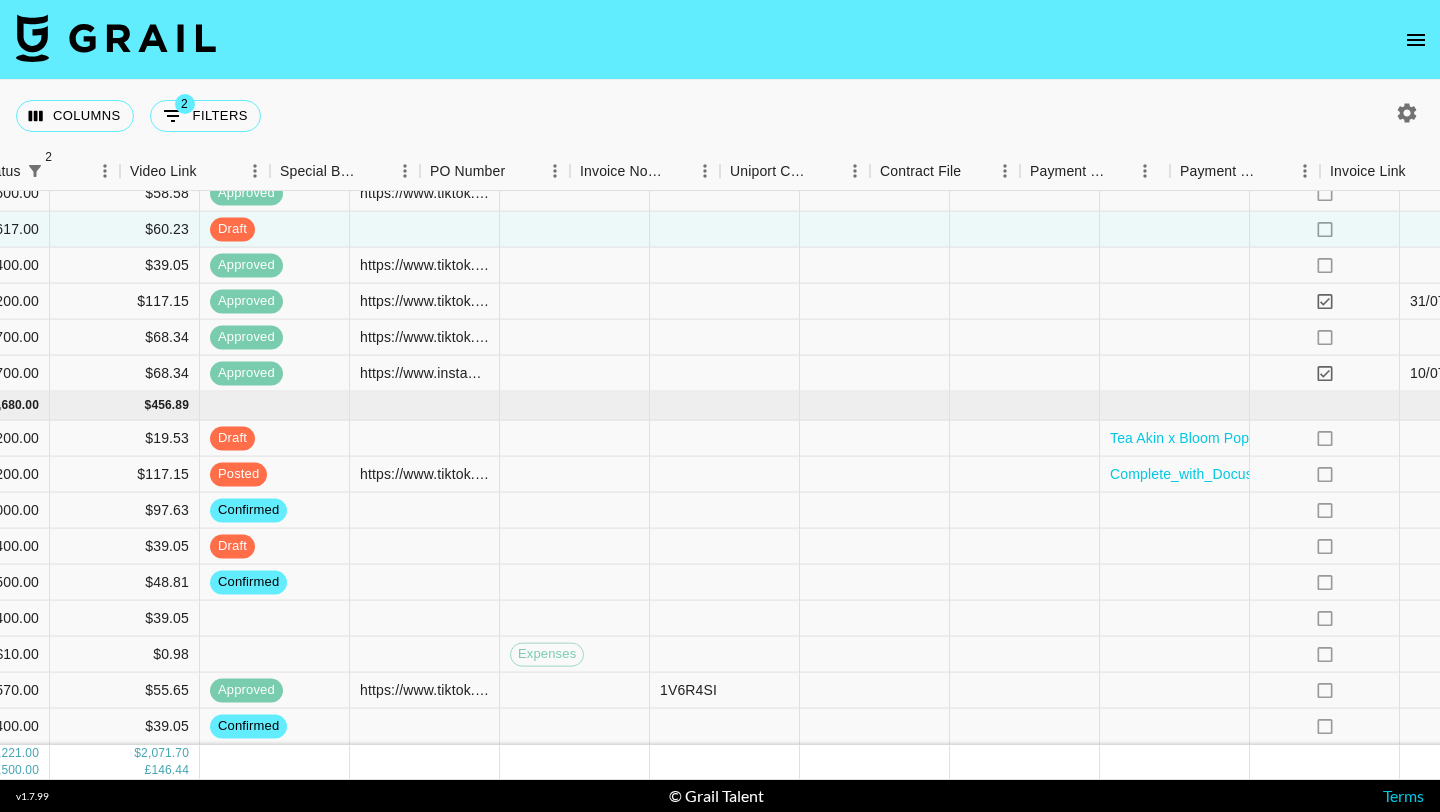 scroll, scrollTop: 1231, scrollLeft: 2055, axis: both 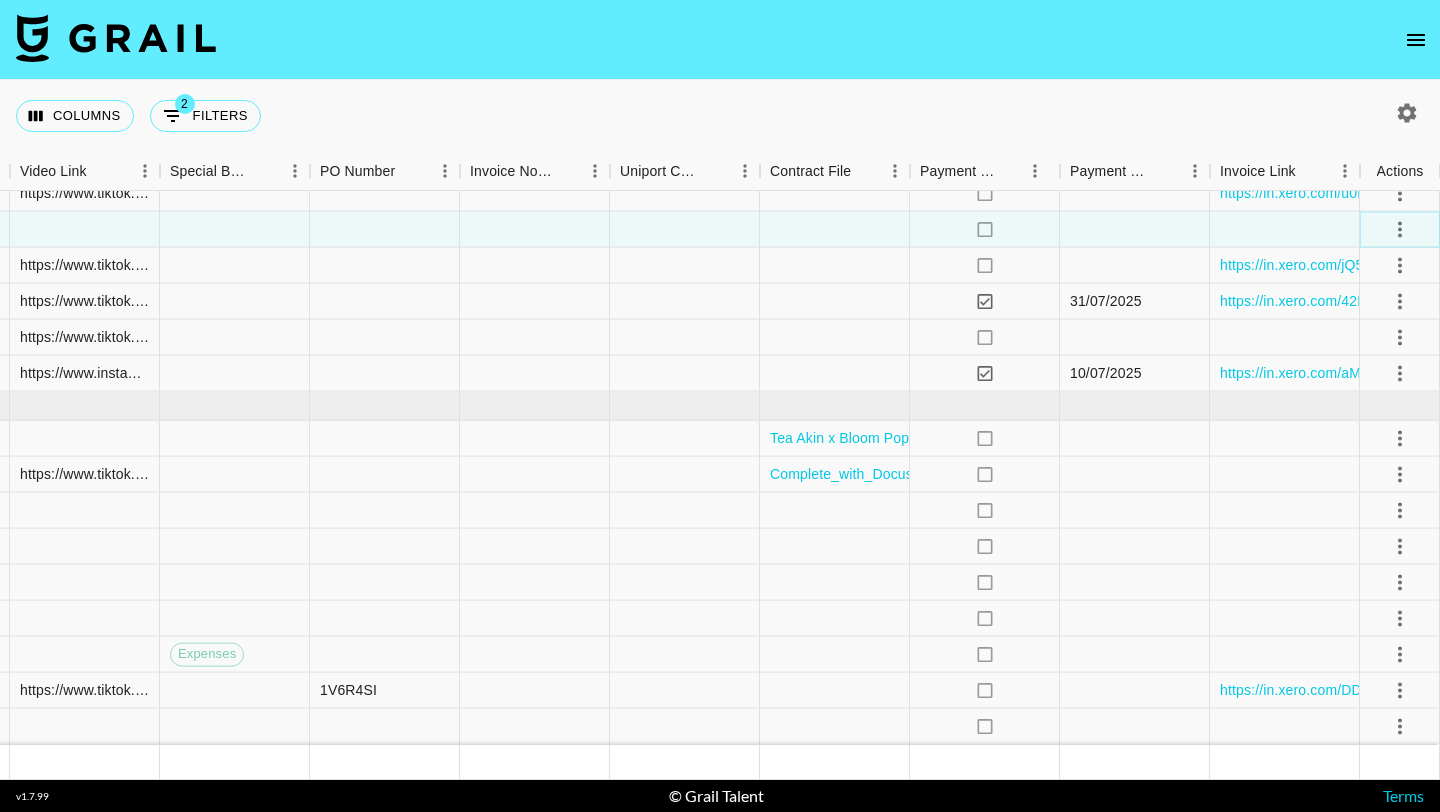 click 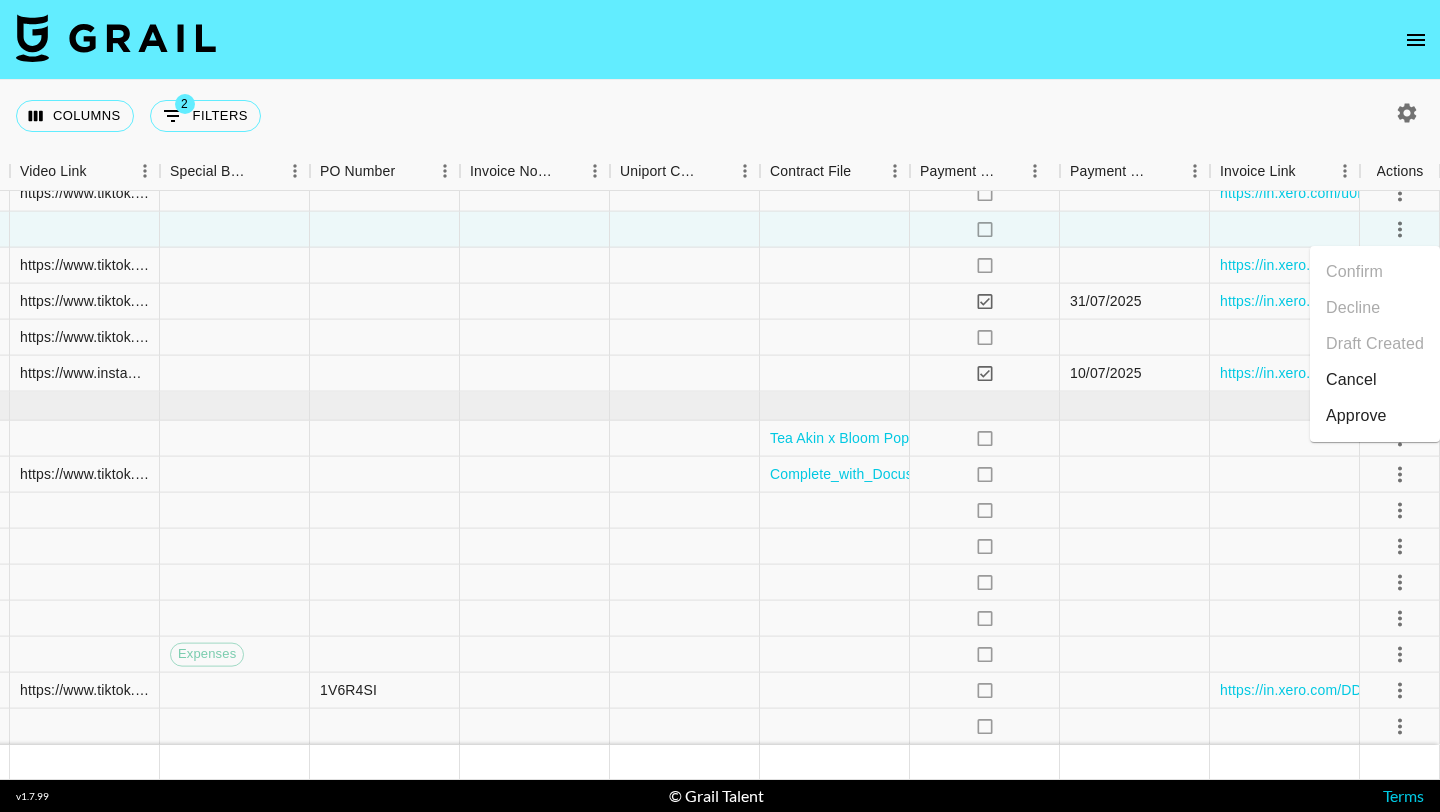 click on "Cancel" at bounding box center [1375, 380] 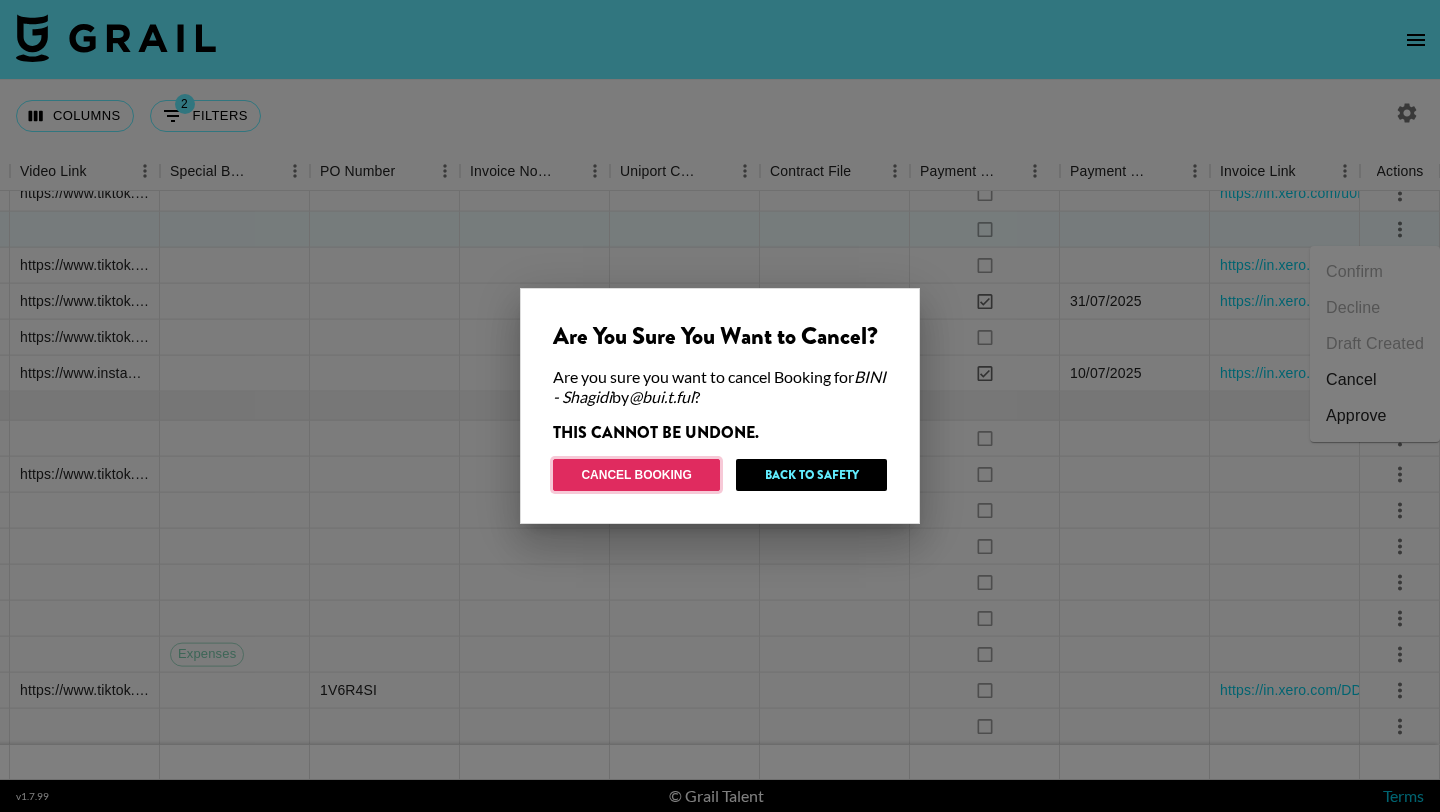 click on "Cancel Booking" at bounding box center (636, 475) 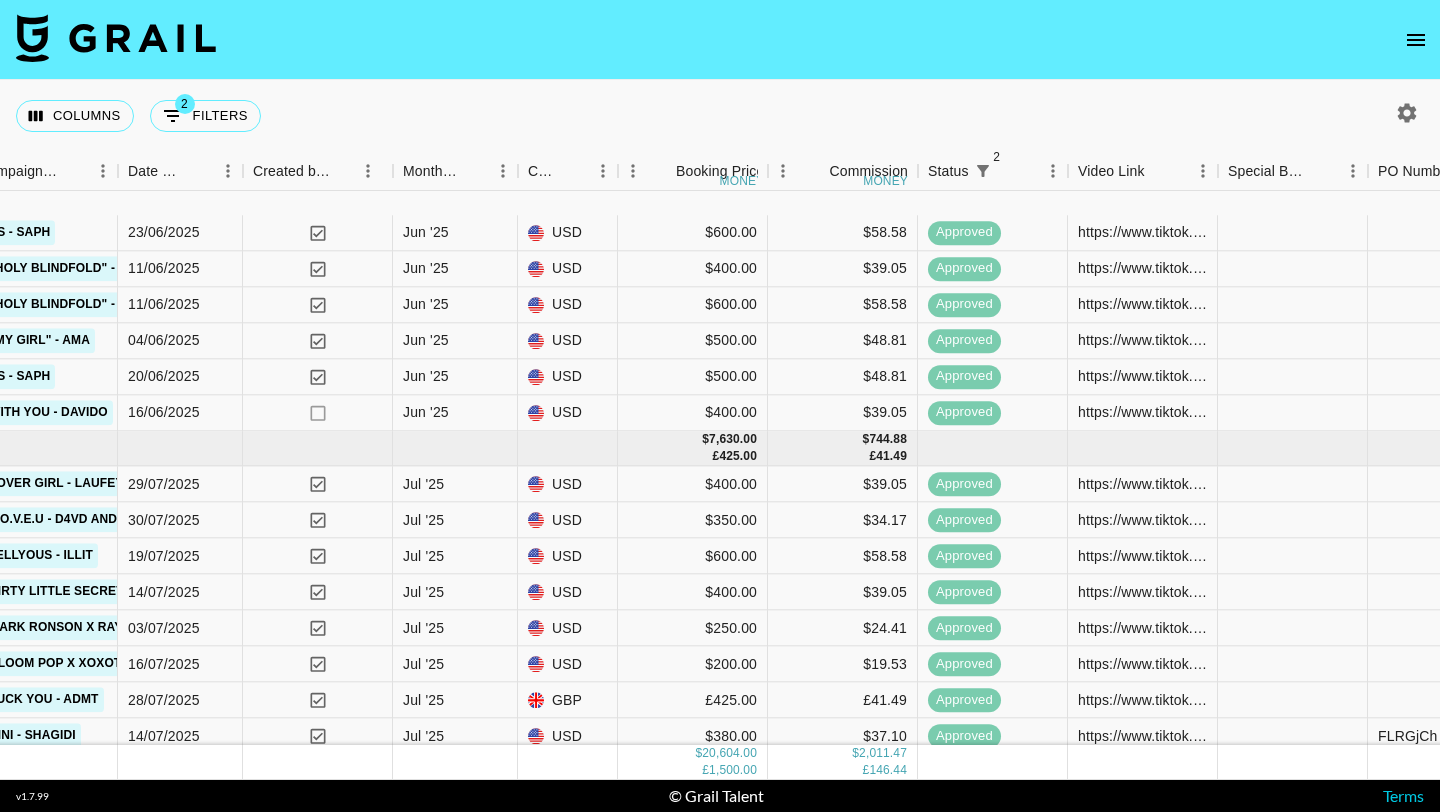 scroll, scrollTop: 1195, scrollLeft: 997, axis: both 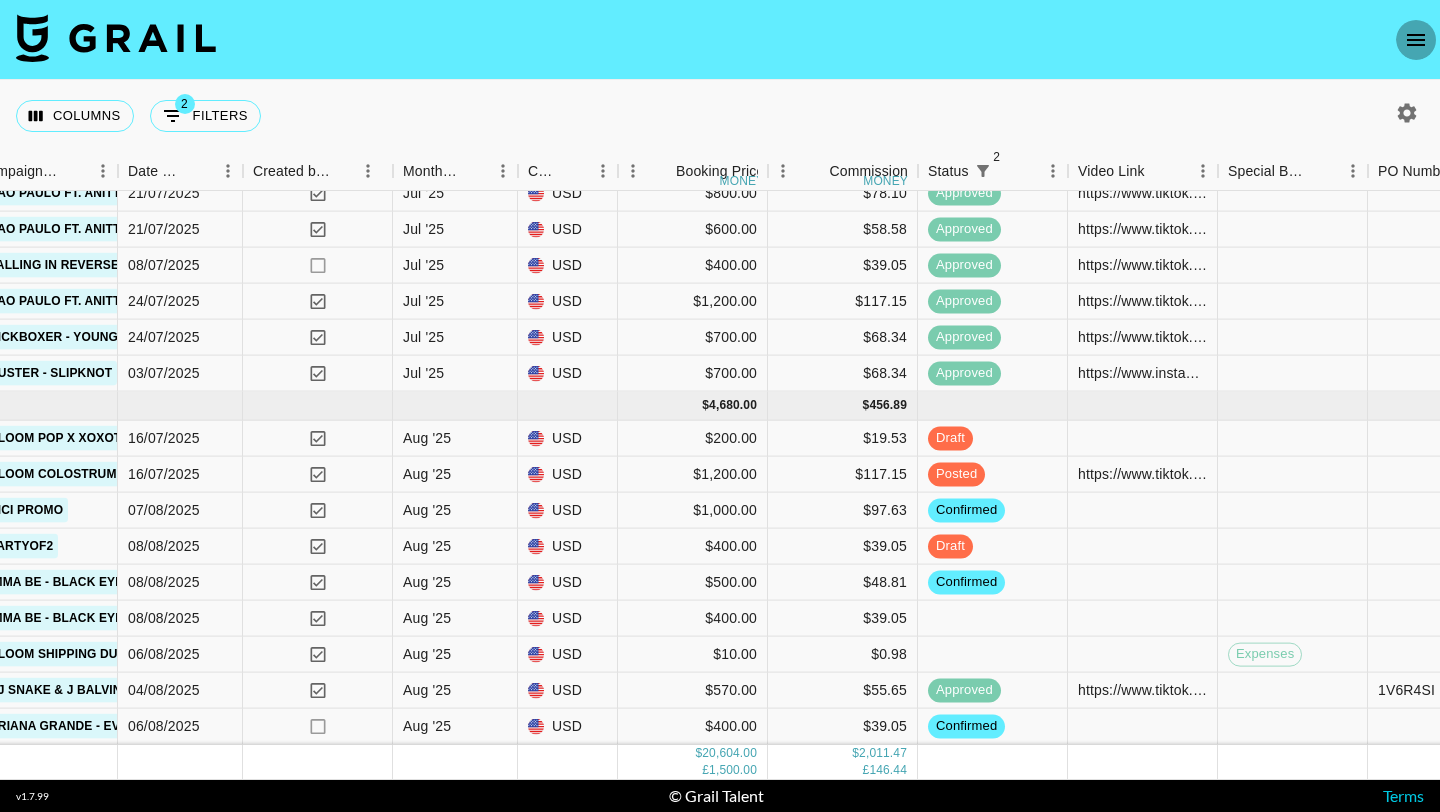 click 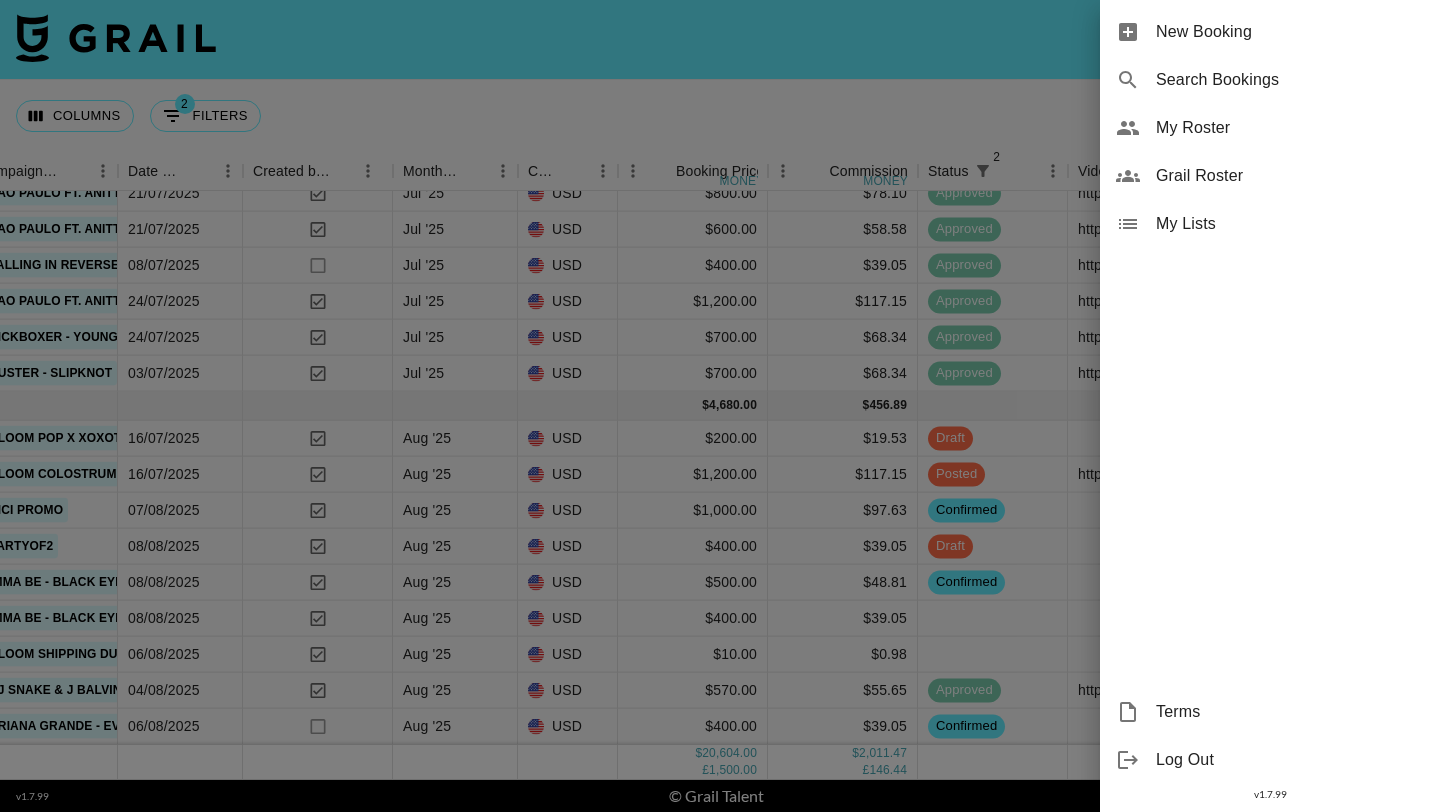 click on "My Roster" at bounding box center (1270, 128) 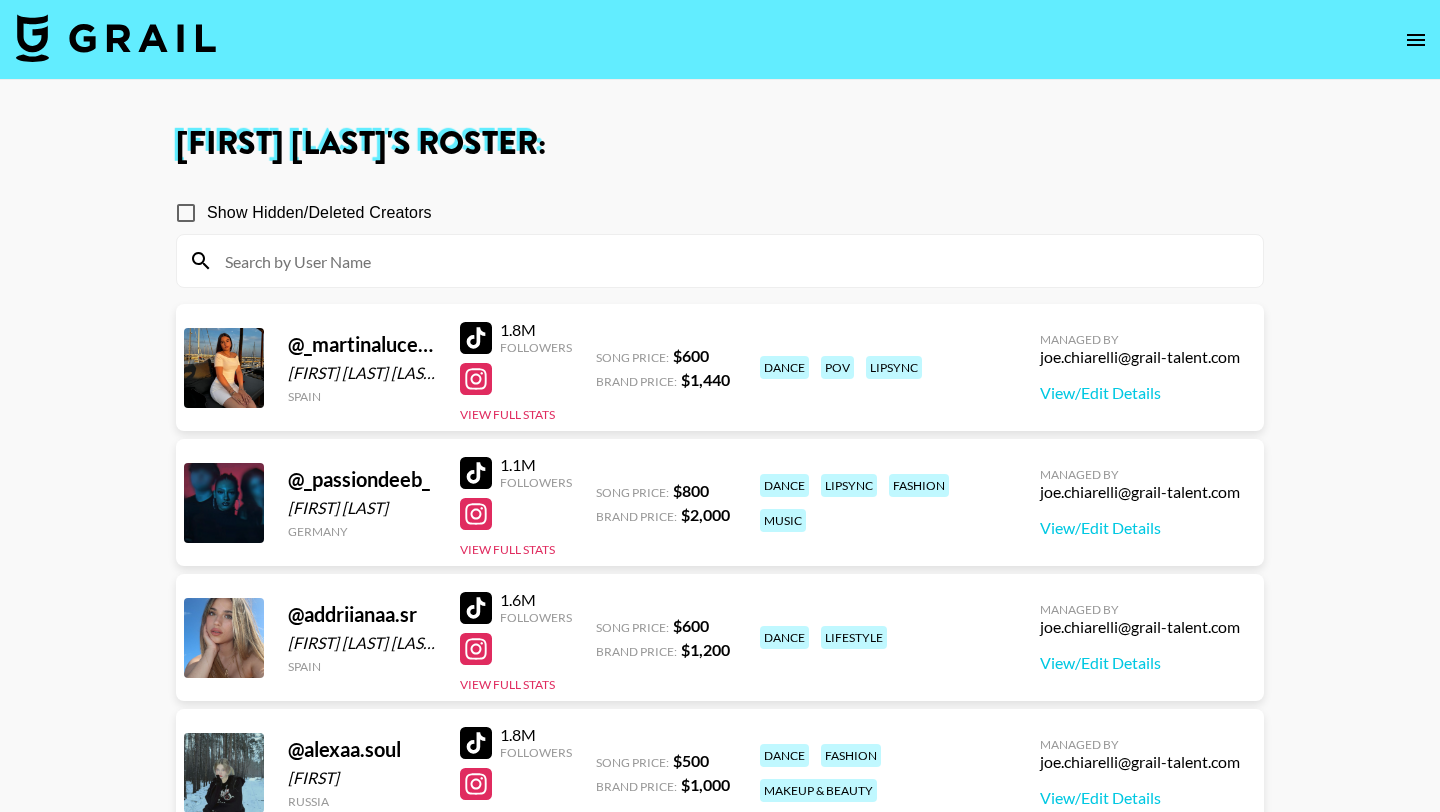 click at bounding box center (732, 261) 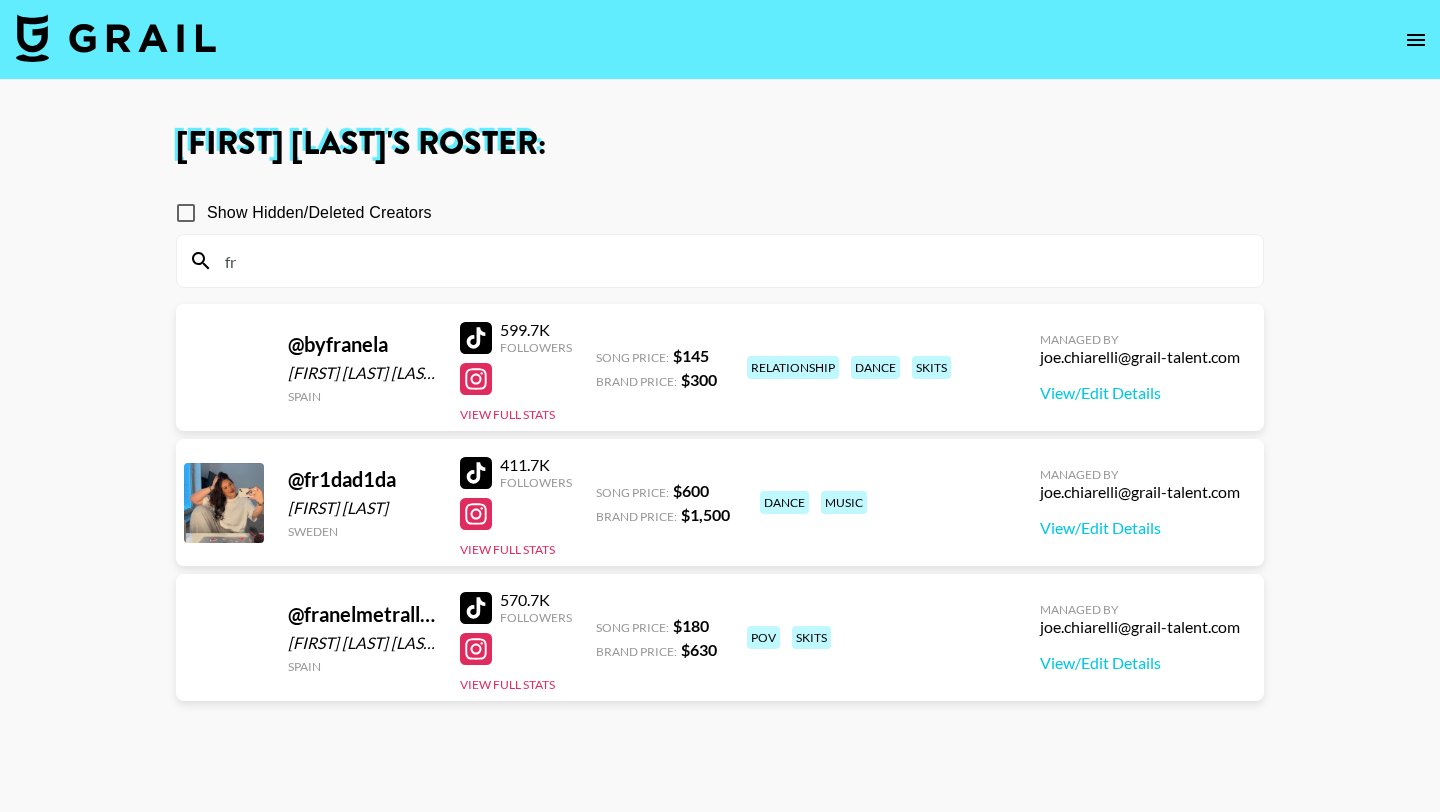 type on "f" 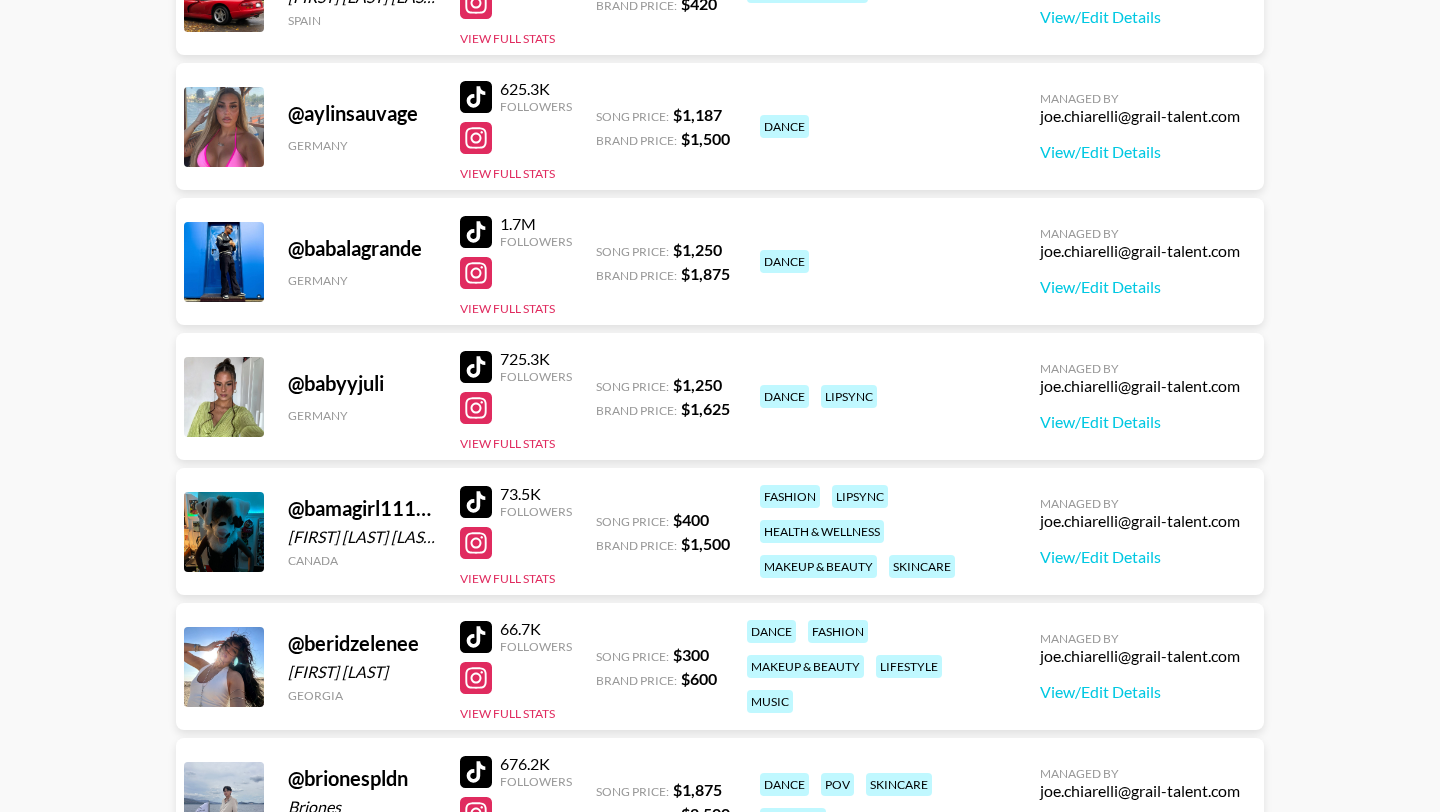 scroll, scrollTop: 1596, scrollLeft: 0, axis: vertical 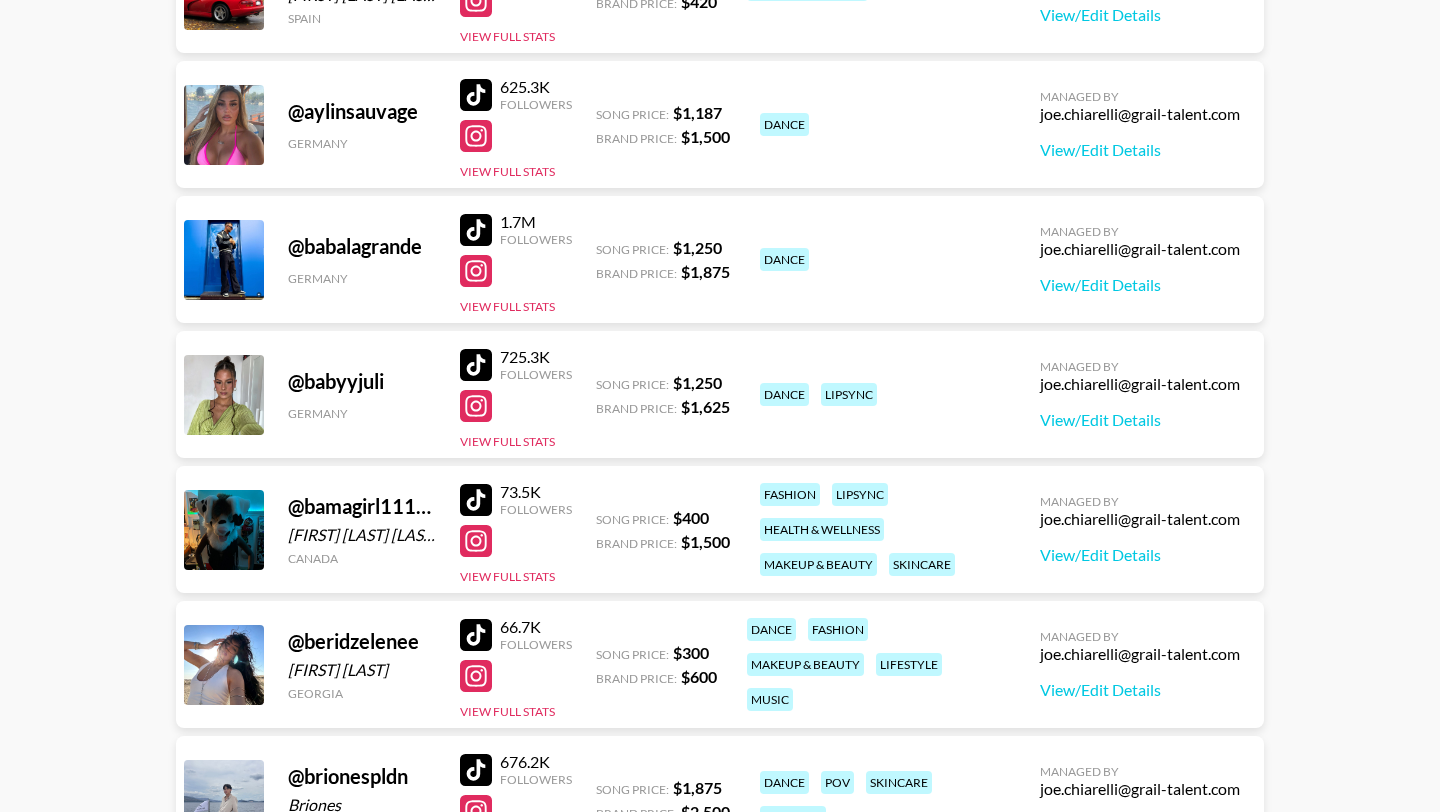click on "625.3K Followers View Full Stats" at bounding box center [516, 124] 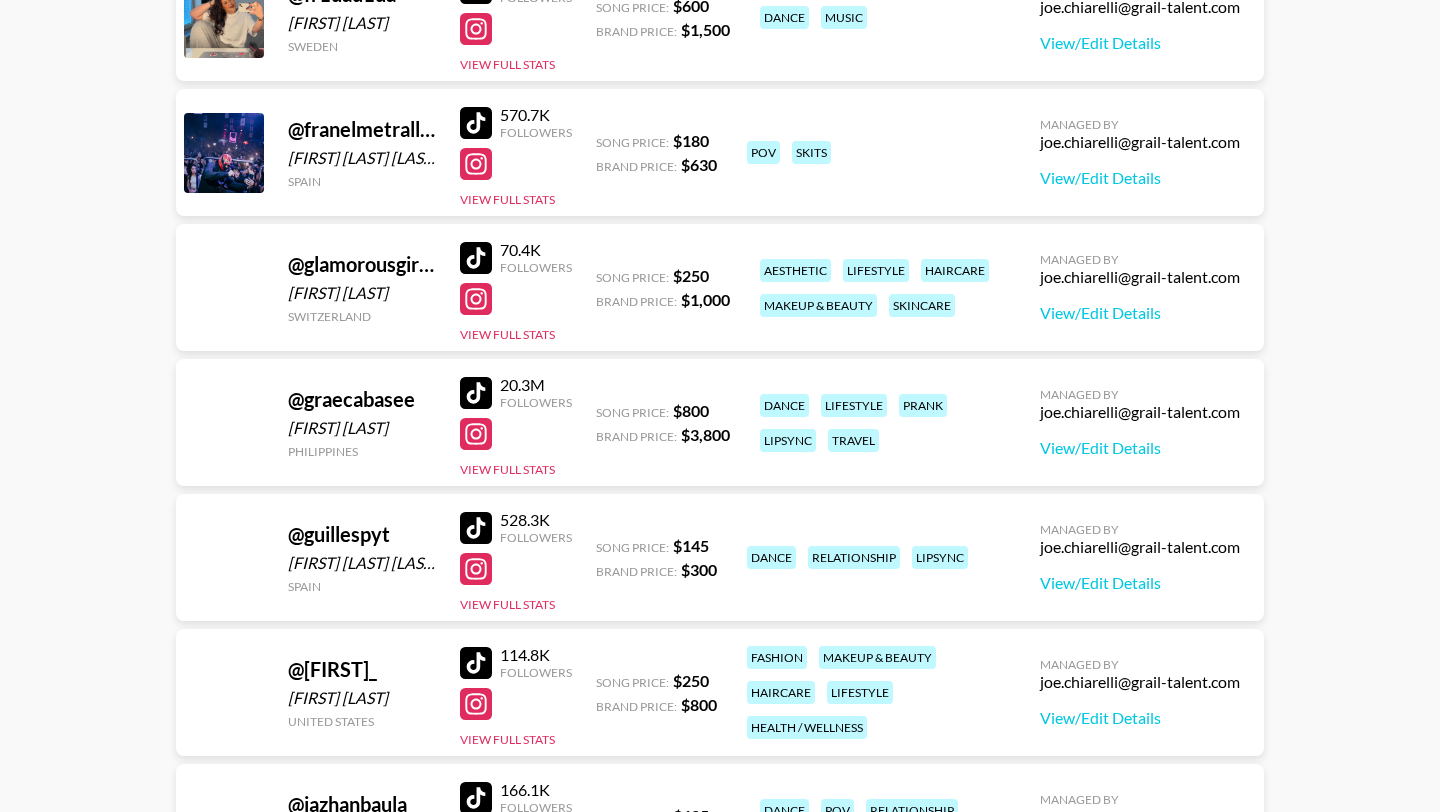 scroll, scrollTop: 5122, scrollLeft: 0, axis: vertical 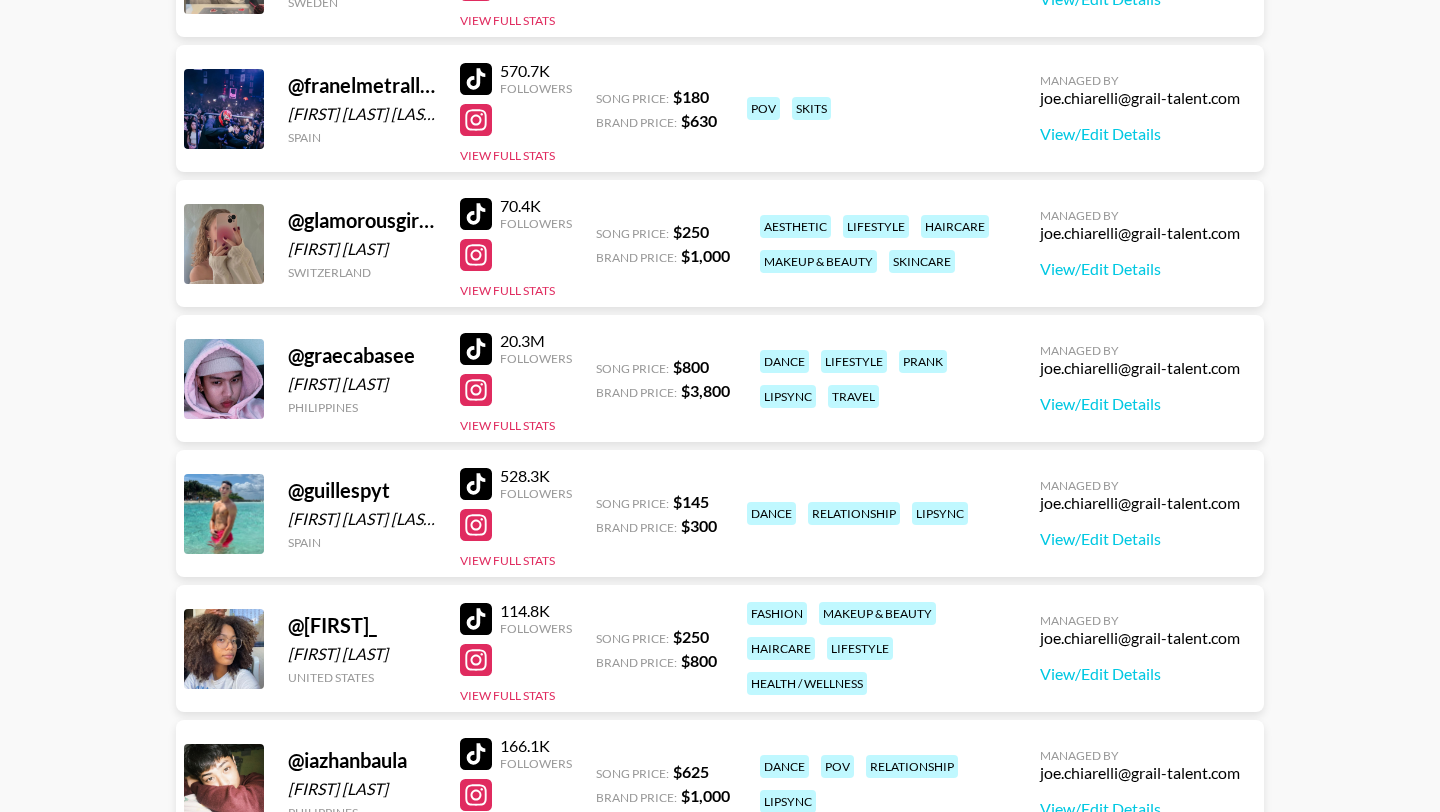 click at bounding box center [476, 214] 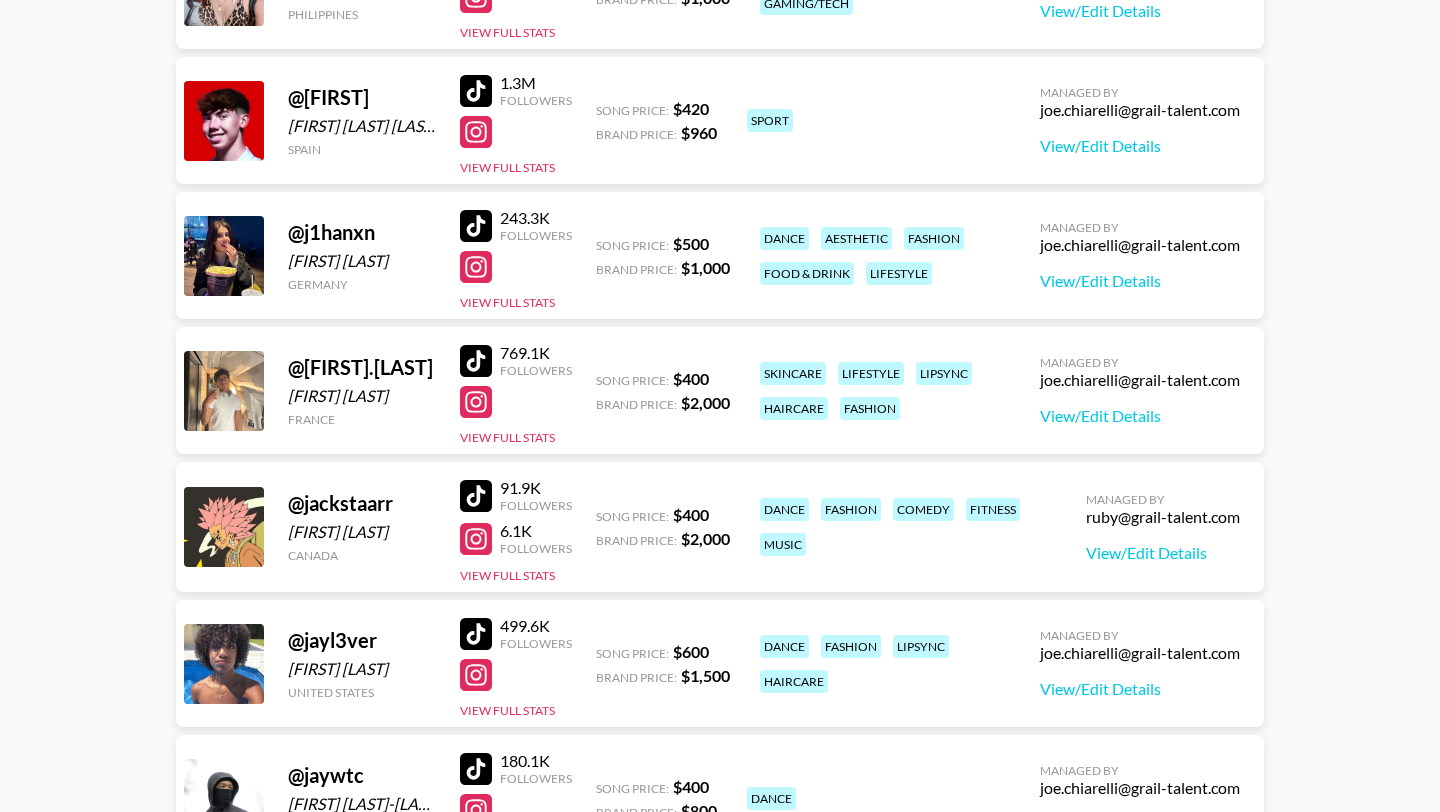 scroll, scrollTop: 6461, scrollLeft: 0, axis: vertical 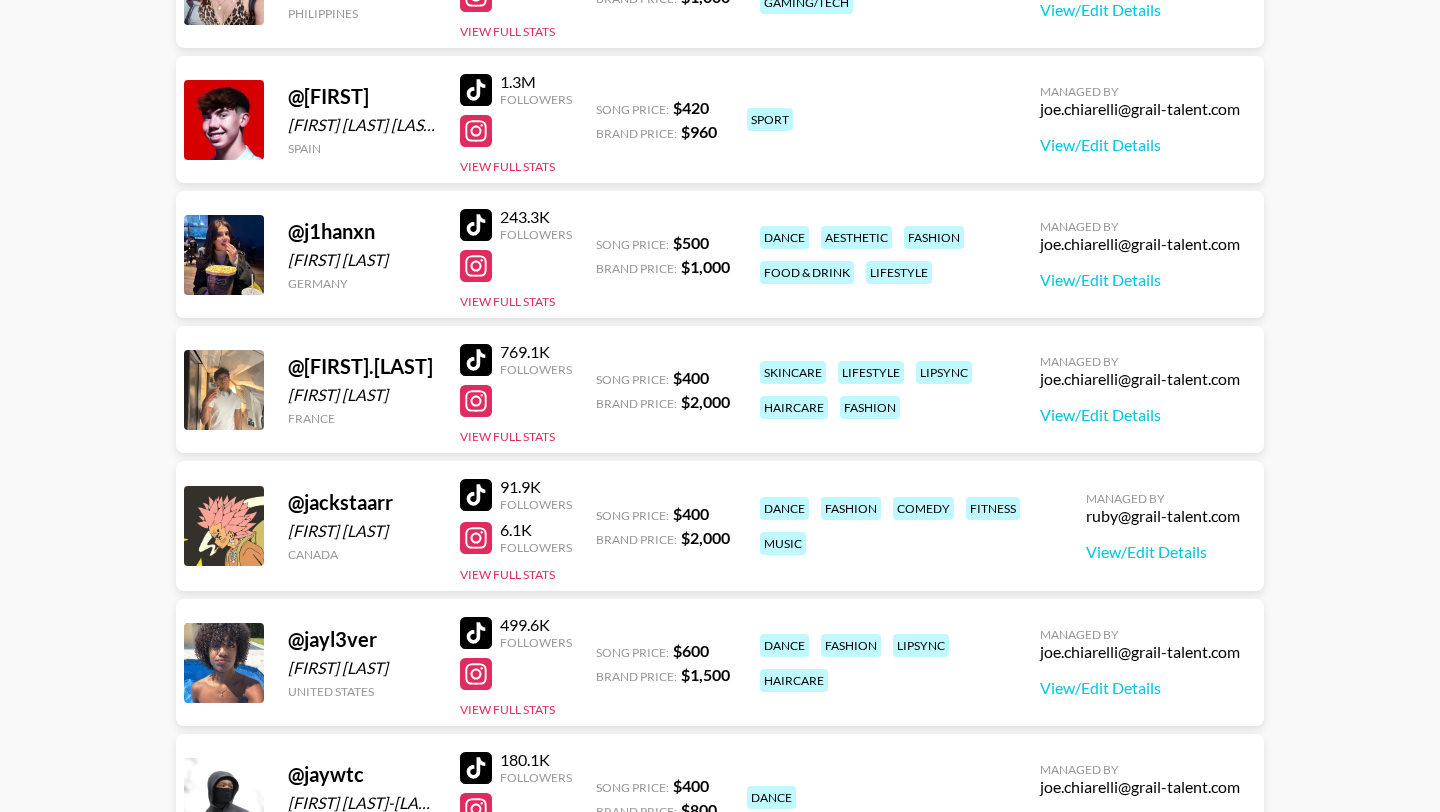 click at bounding box center (476, 225) 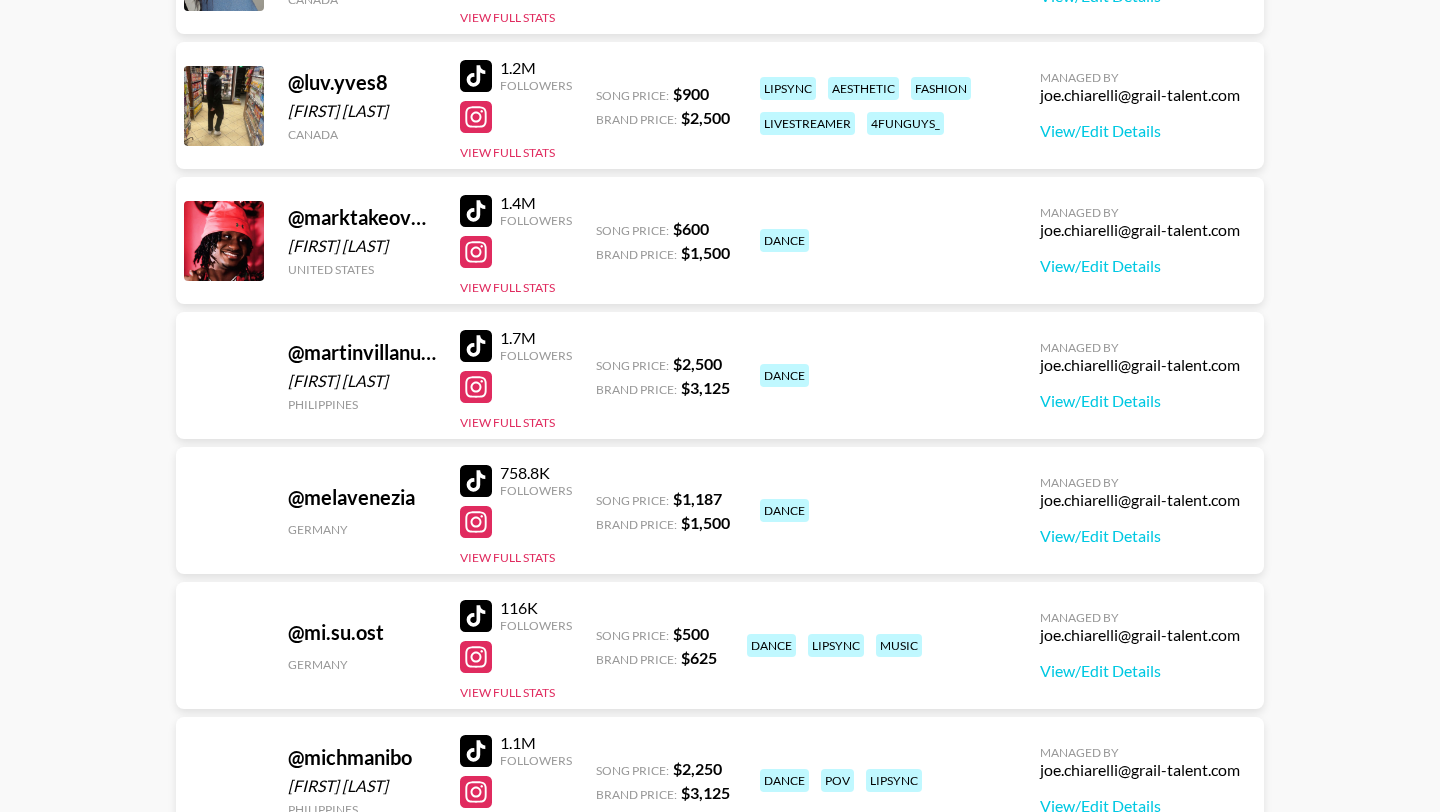 scroll, scrollTop: 9449, scrollLeft: 0, axis: vertical 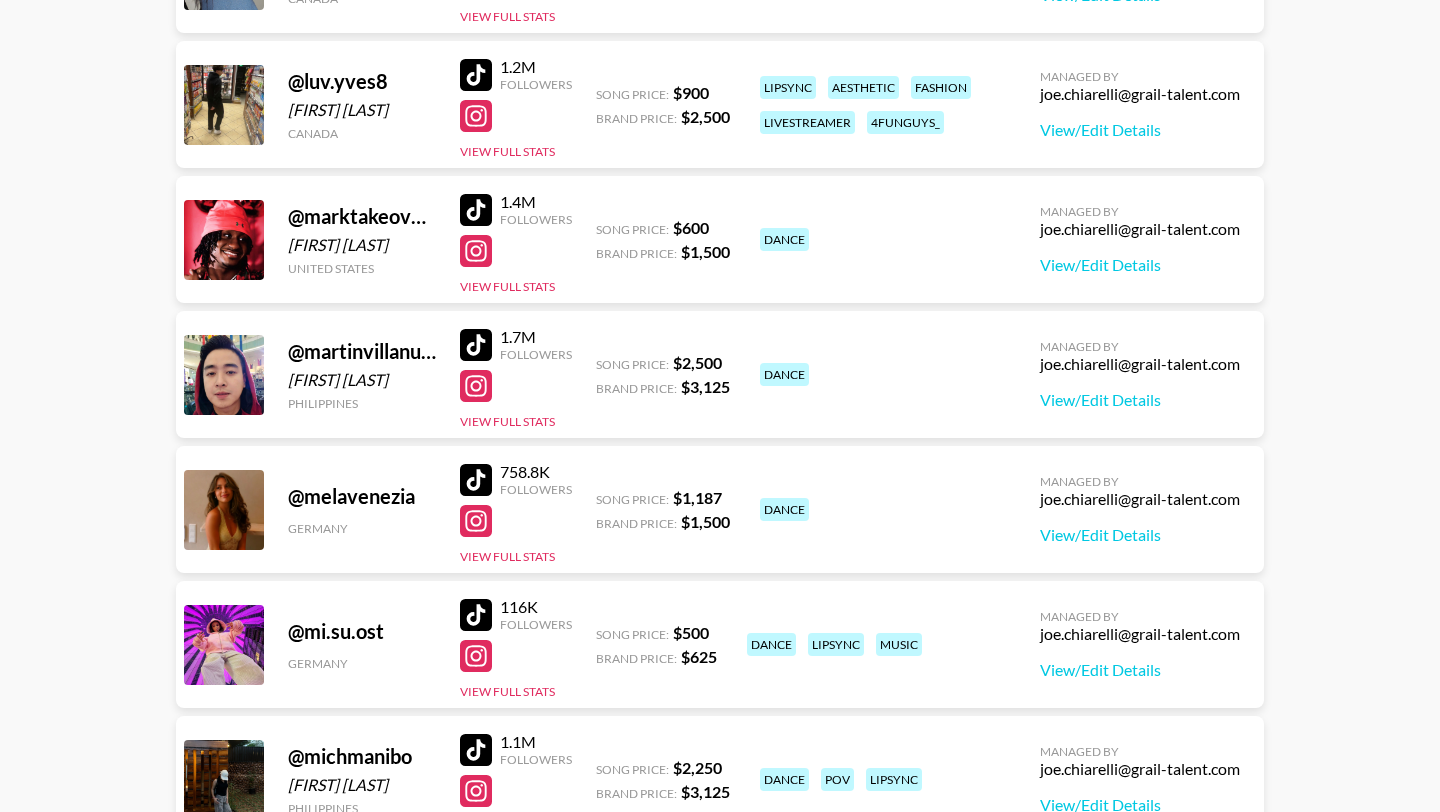 click on "758.8K Followers" at bounding box center [516, 479] 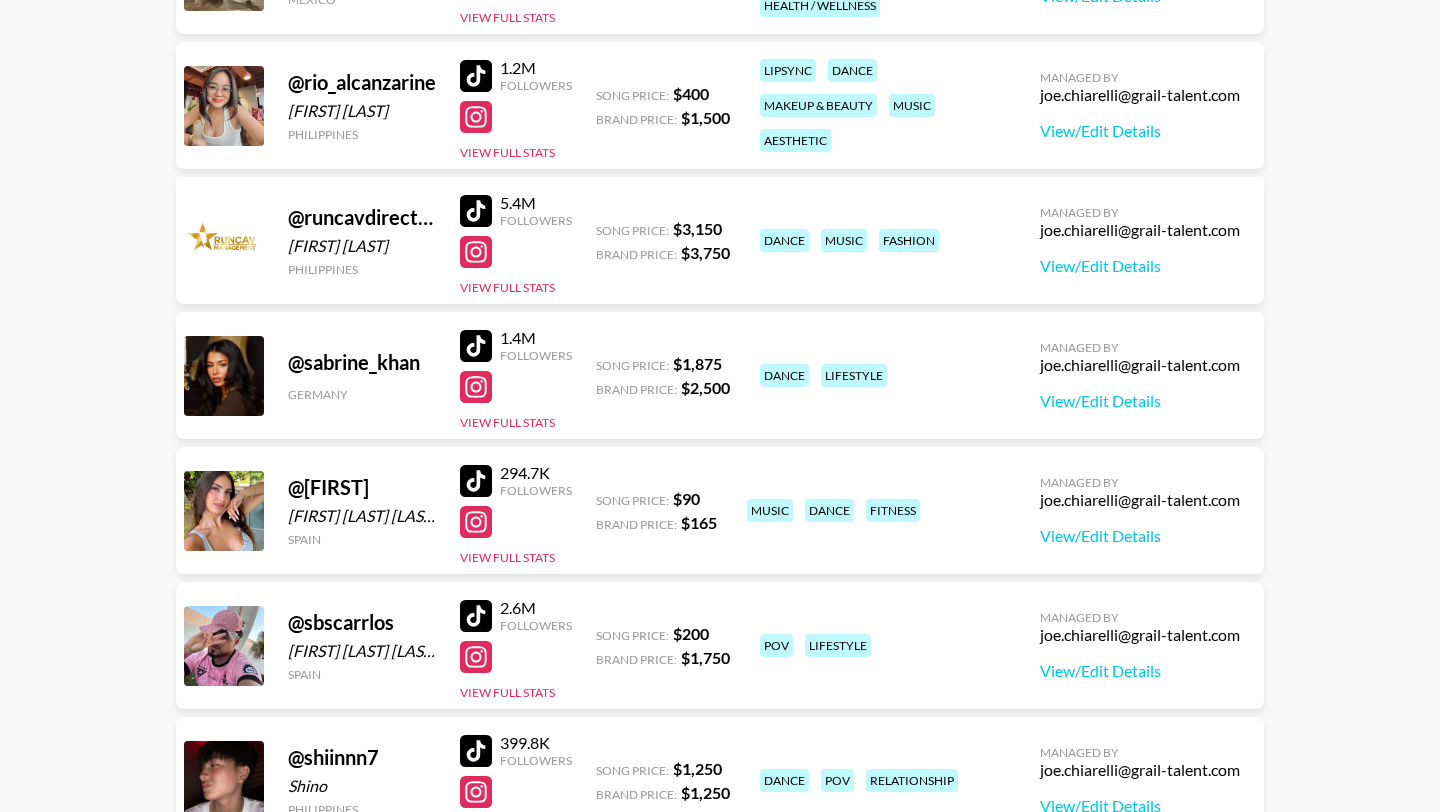 scroll, scrollTop: 11747, scrollLeft: 0, axis: vertical 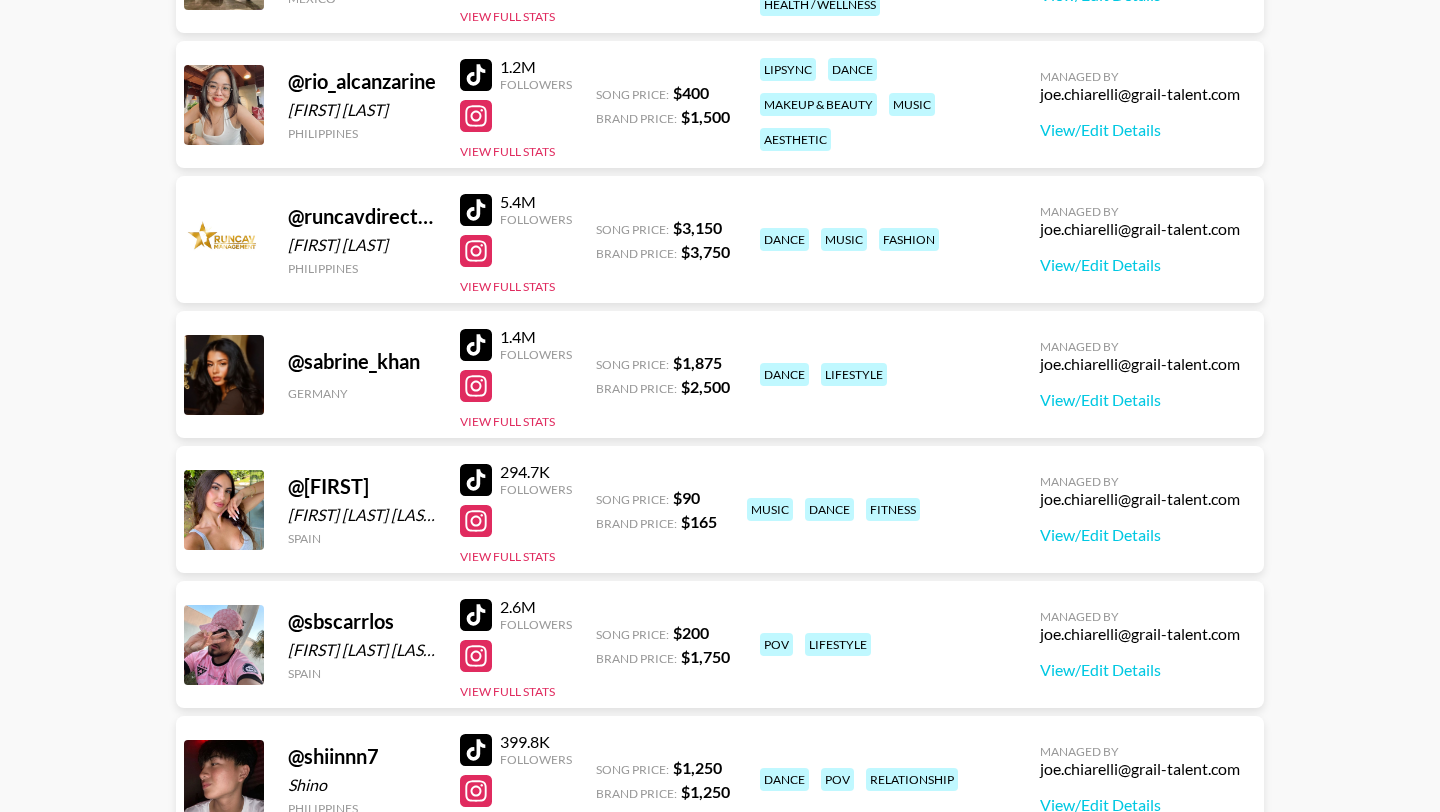 click at bounding box center [476, 345] 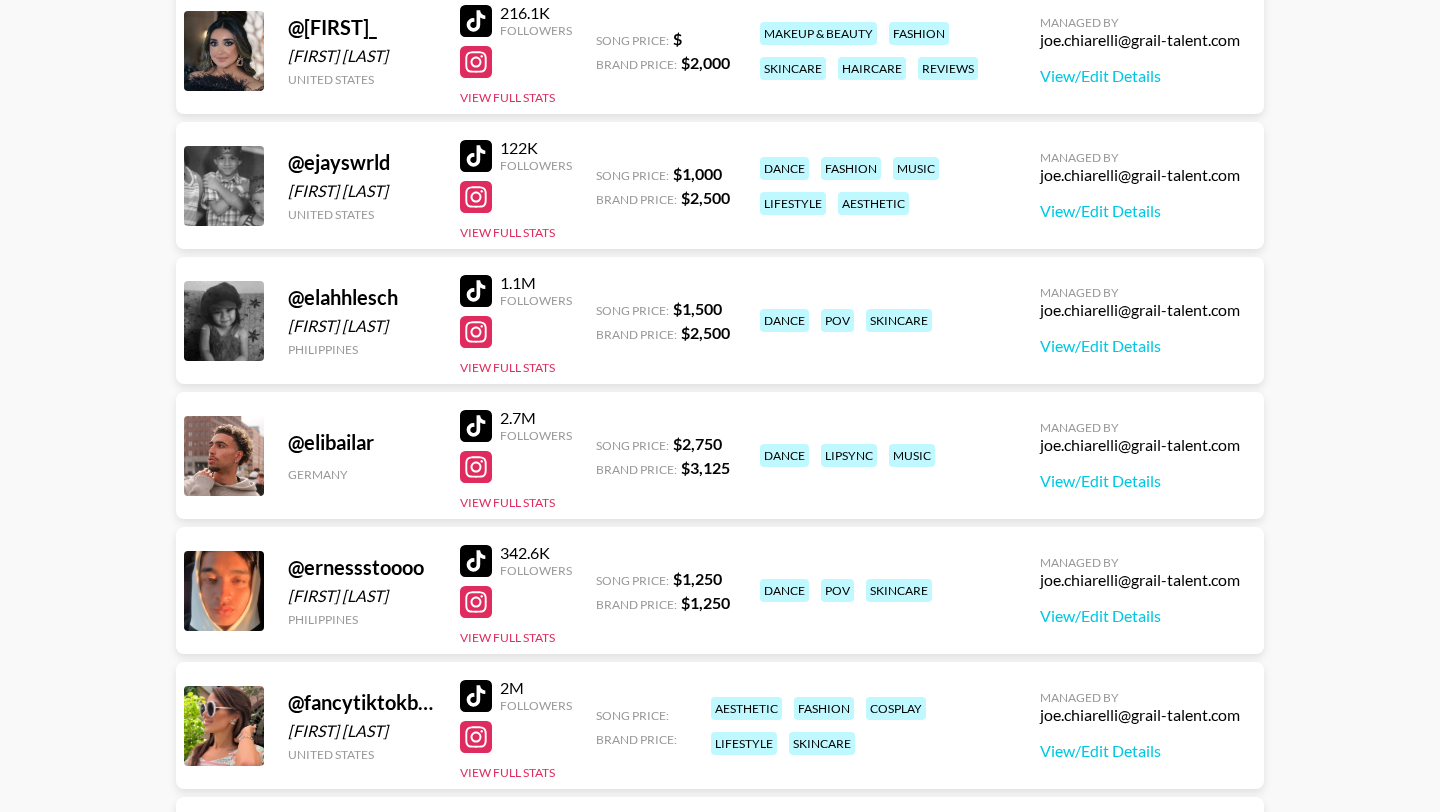 scroll, scrollTop: 3910, scrollLeft: 0, axis: vertical 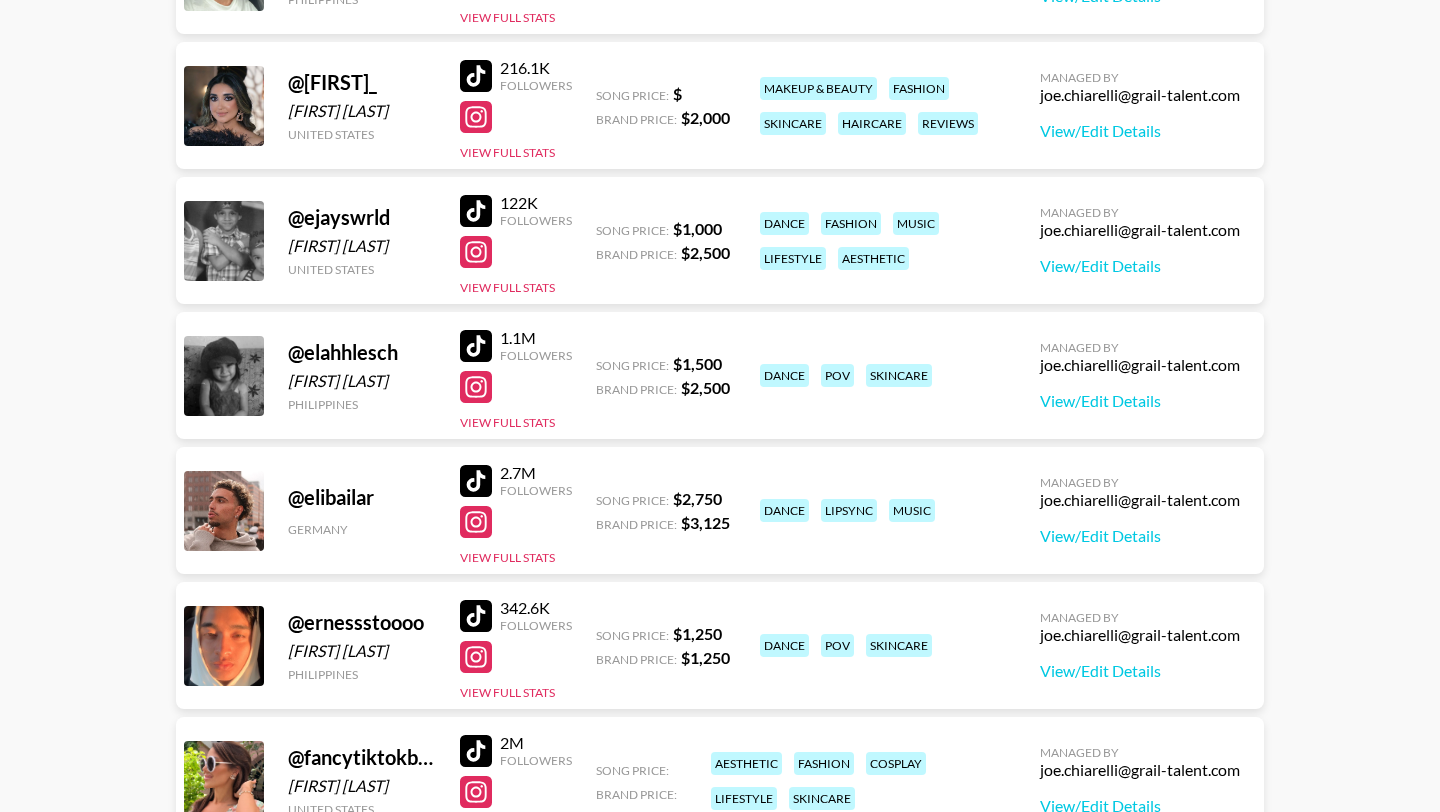 click at bounding box center [476, 481] 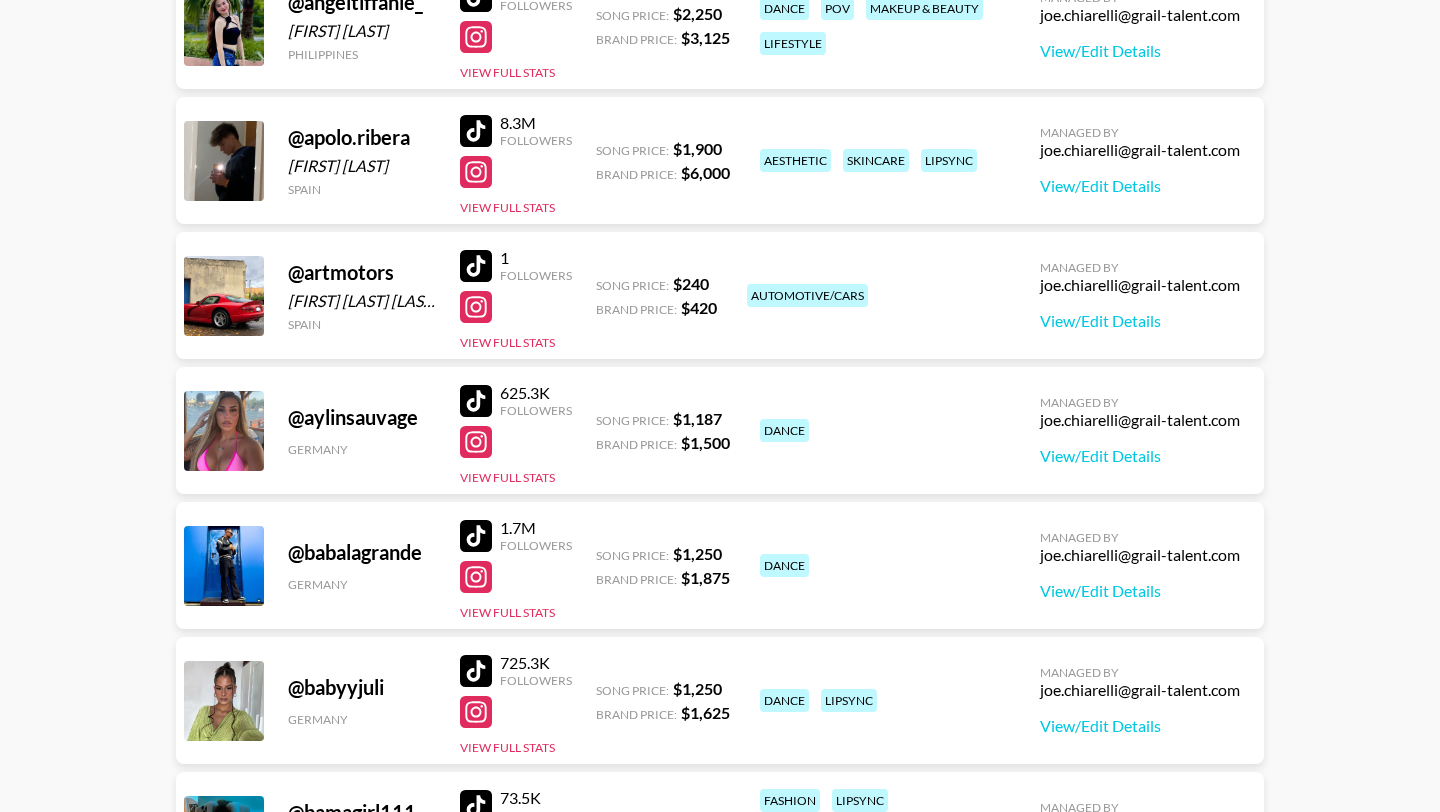 scroll, scrollTop: 1289, scrollLeft: 0, axis: vertical 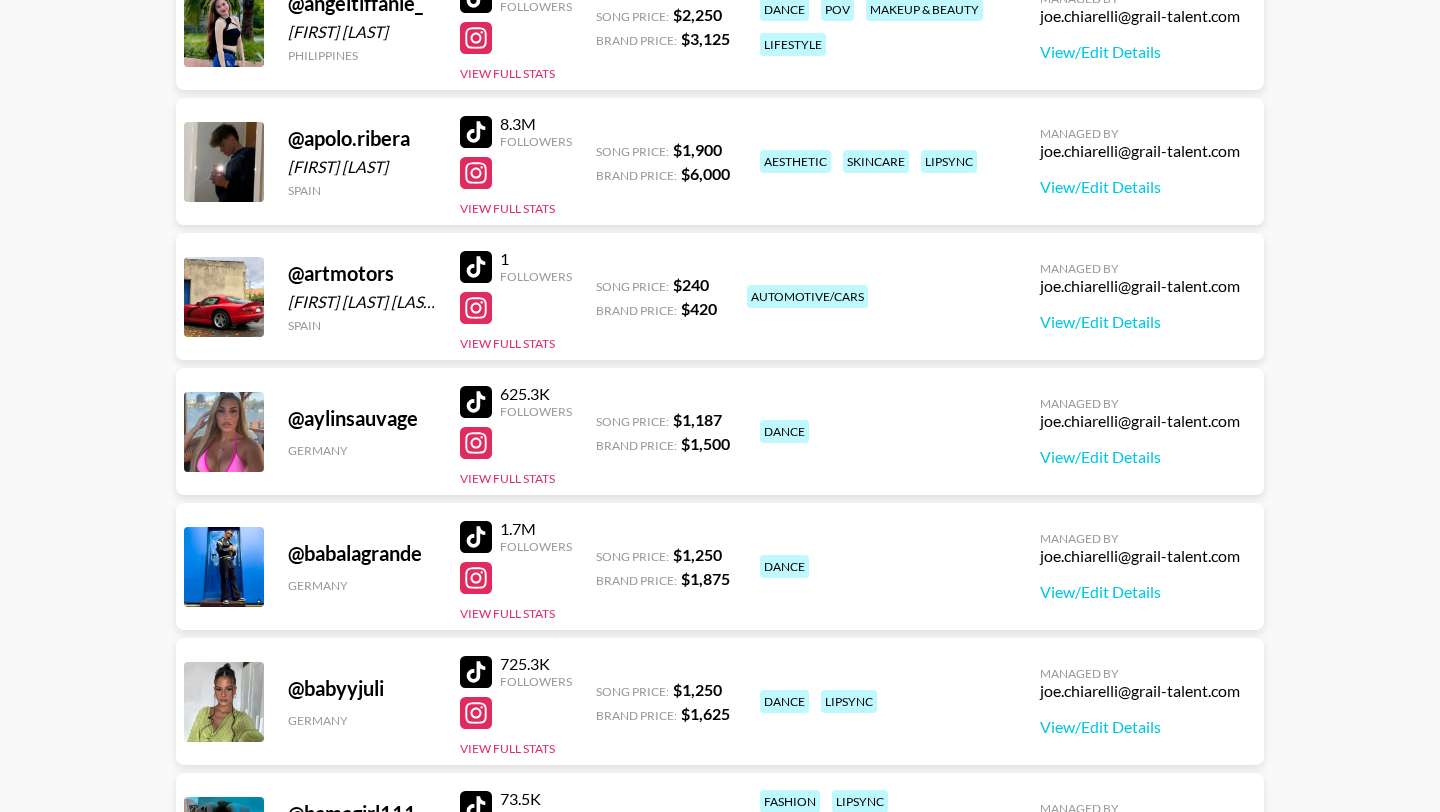 click at bounding box center (476, 672) 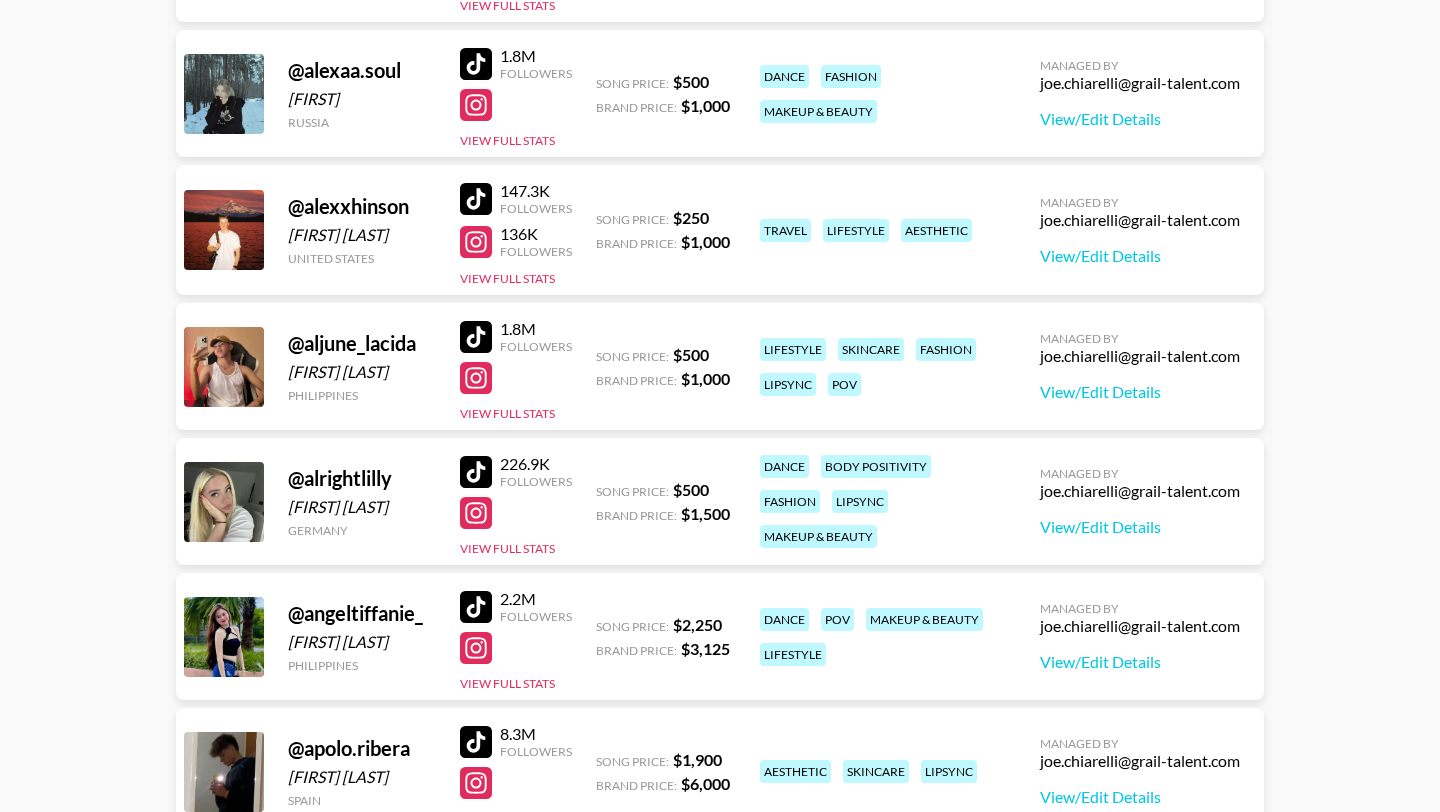 scroll, scrollTop: 611, scrollLeft: 0, axis: vertical 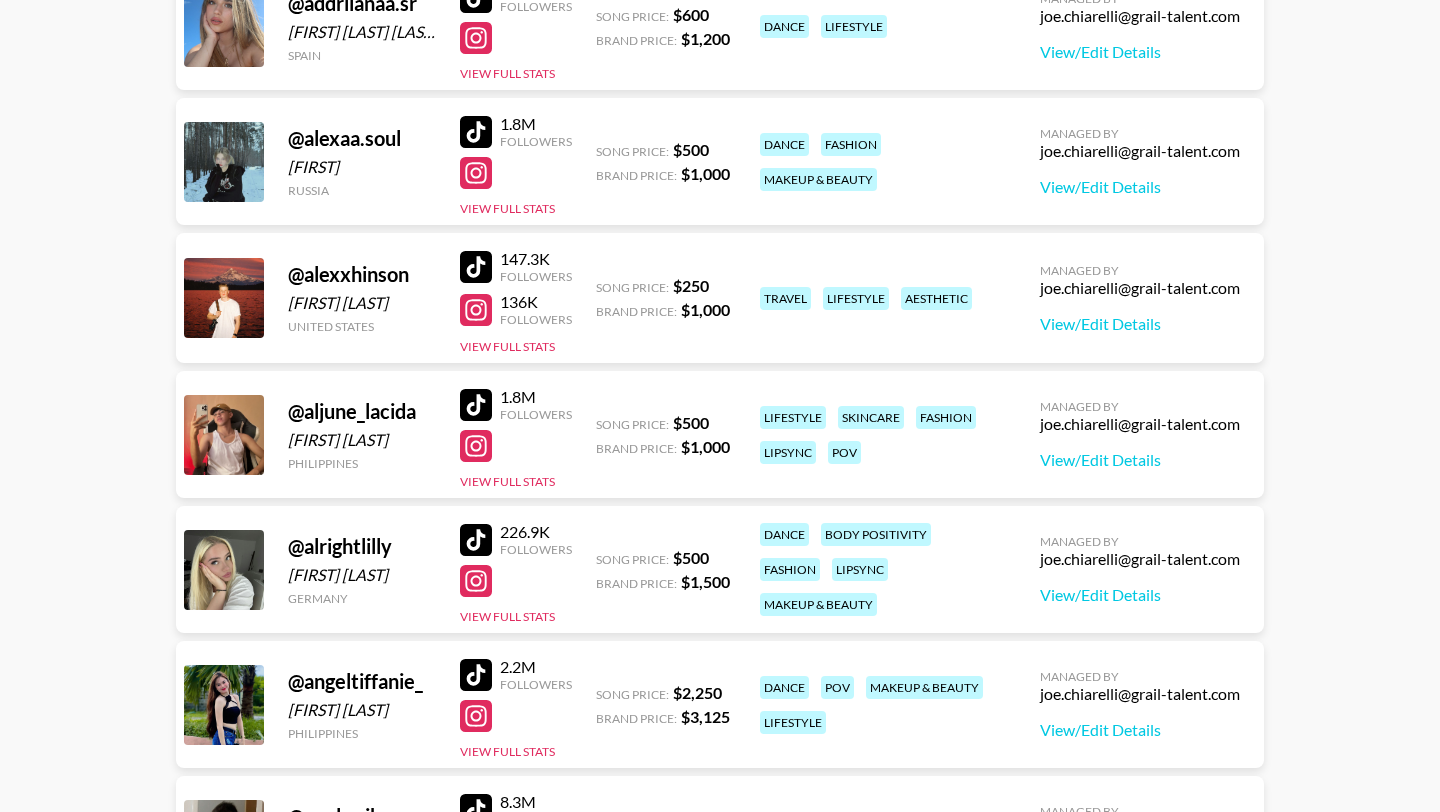 click at bounding box center (476, 540) 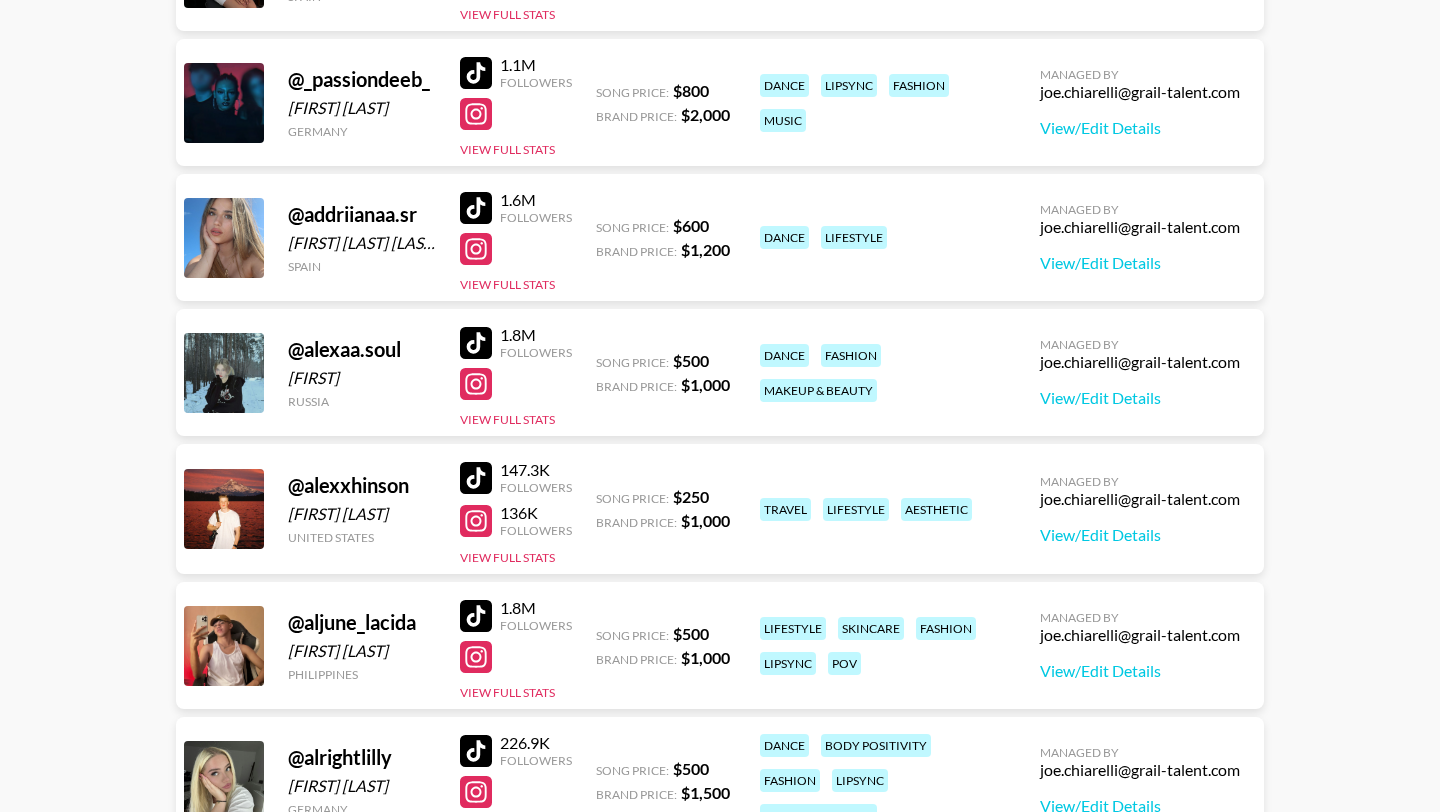 scroll, scrollTop: 0, scrollLeft: 0, axis: both 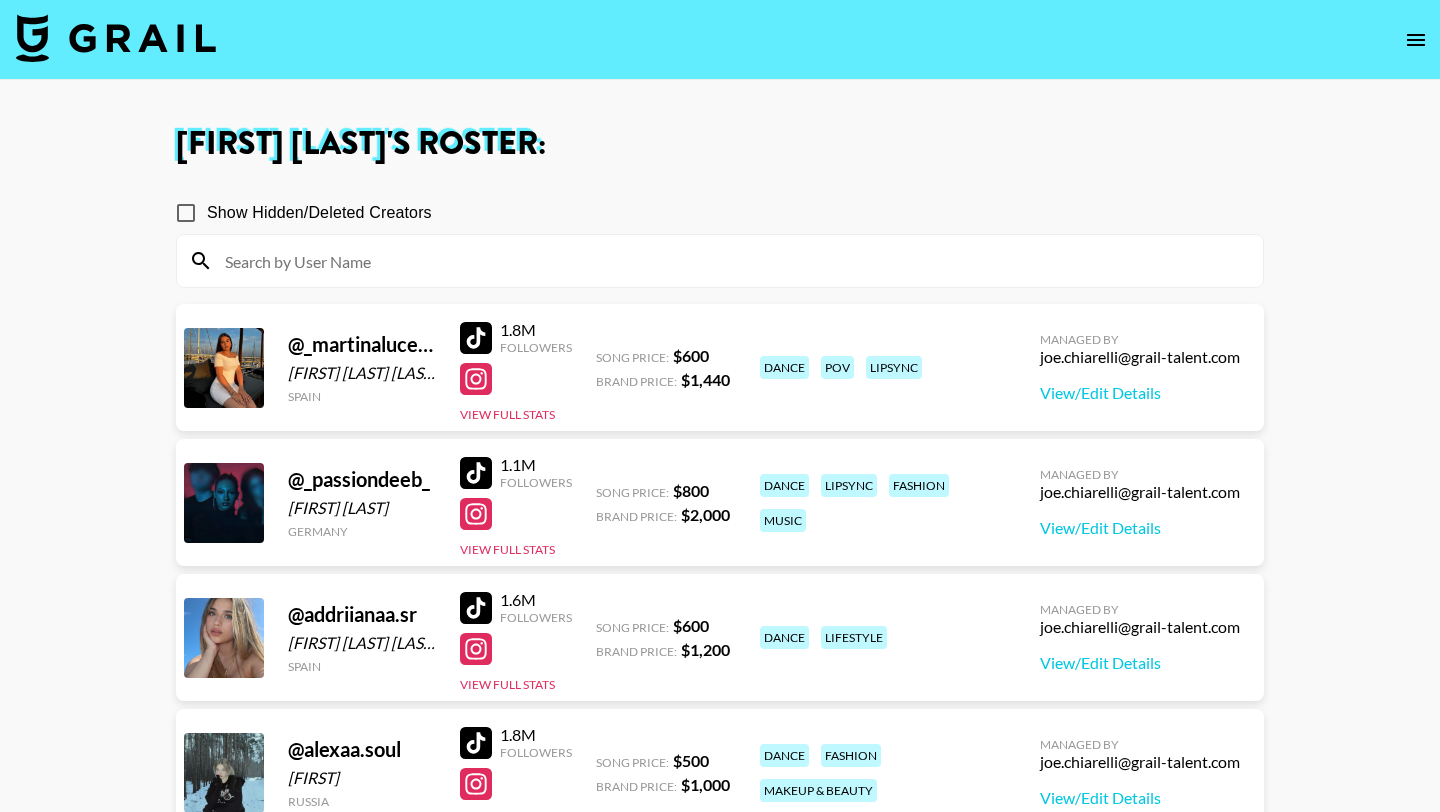 click at bounding box center (732, 261) 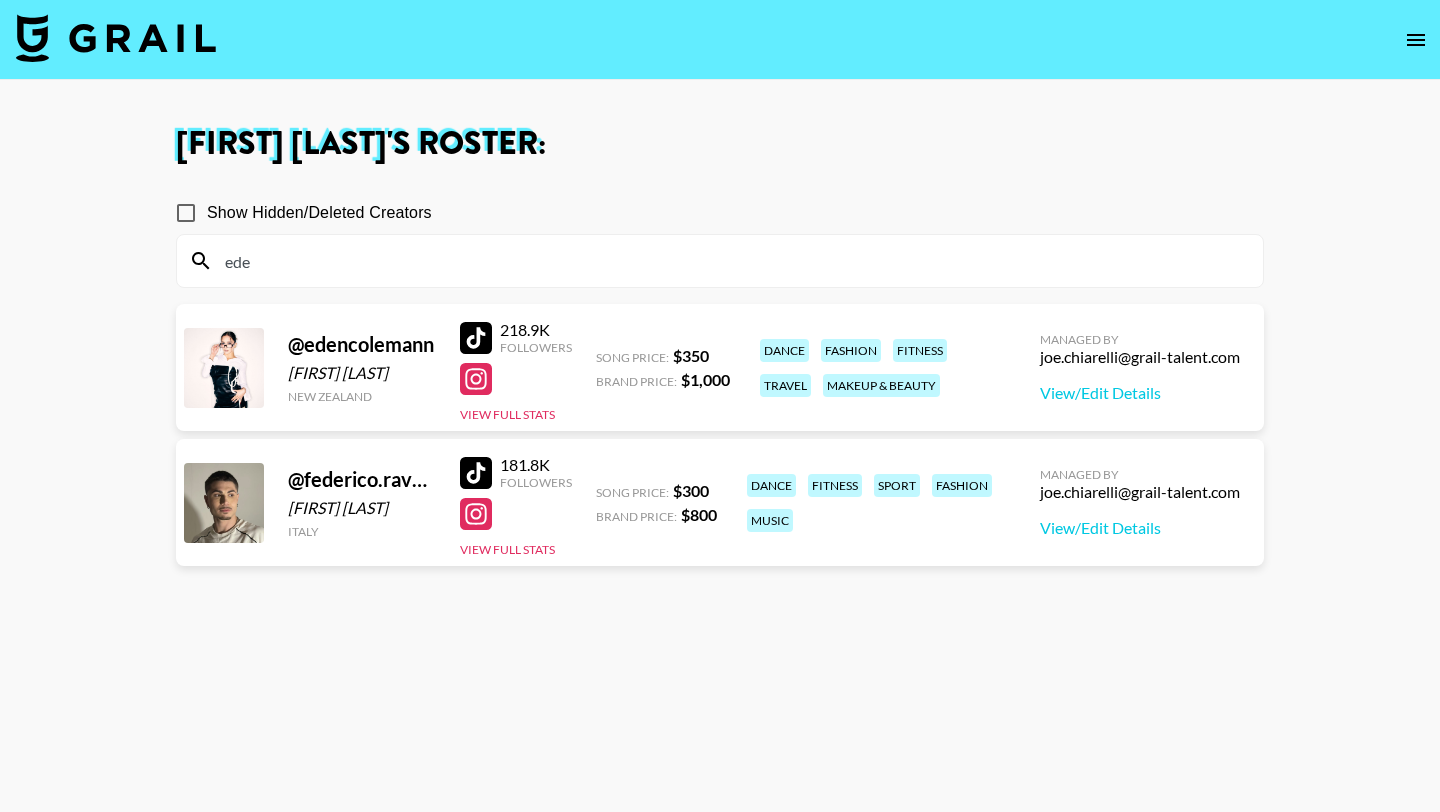 type on "ede" 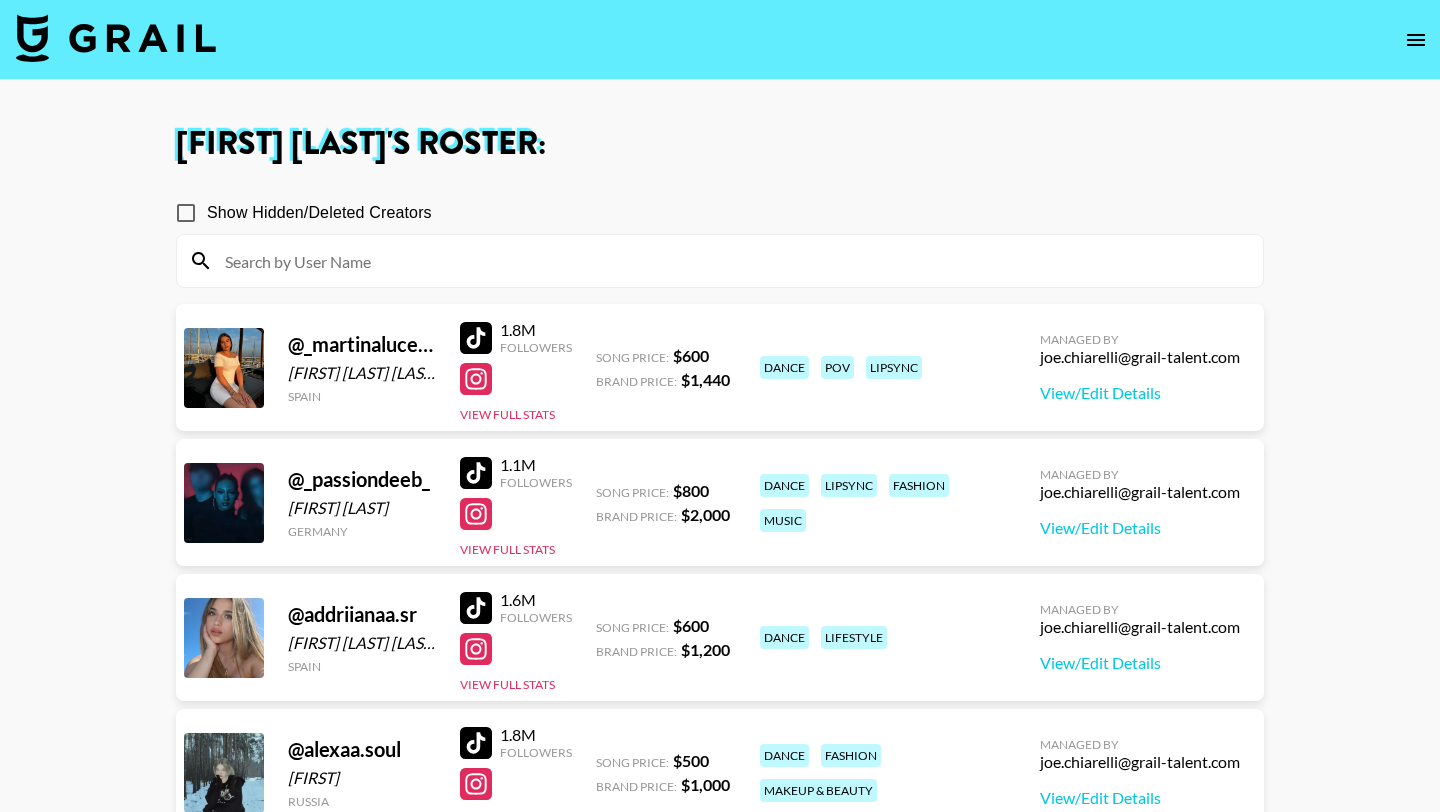 click at bounding box center (732, 261) 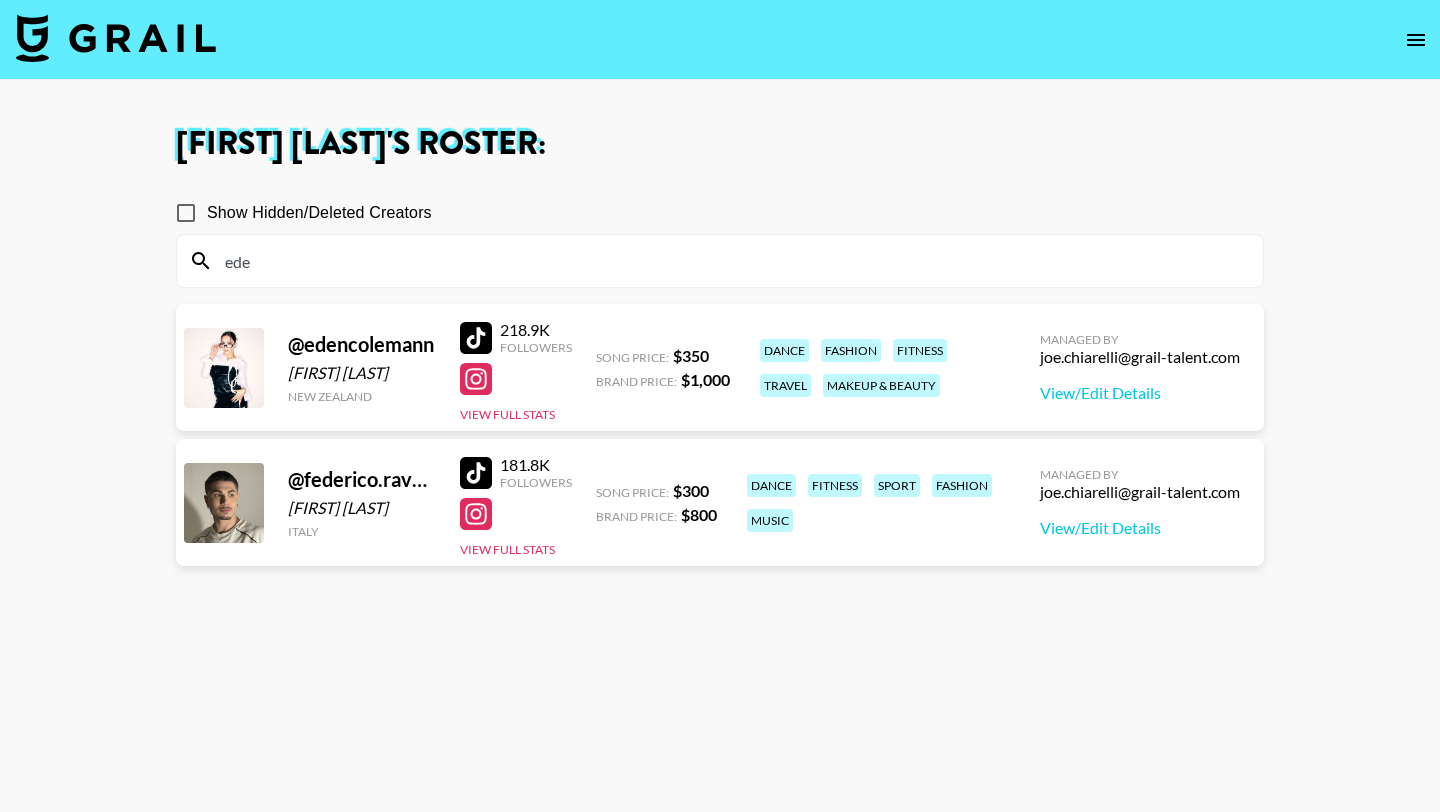 type on "ede" 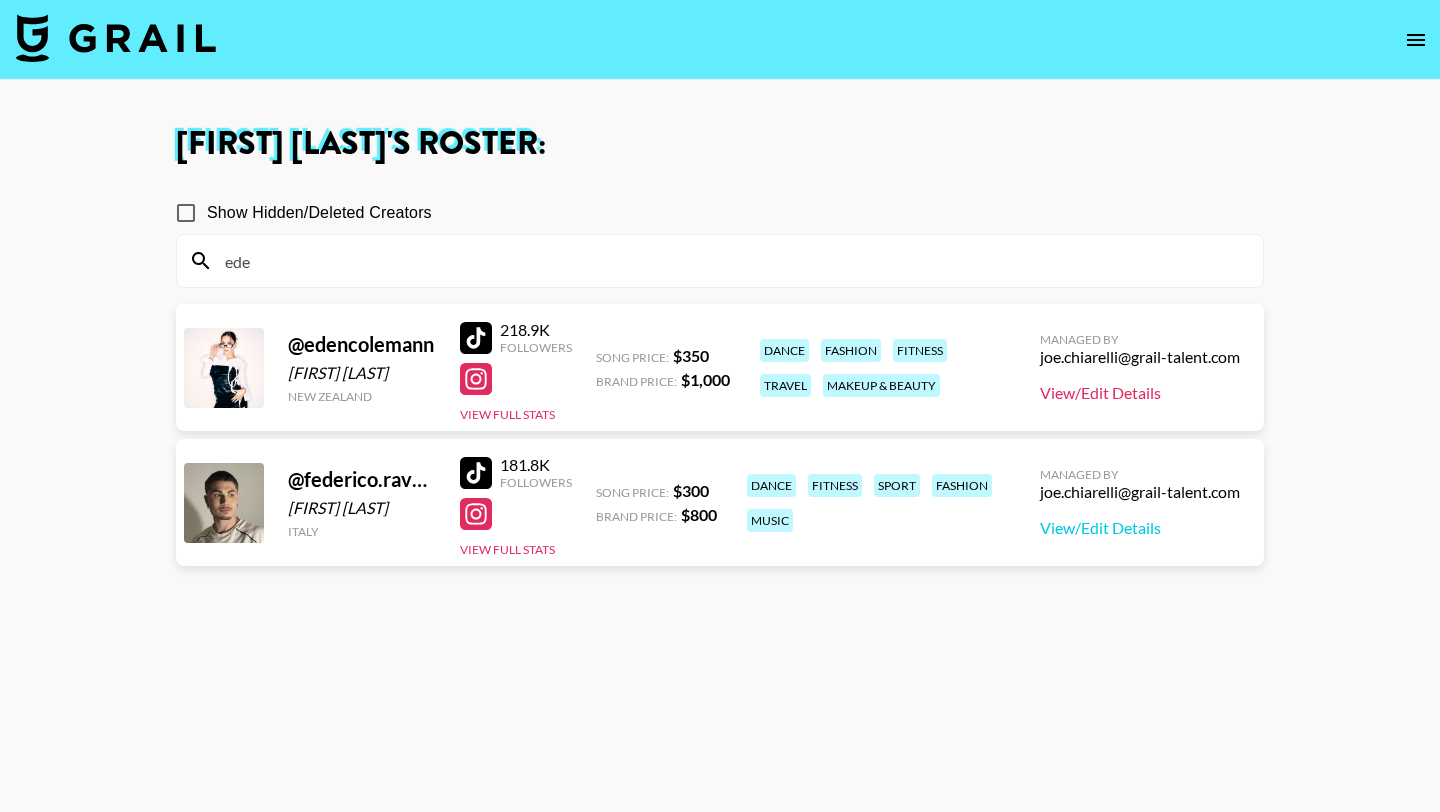 click on "View/Edit Details" at bounding box center (1140, 393) 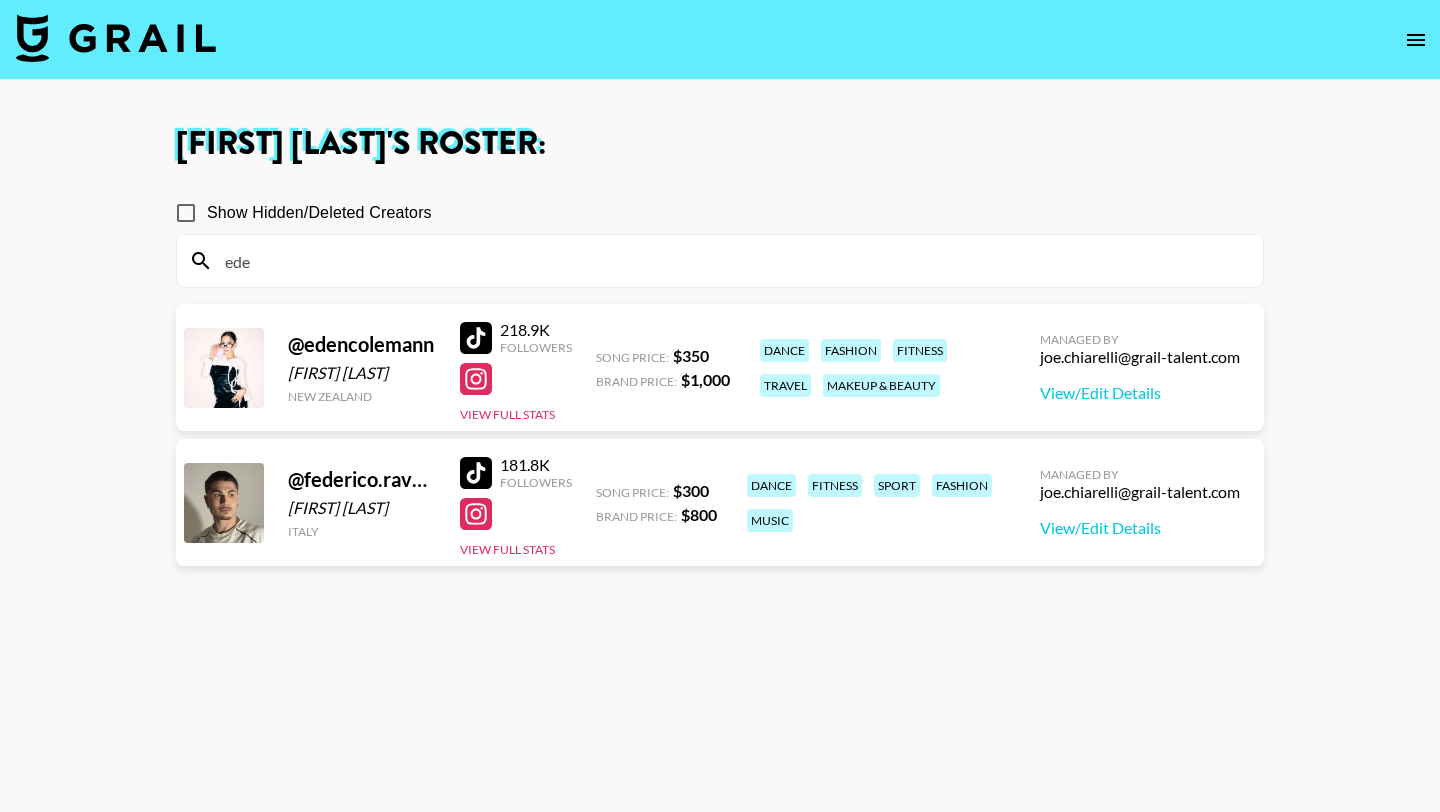 click on "ede" at bounding box center [732, 261] 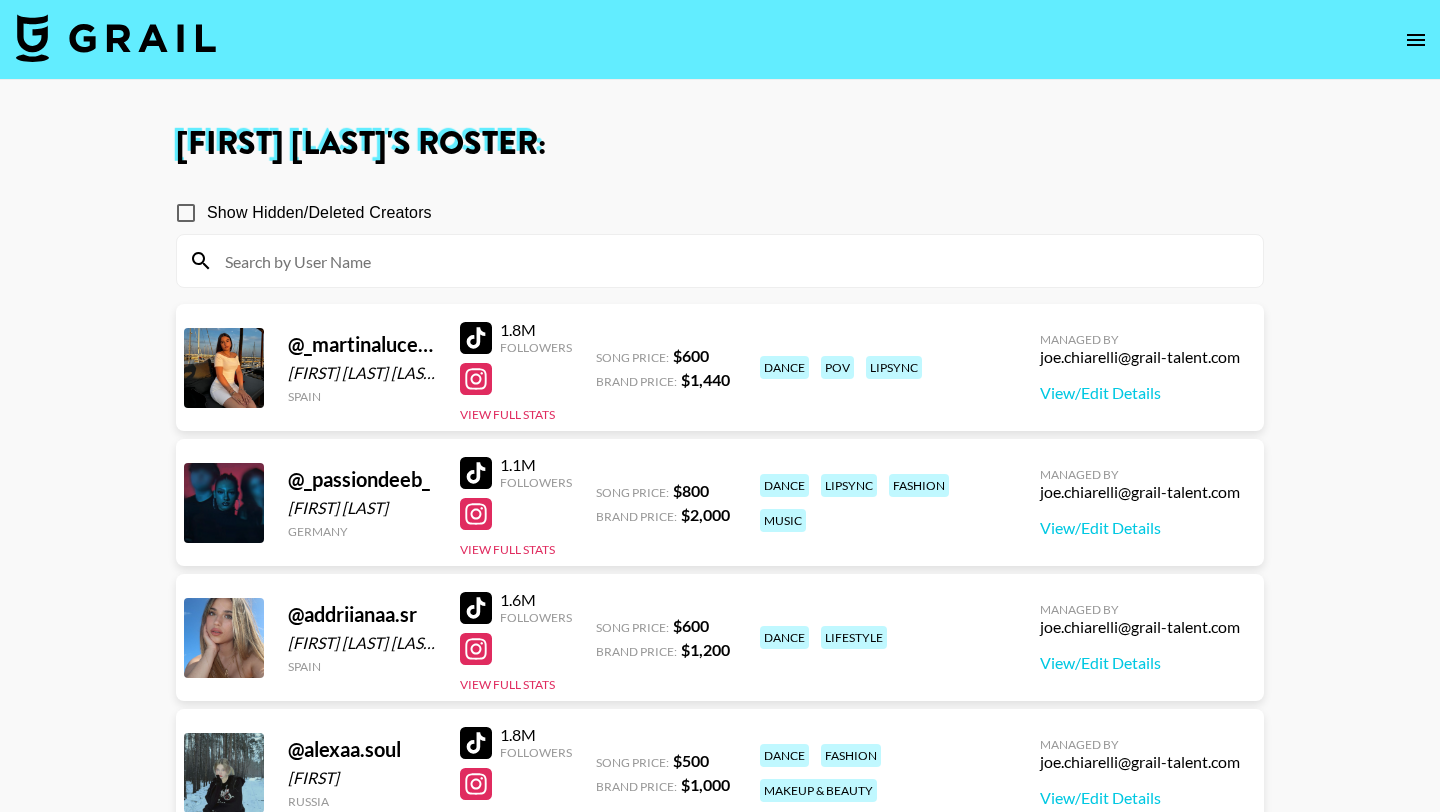 click at bounding box center (732, 261) 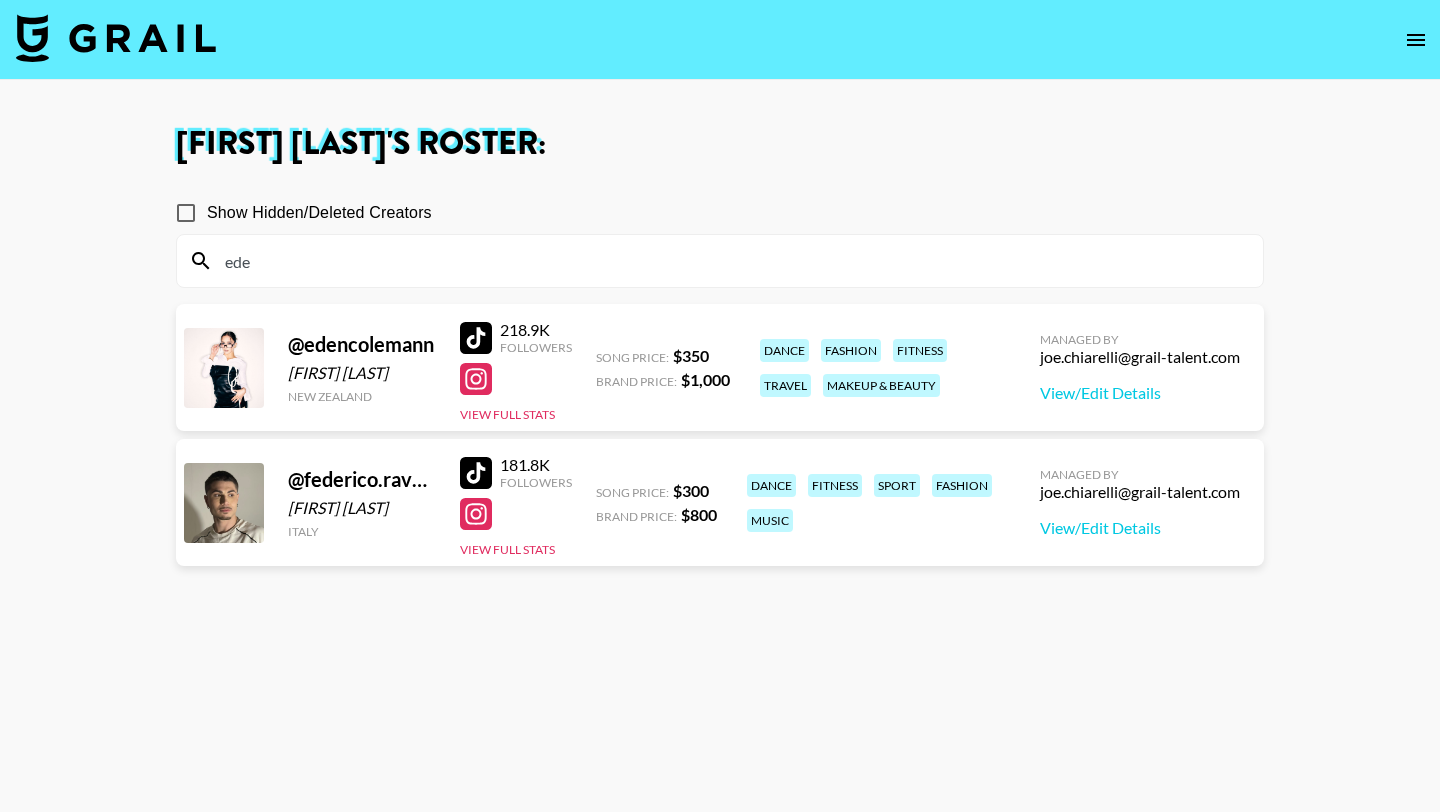 type on "ede" 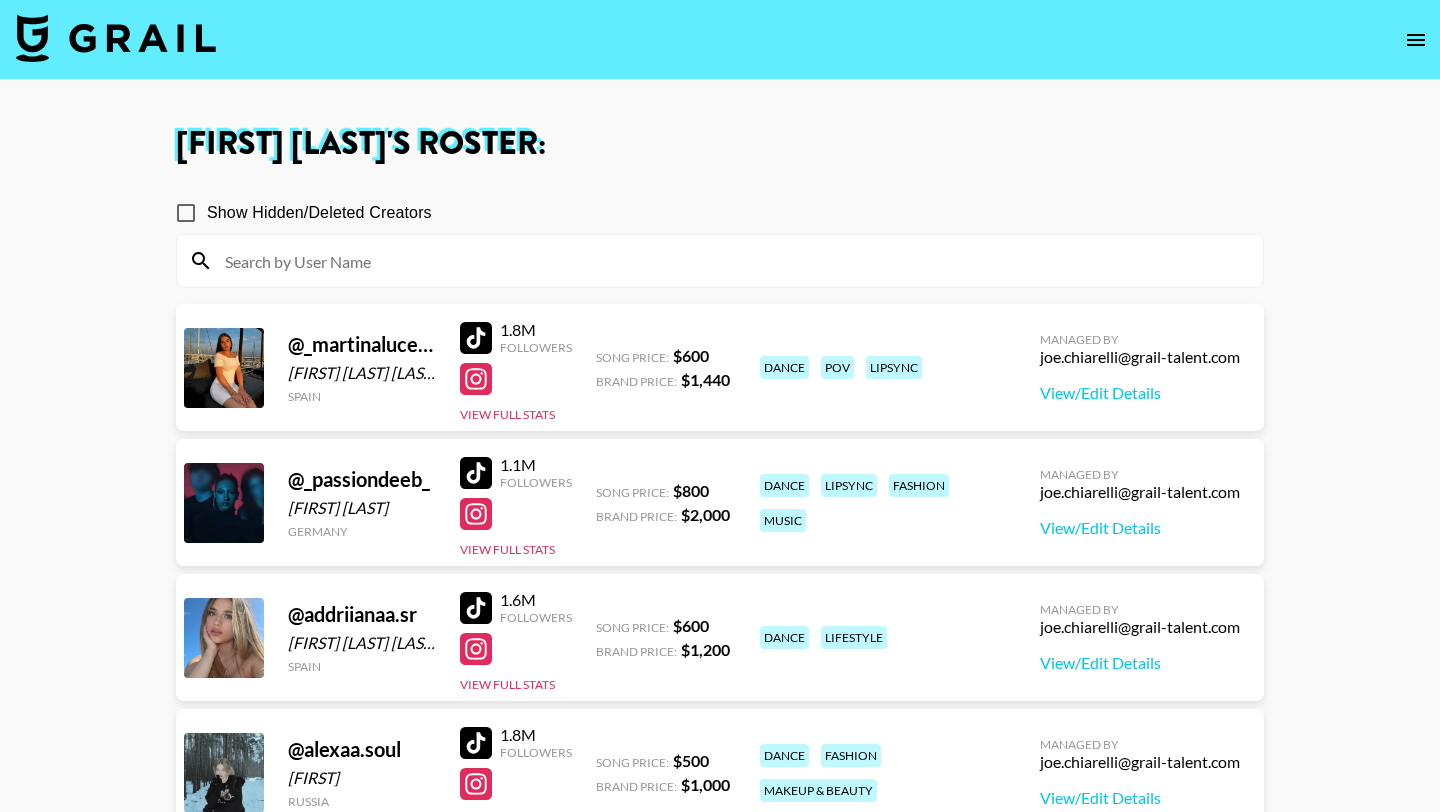 click at bounding box center (732, 261) 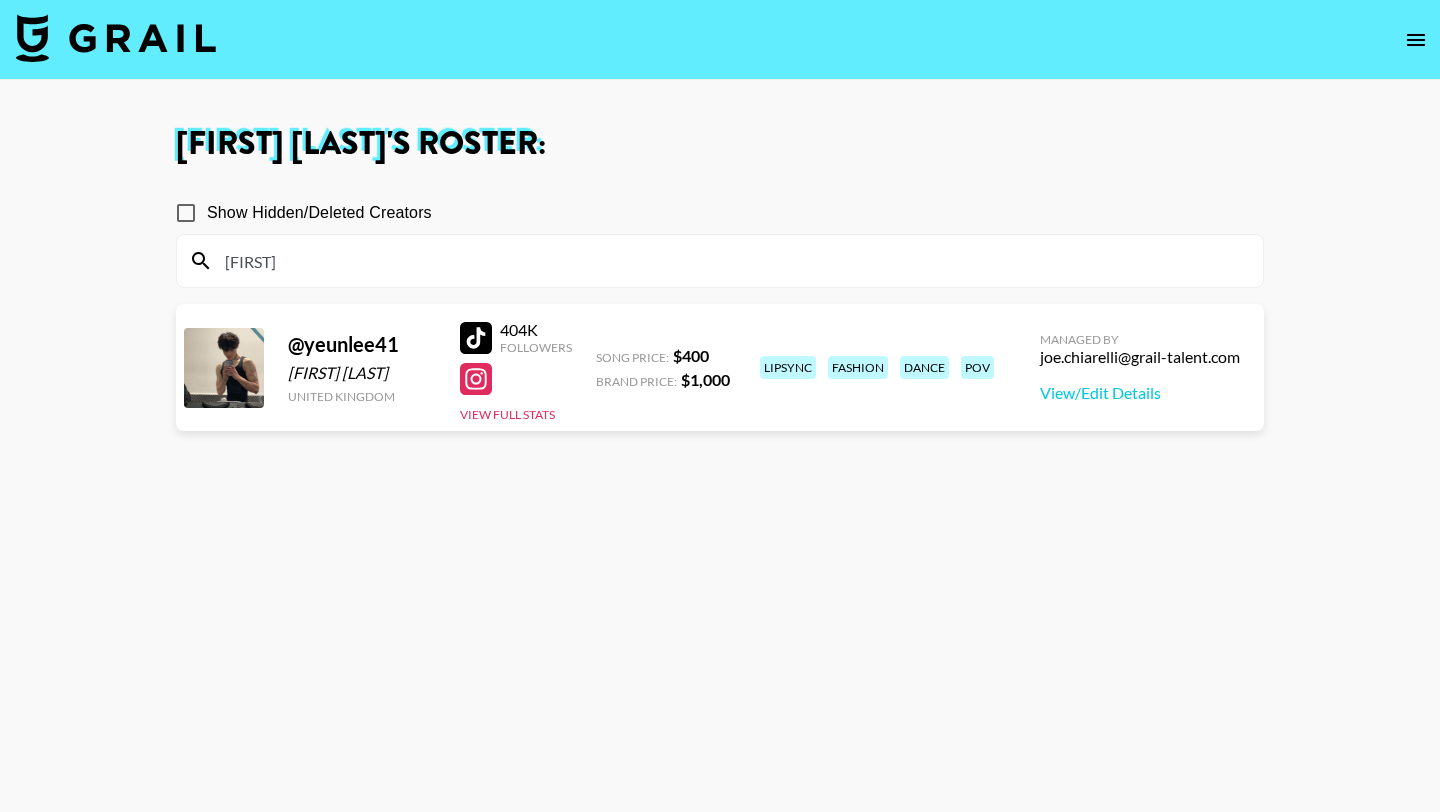 type on "[FIRST]" 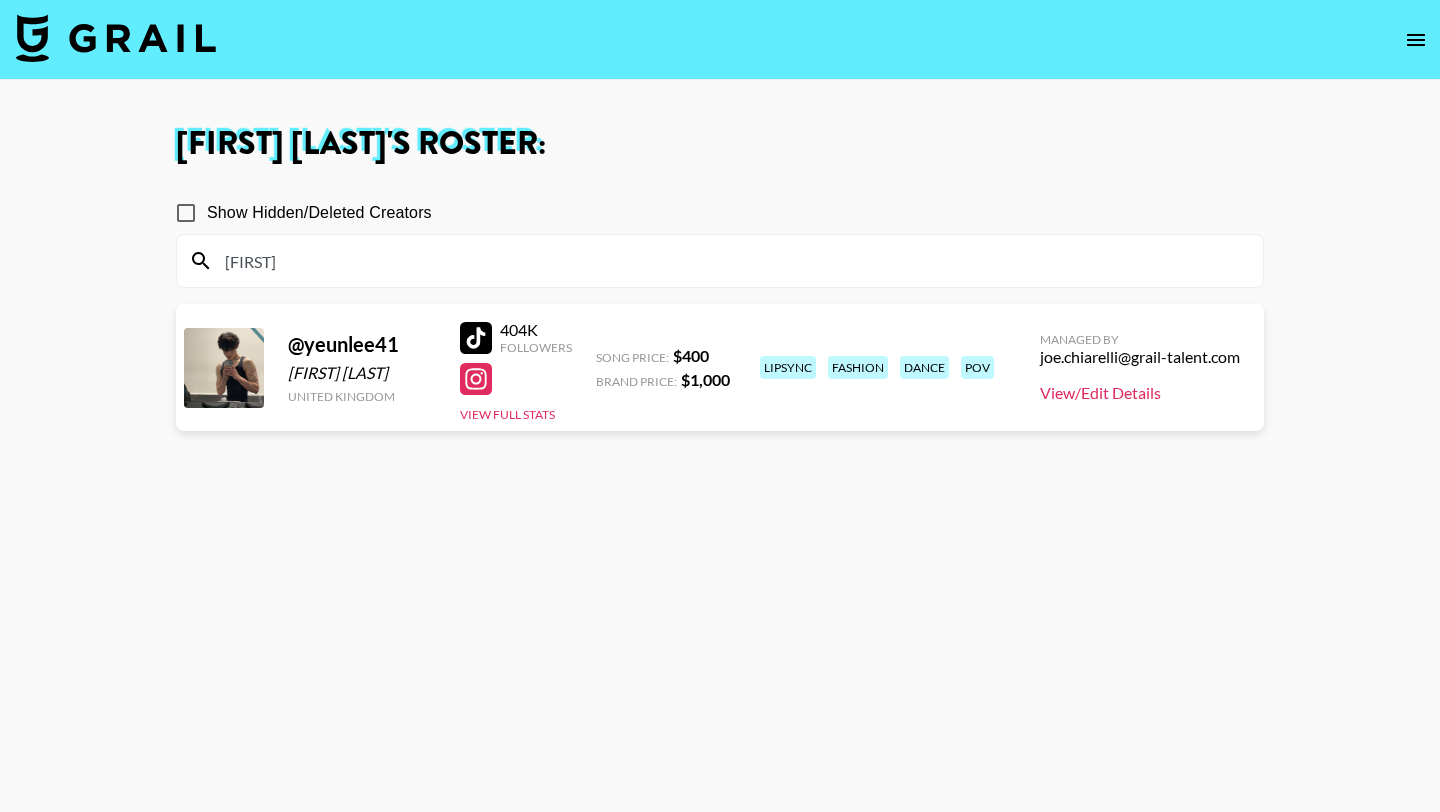 click on "View/Edit Details" at bounding box center [1140, 393] 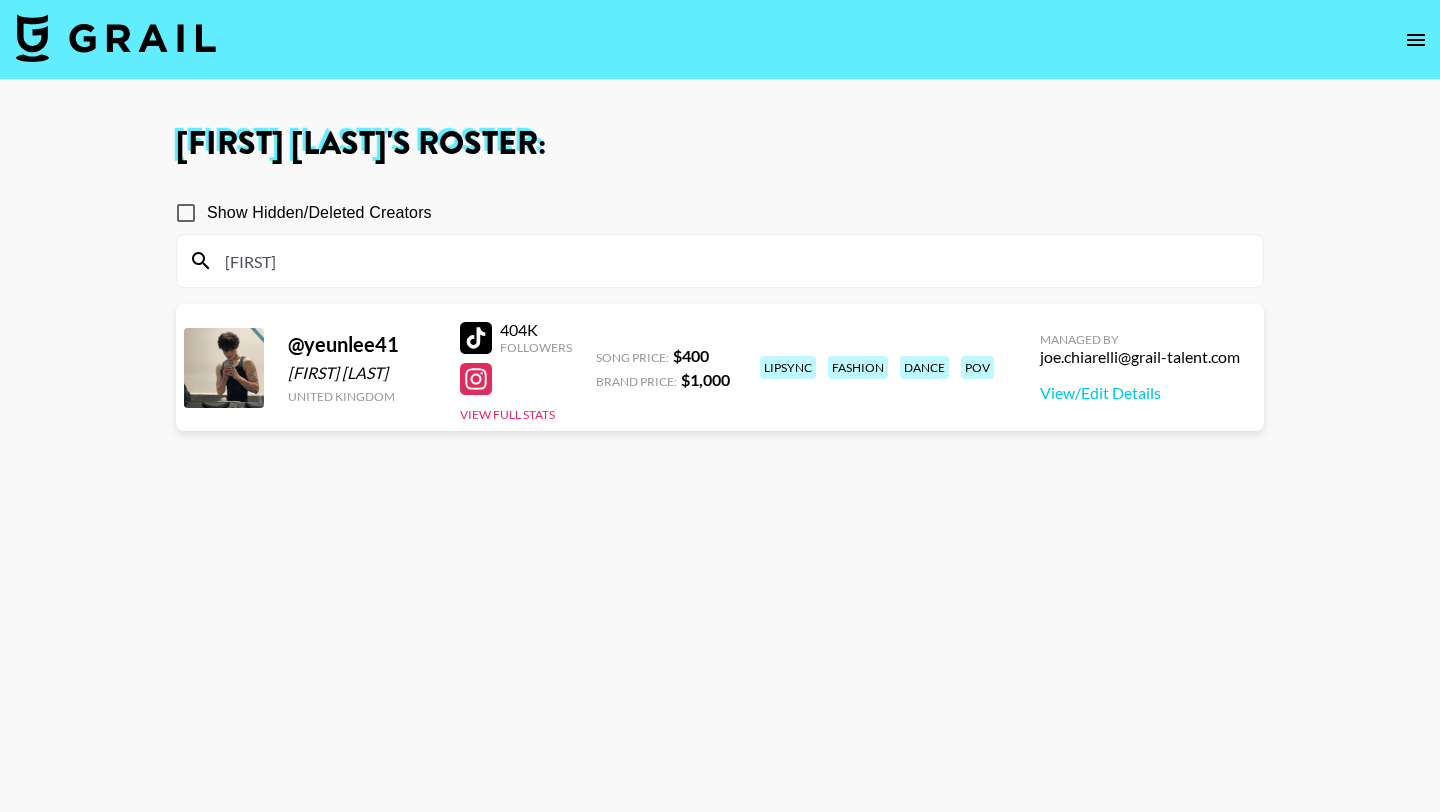 click on "[FIRST]" at bounding box center [720, 261] 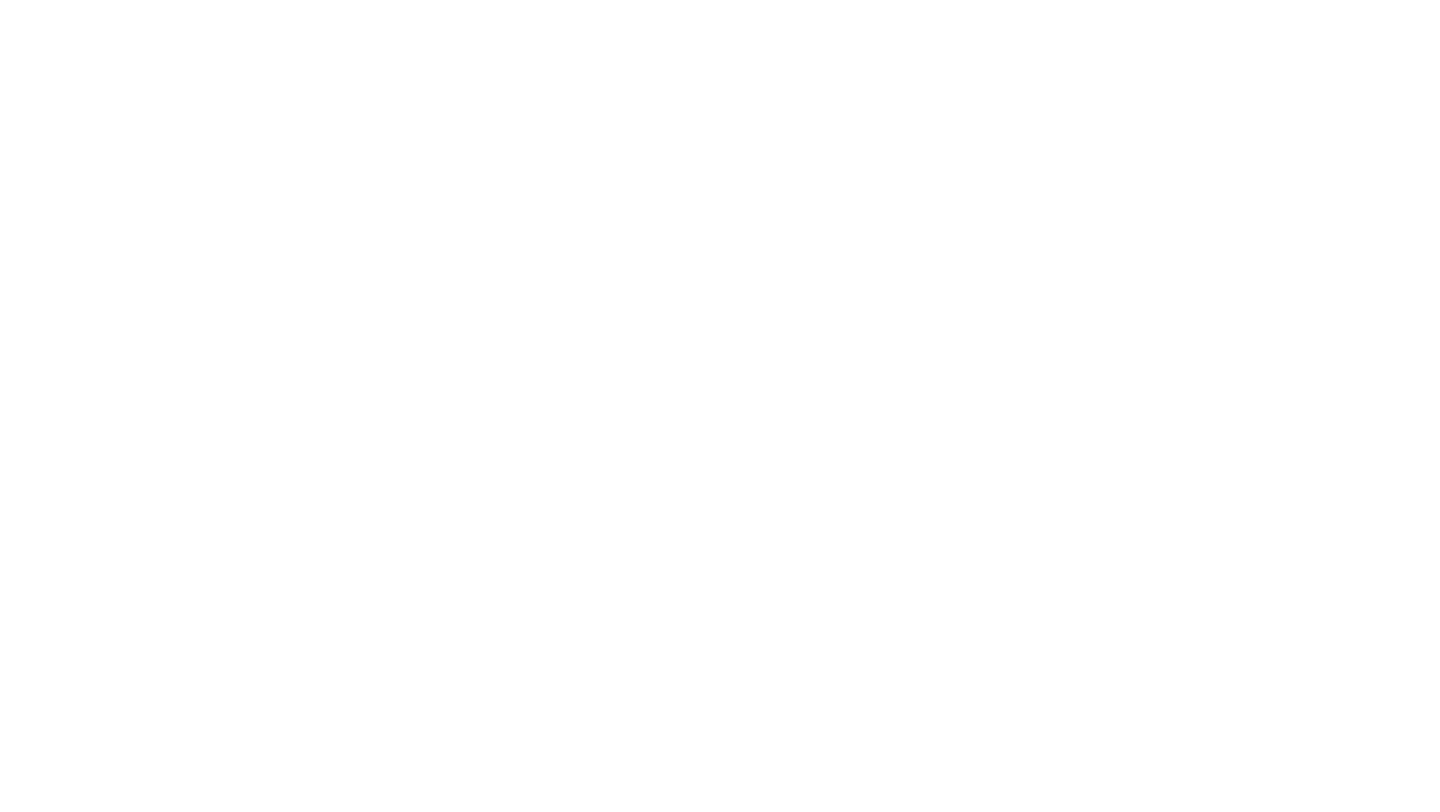 scroll, scrollTop: 0, scrollLeft: 0, axis: both 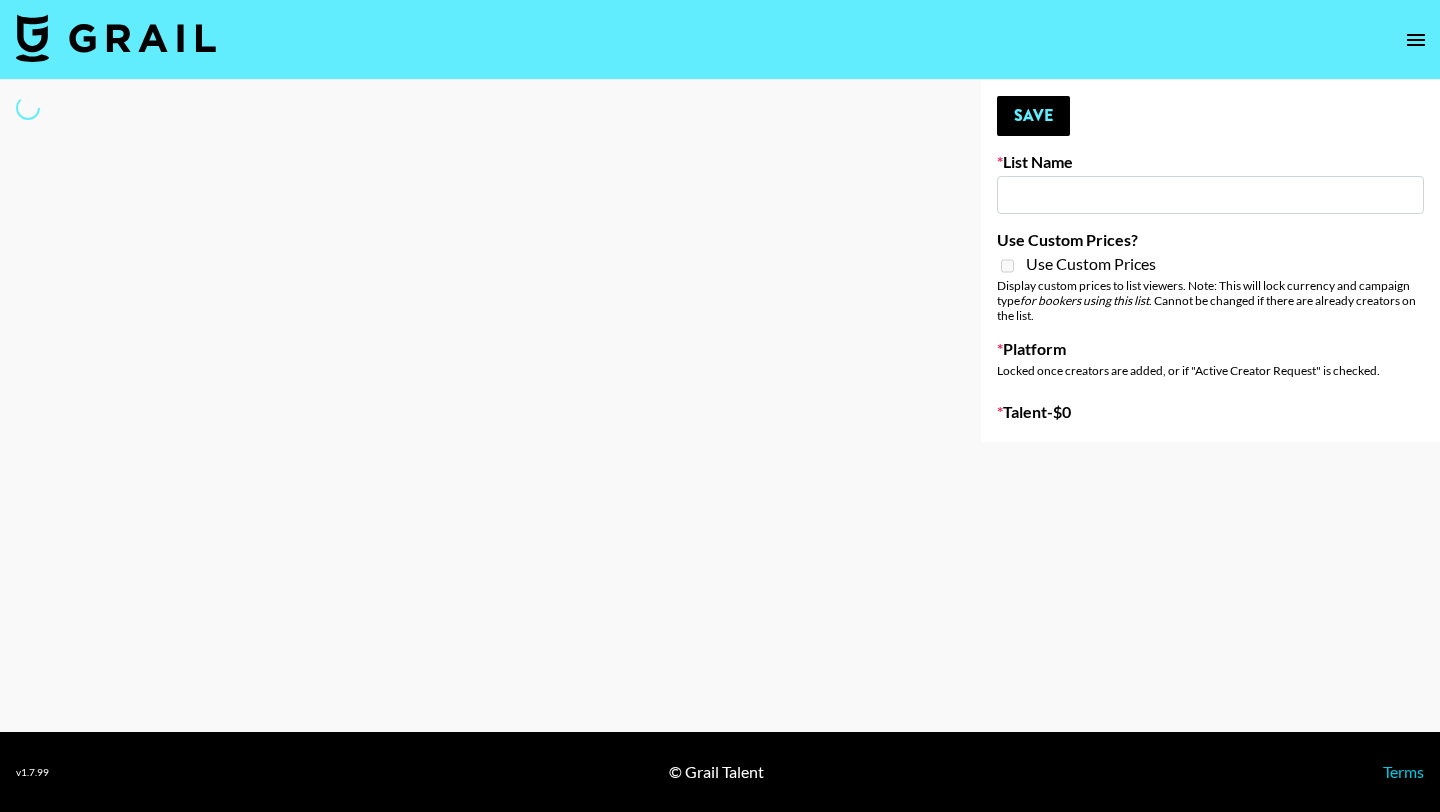 type on "Debut single for artist AVGUSTA" 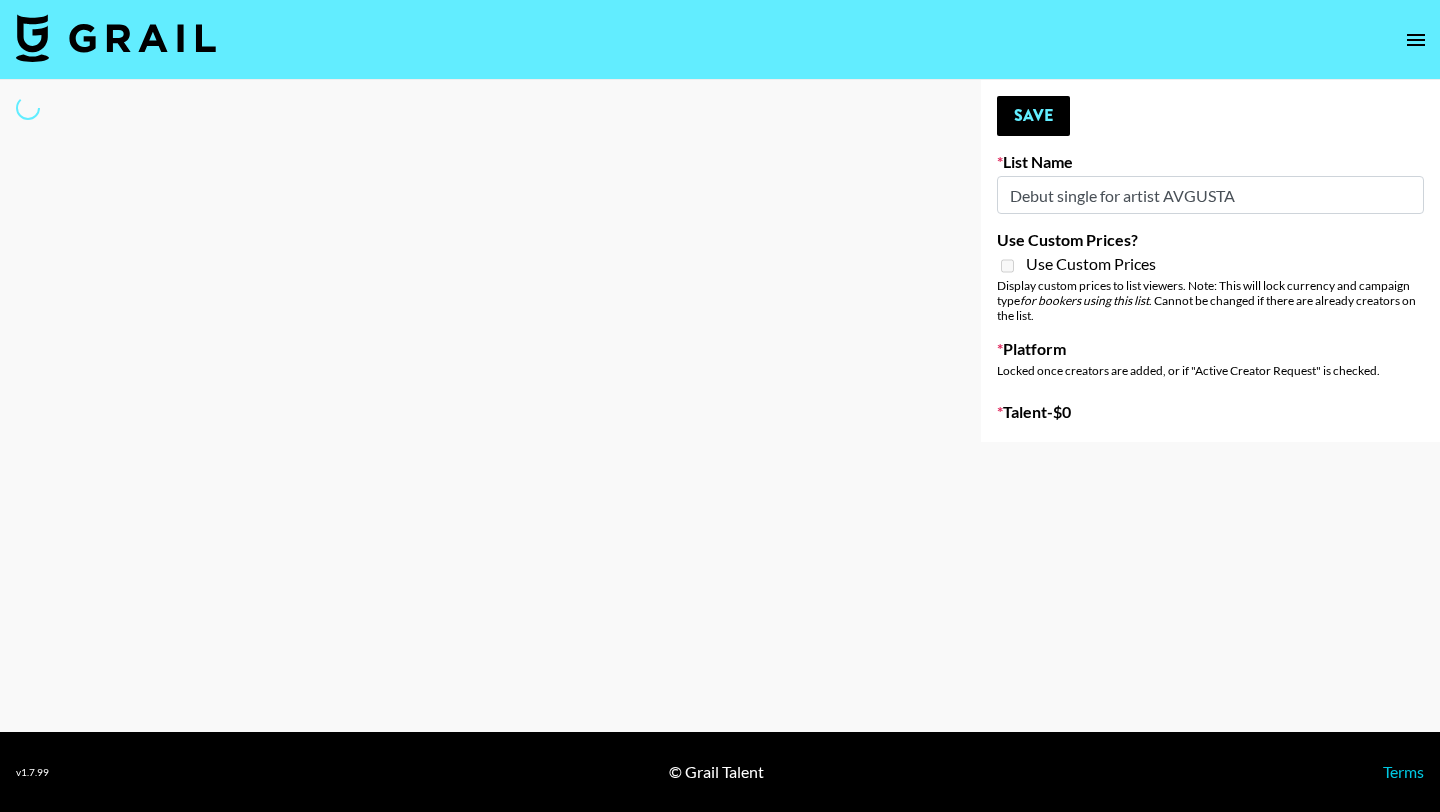select on "Song" 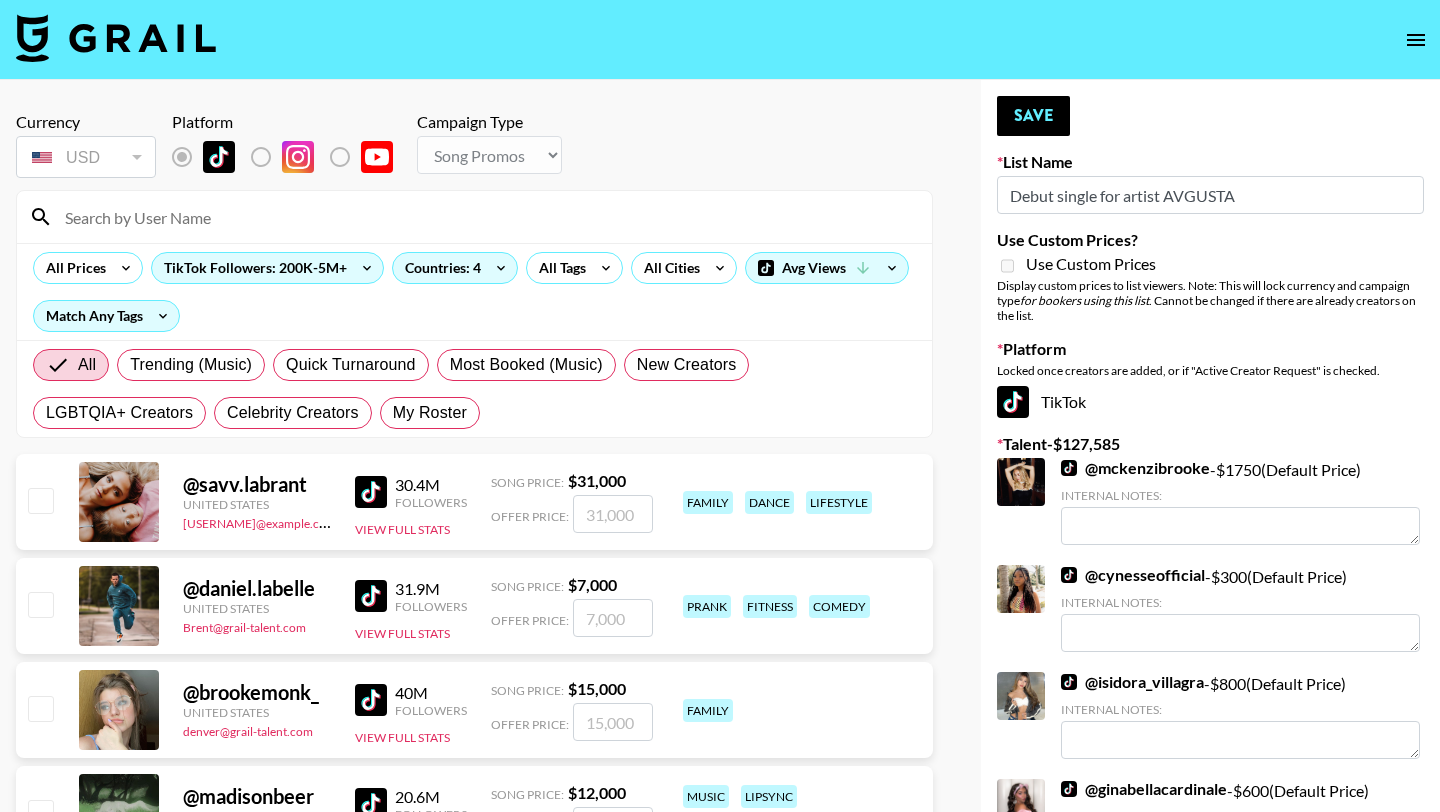 click at bounding box center [486, 217] 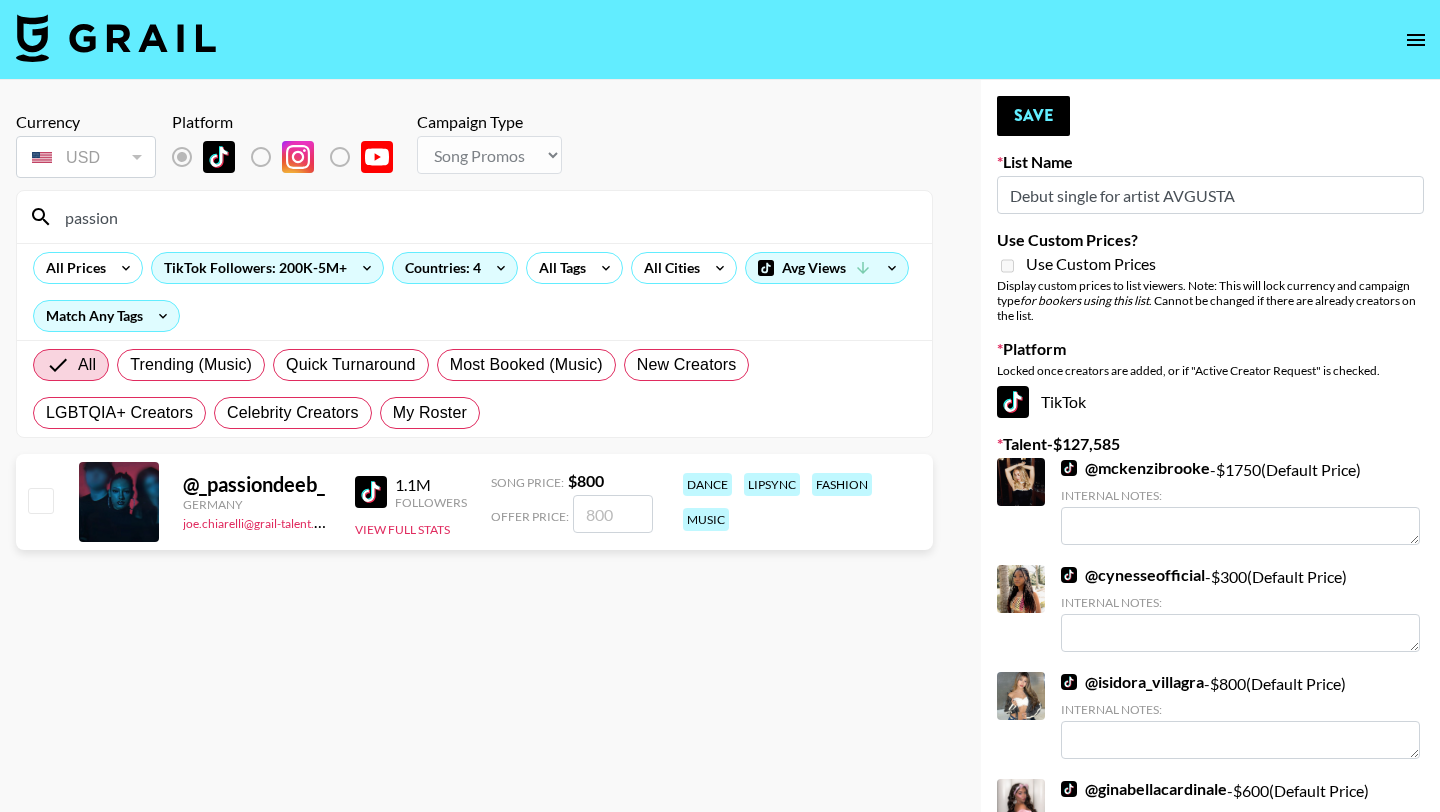 type on "passion" 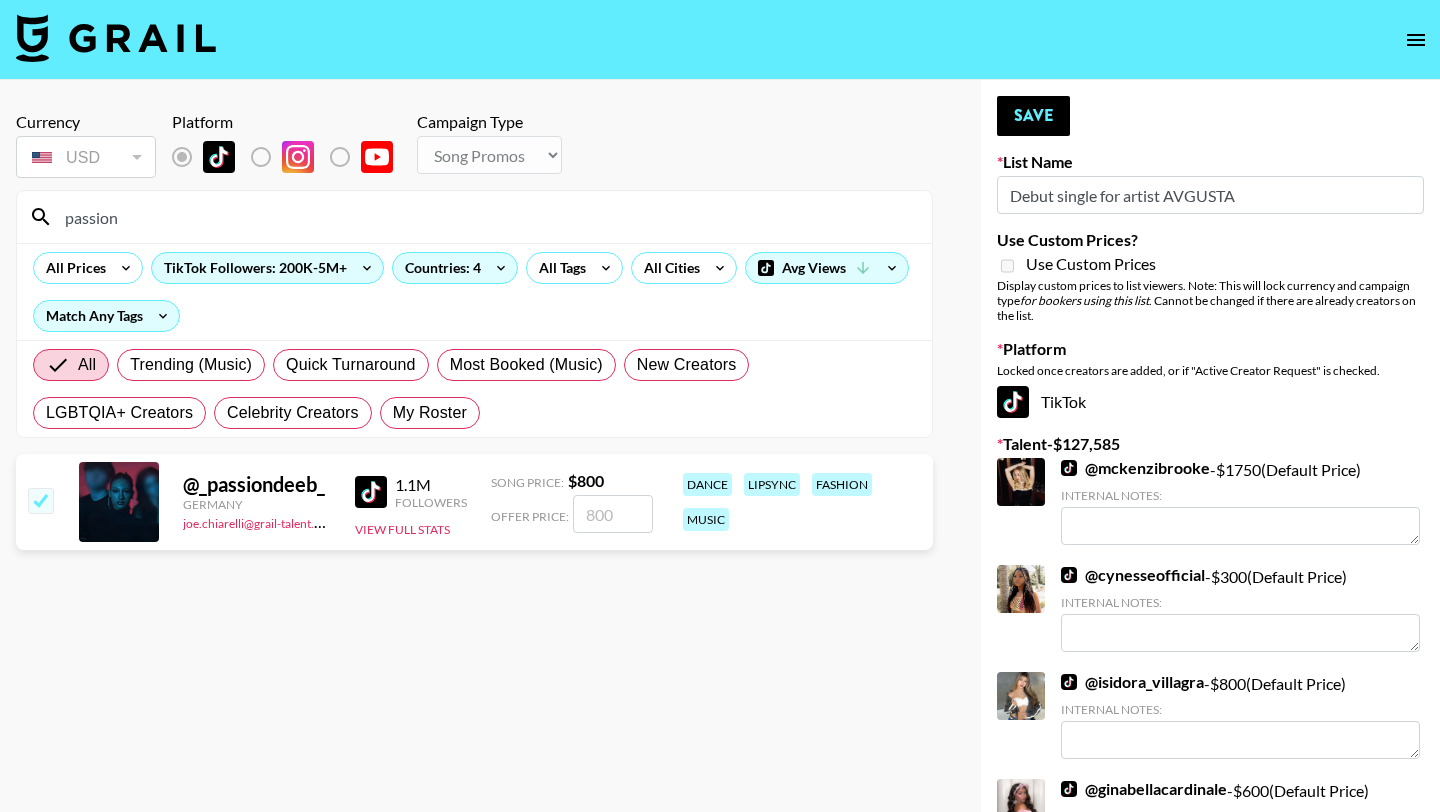 checkbox on "true" 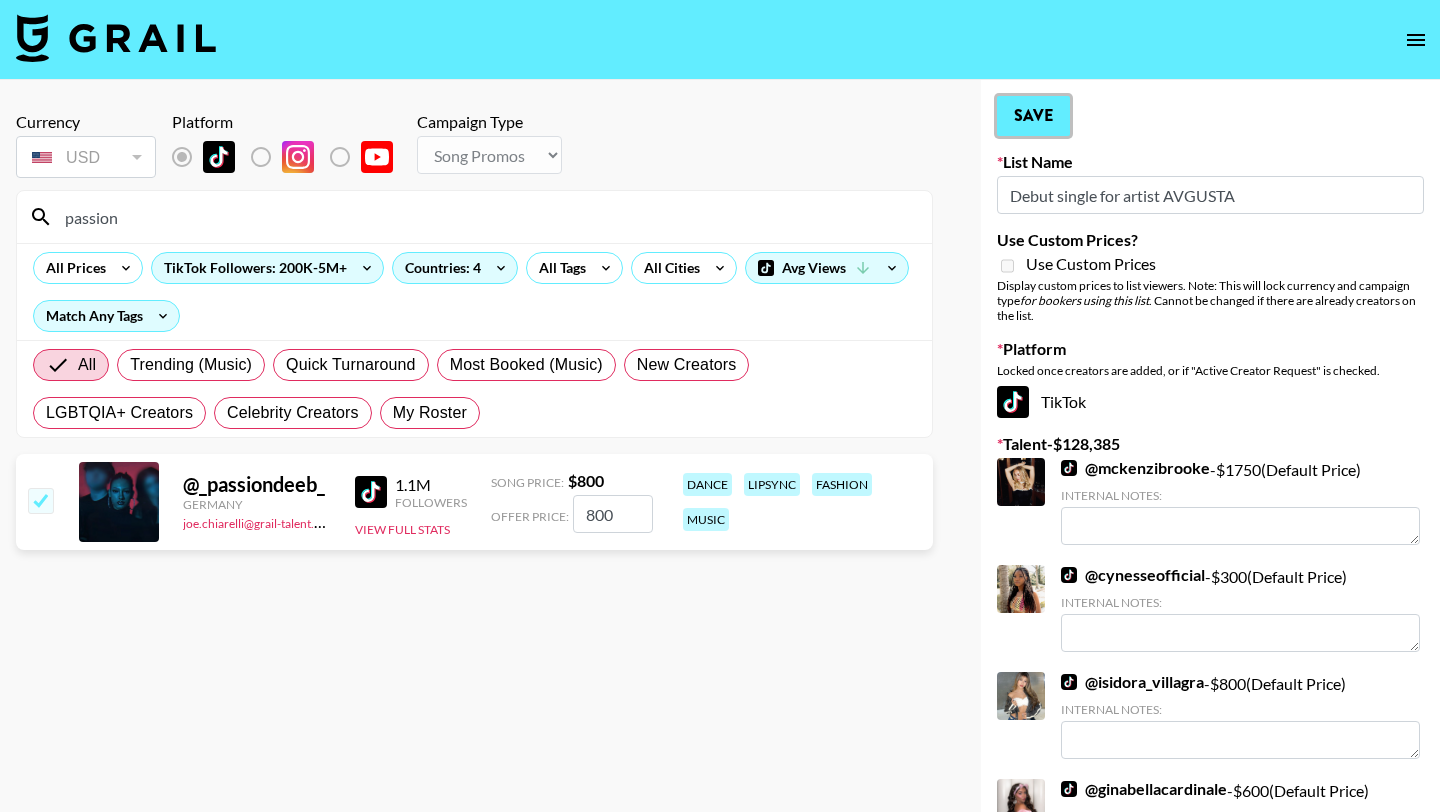 click on "Save" at bounding box center (1033, 116) 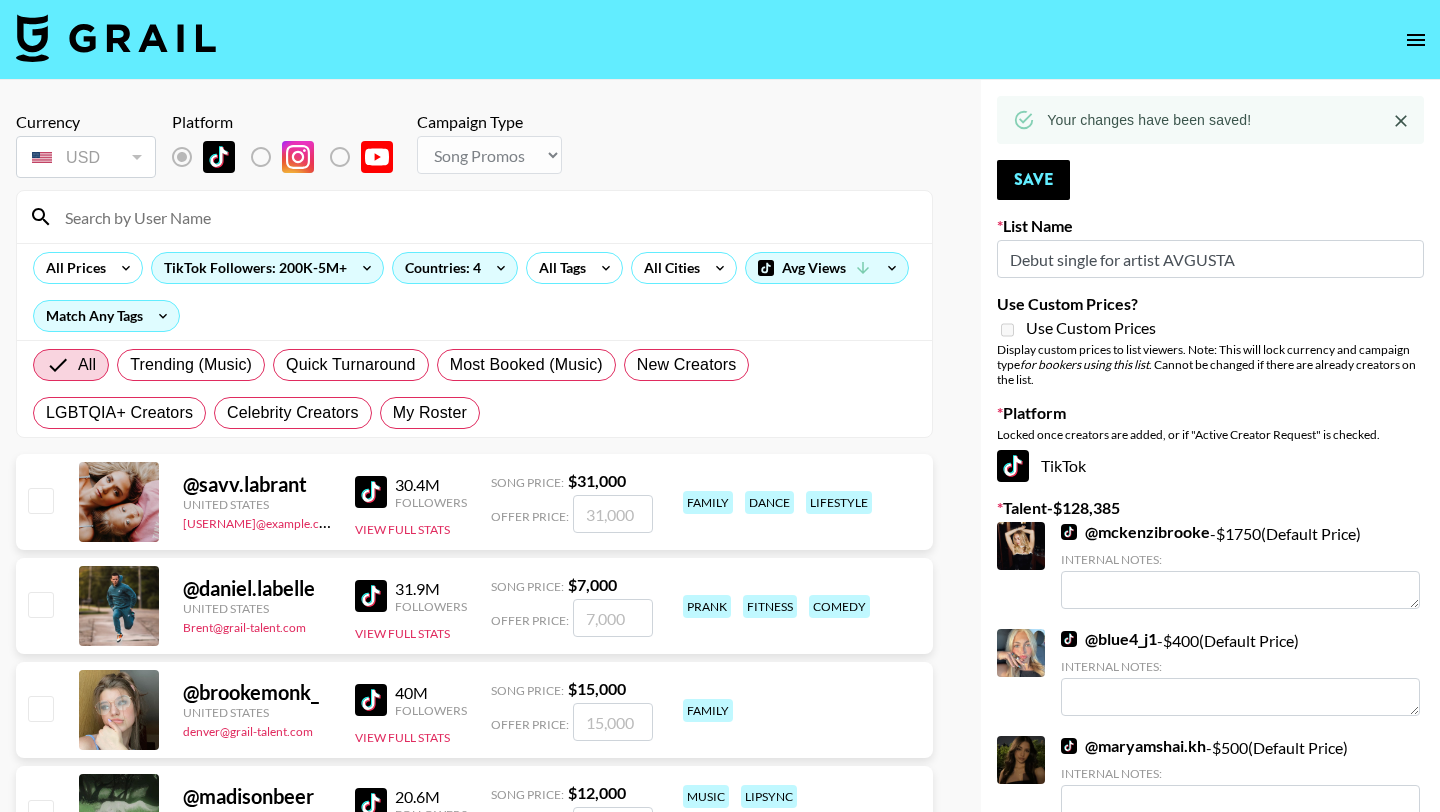 click at bounding box center [486, 217] 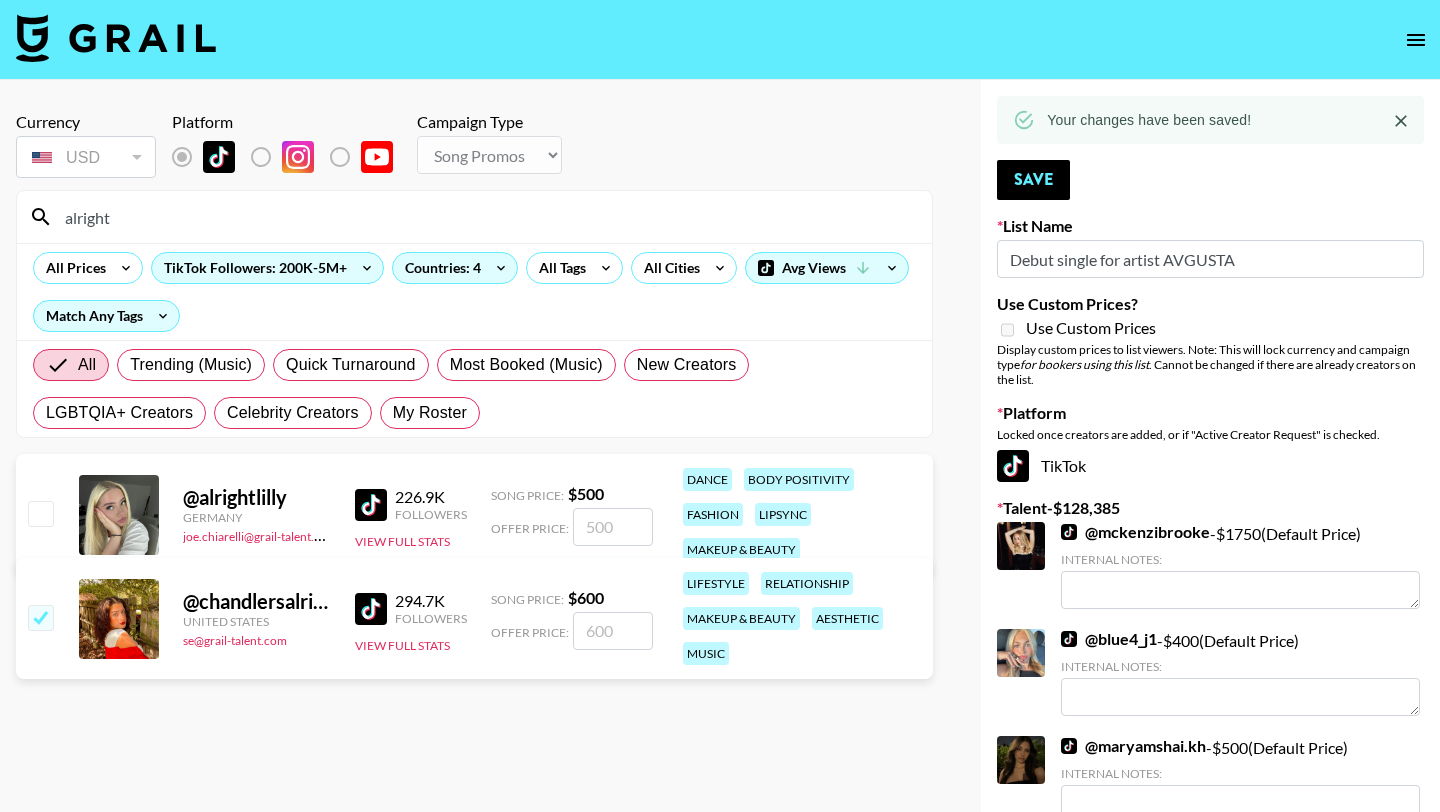 type on "alright" 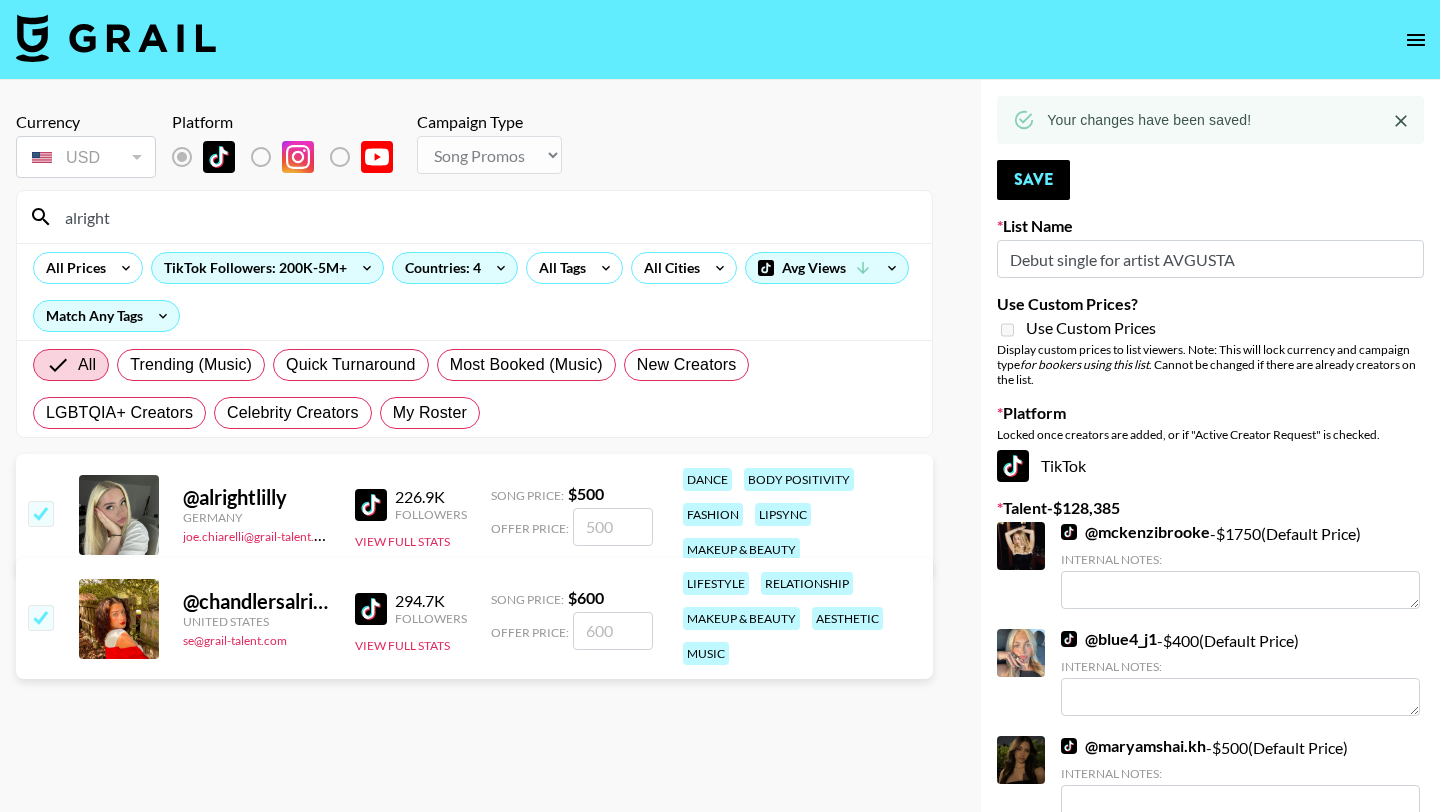 checkbox on "true" 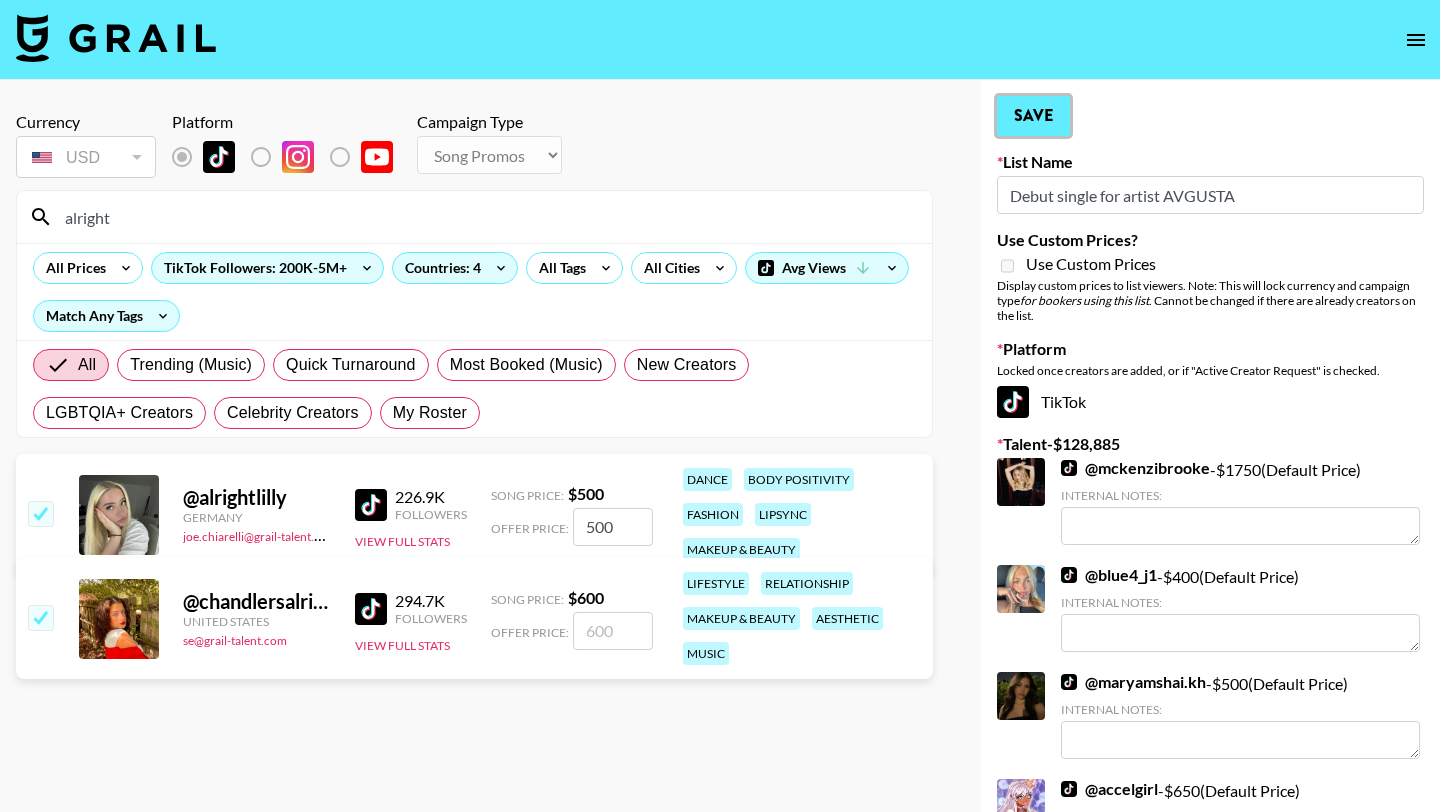 click on "Save" at bounding box center [1033, 116] 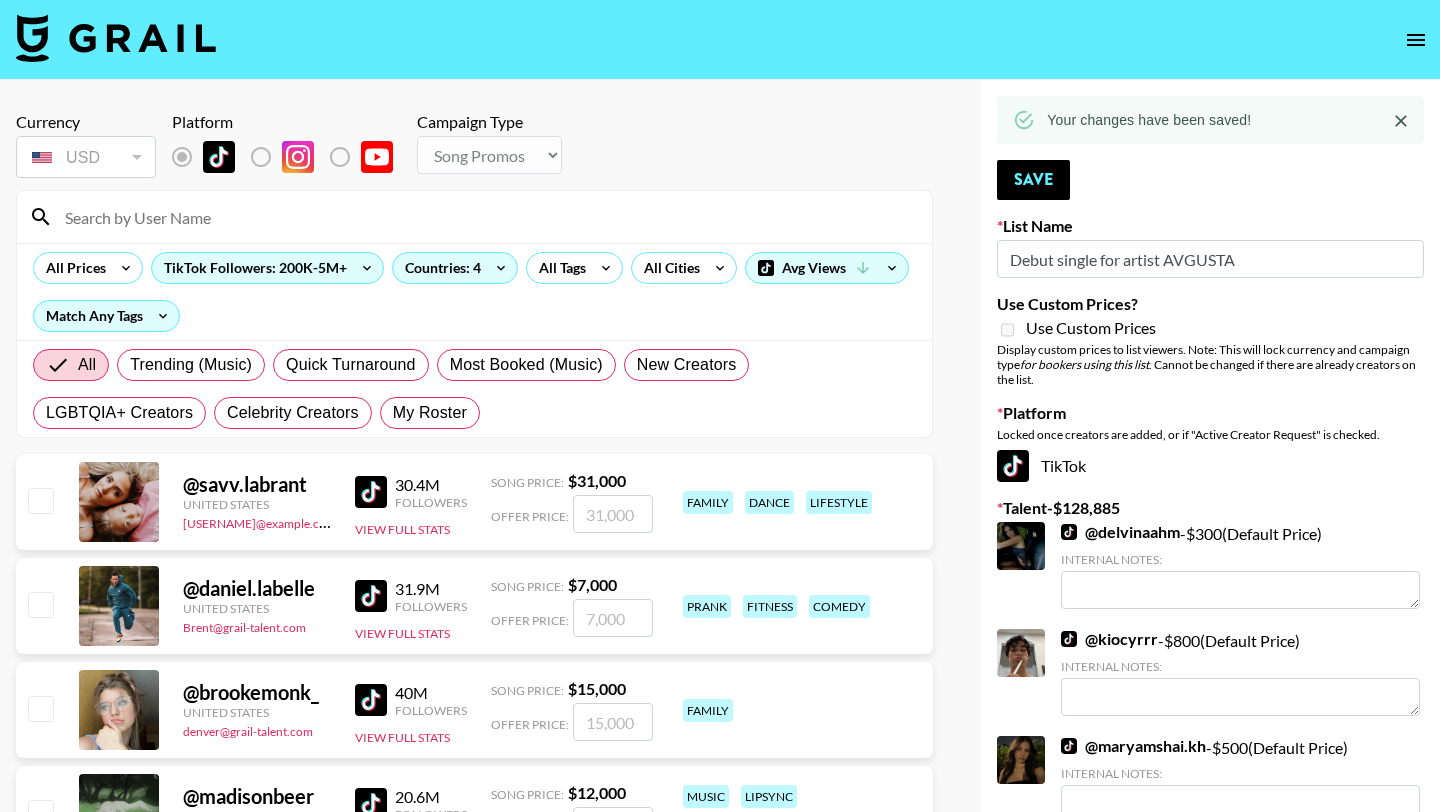 click at bounding box center [486, 217] 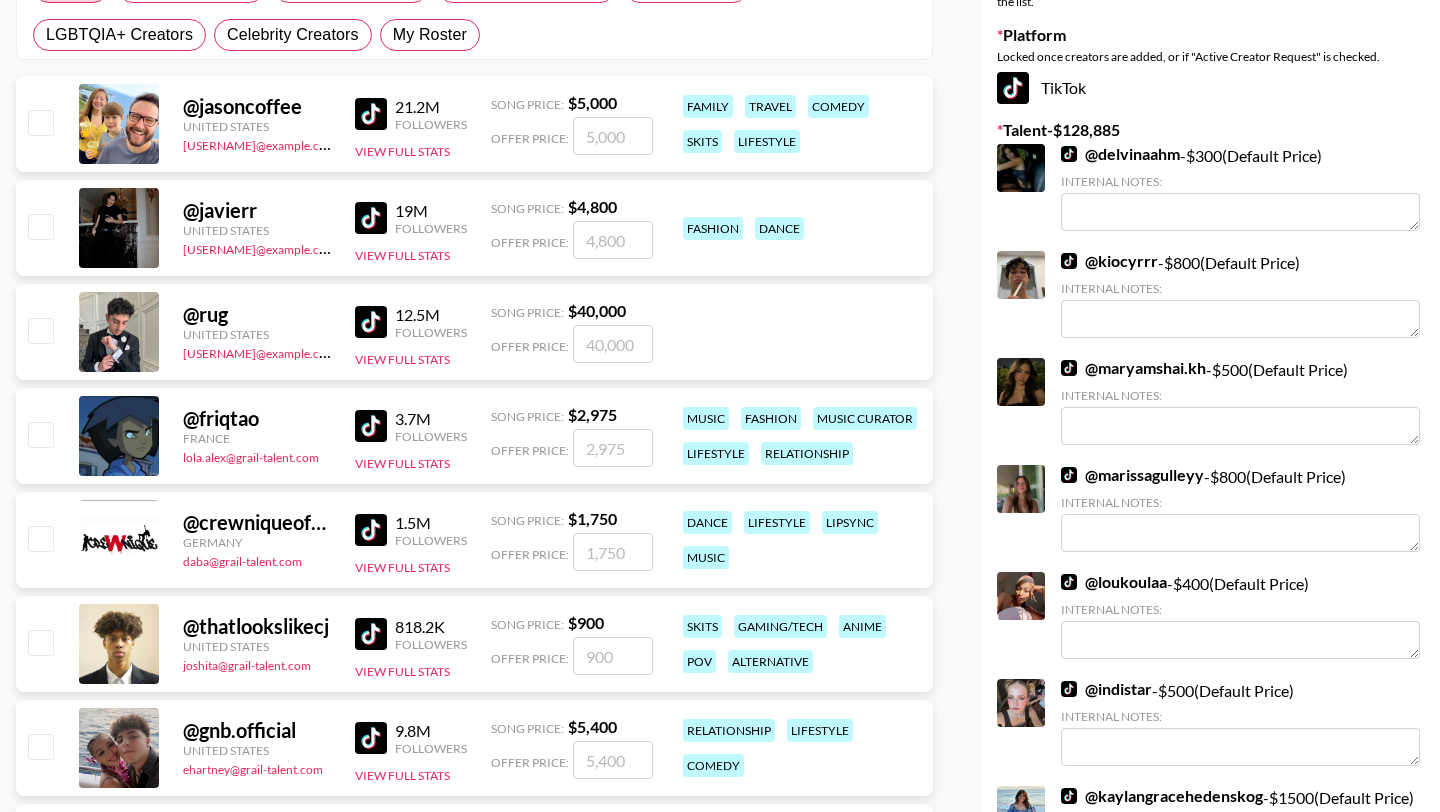 scroll, scrollTop: 0, scrollLeft: 0, axis: both 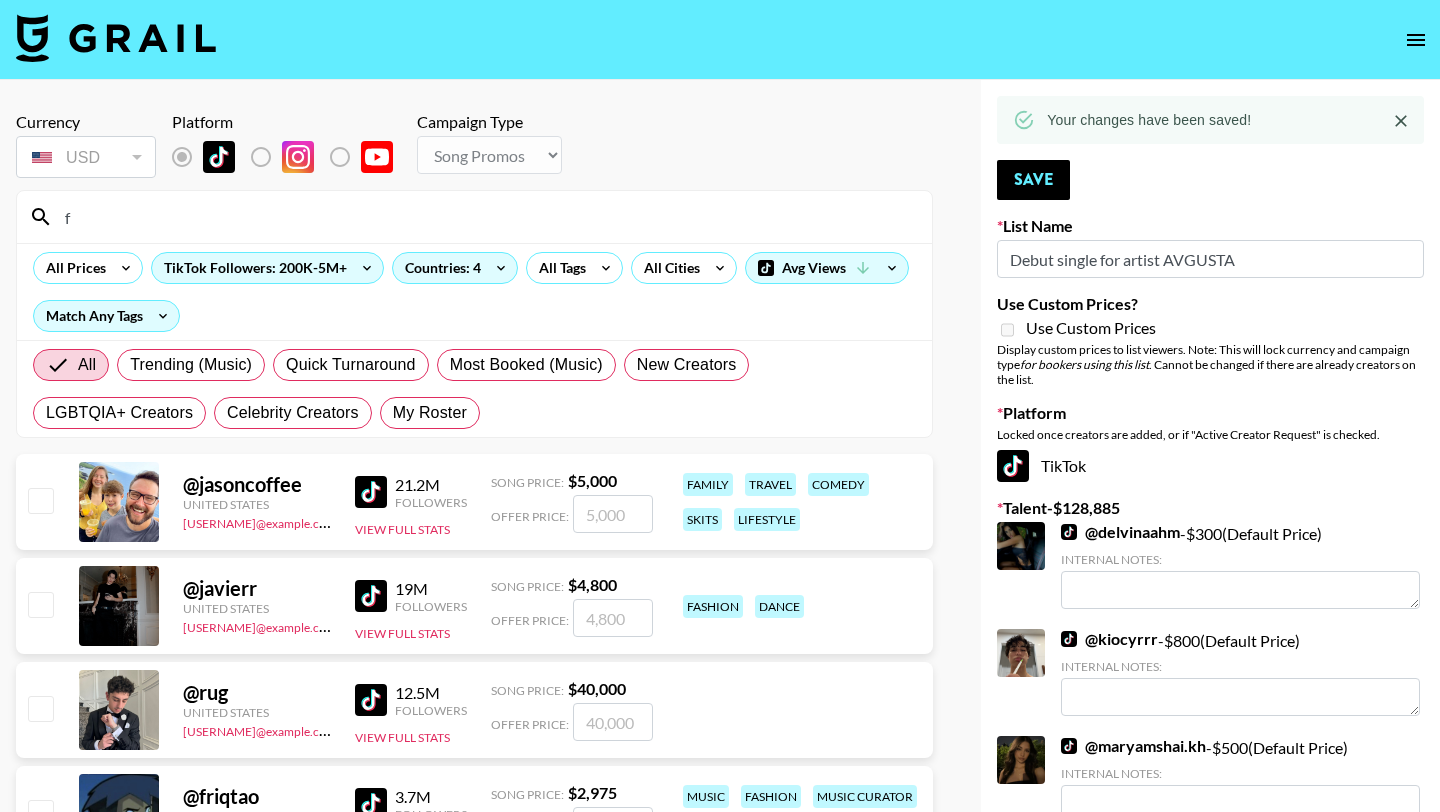click on "f" at bounding box center [486, 217] 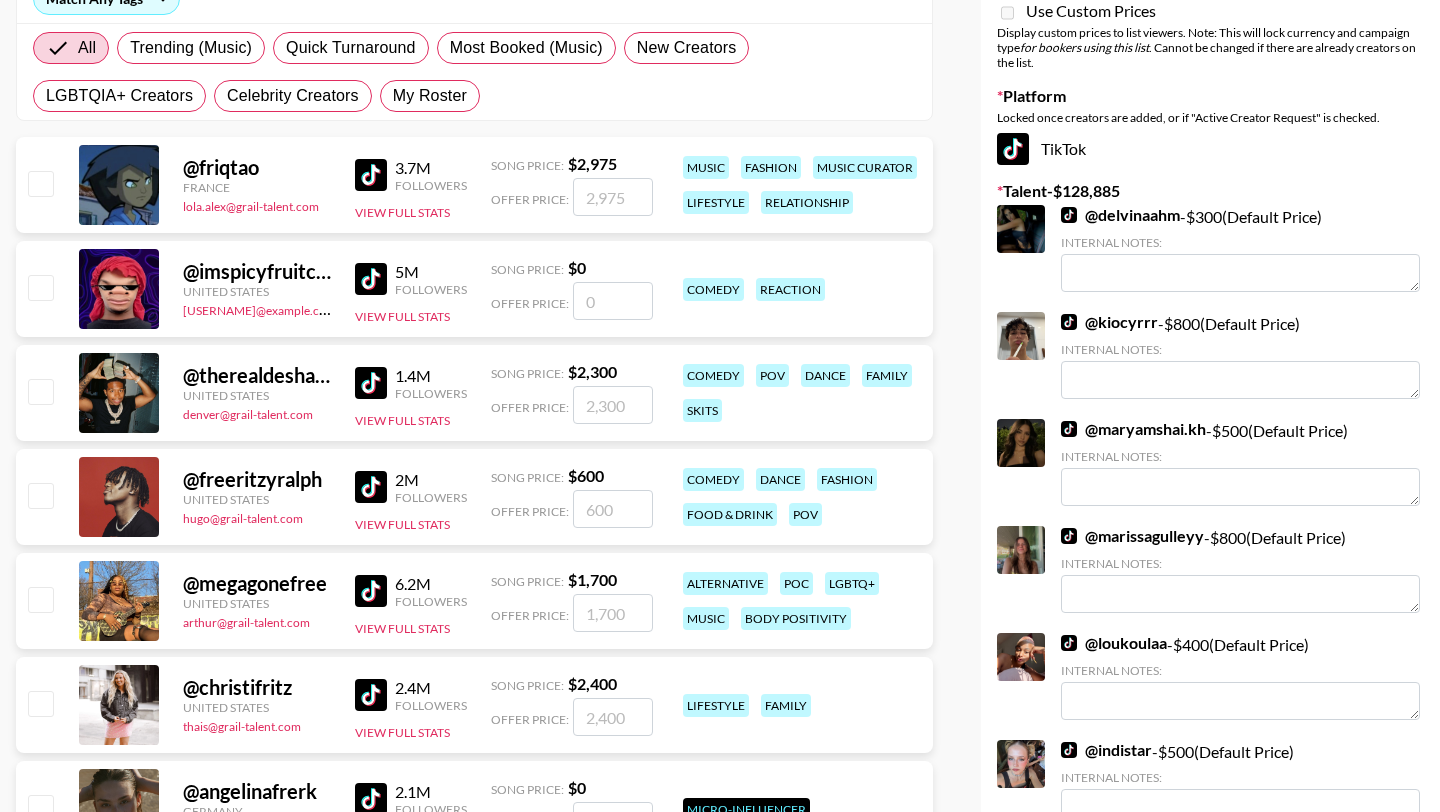 scroll, scrollTop: 0, scrollLeft: 0, axis: both 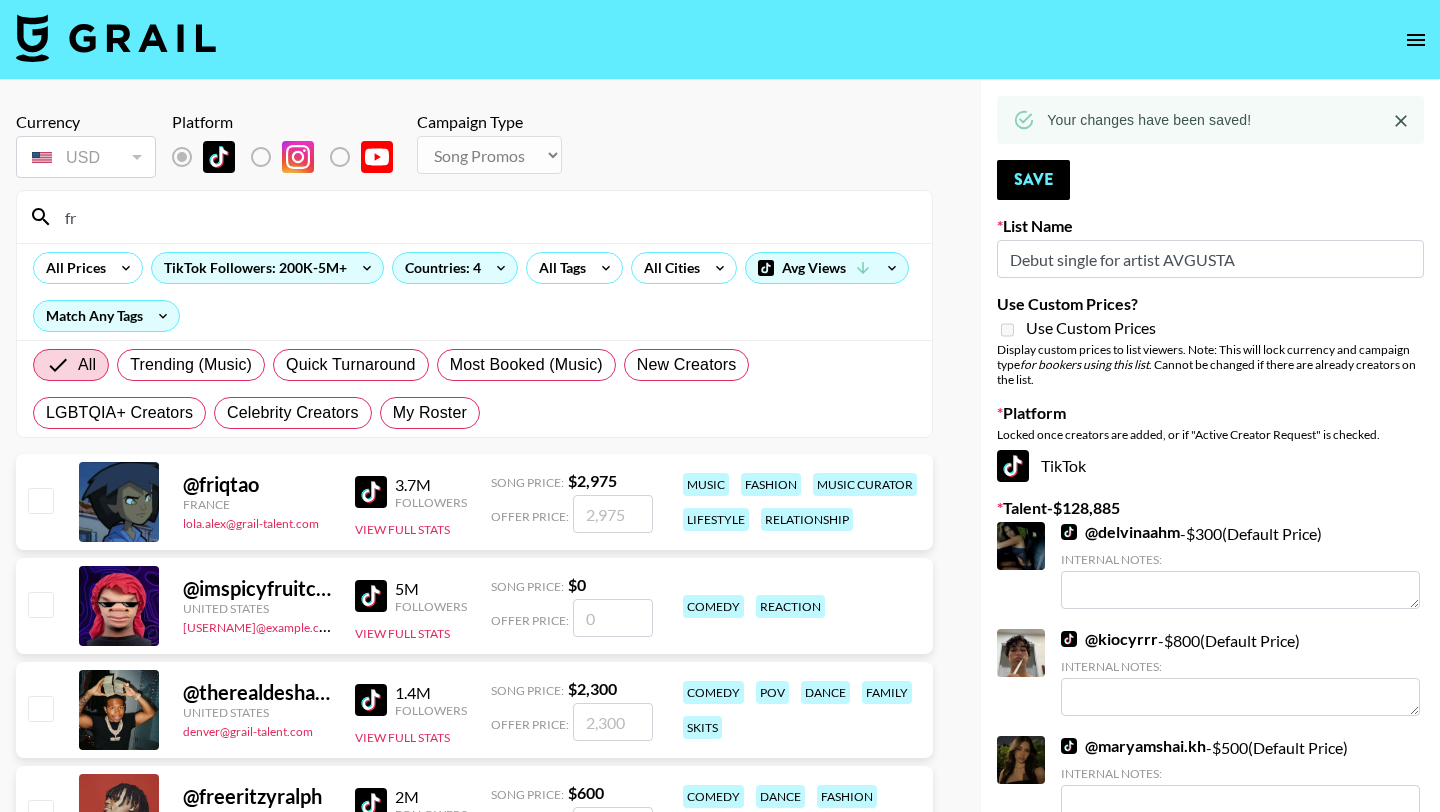 click on "fr" at bounding box center [486, 217] 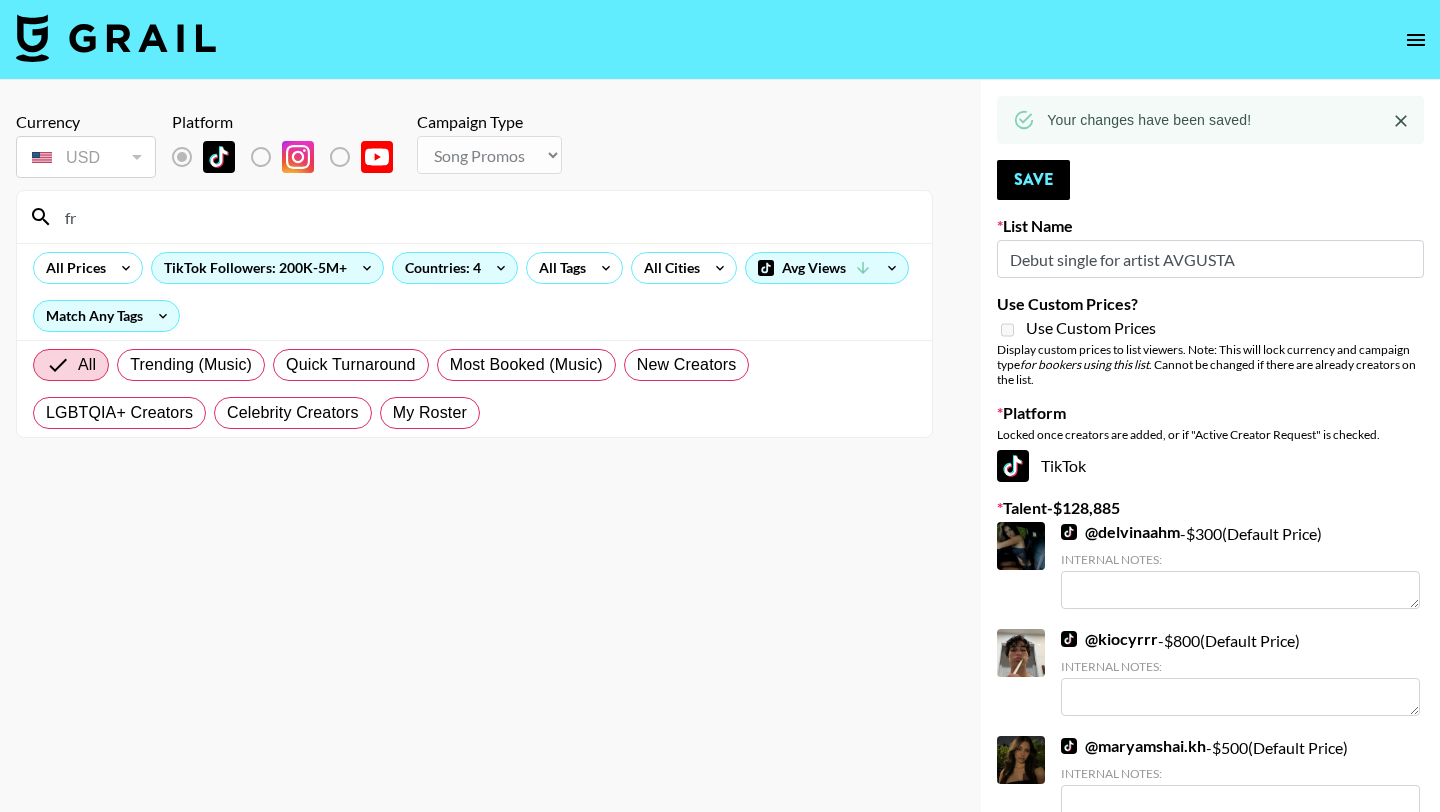 type on "f" 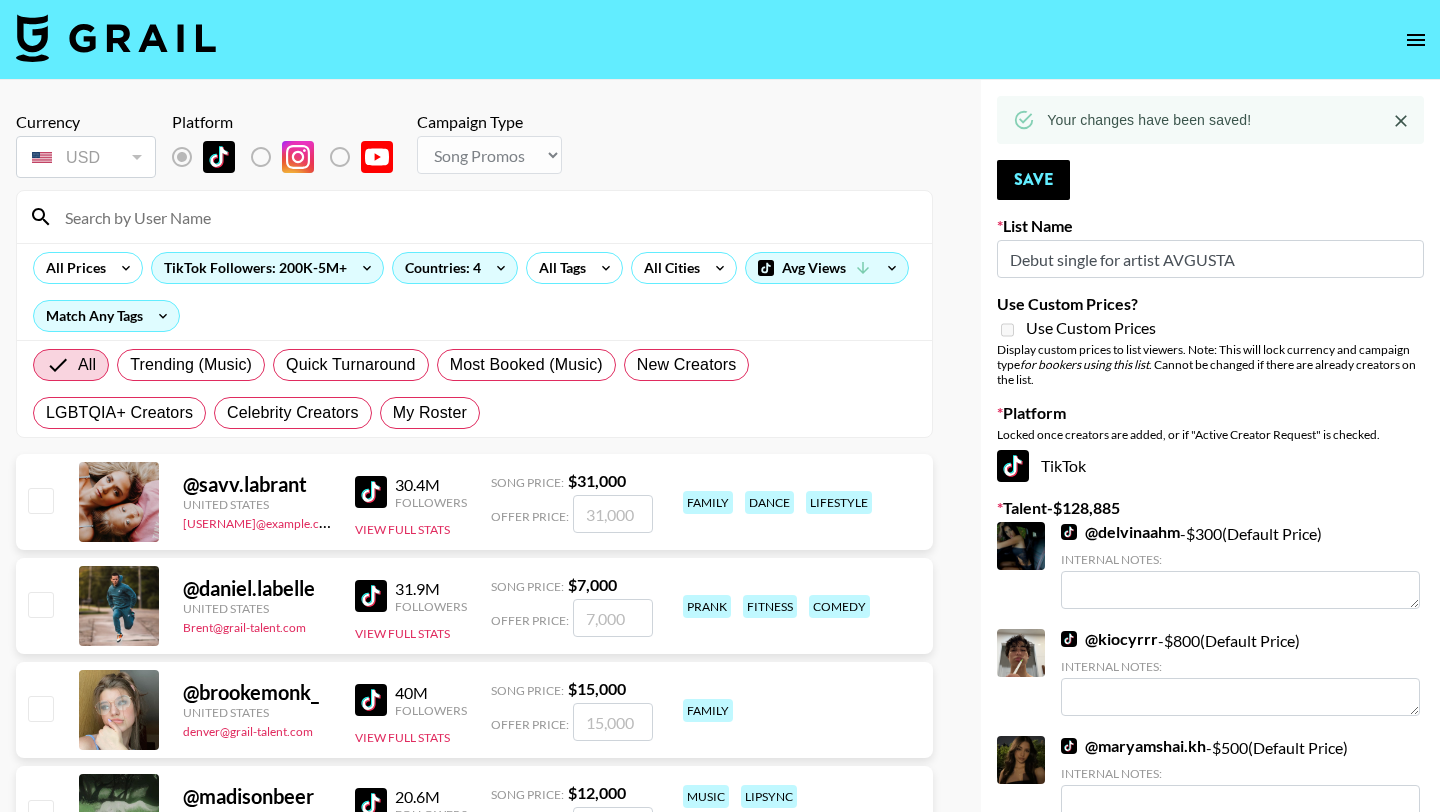 type 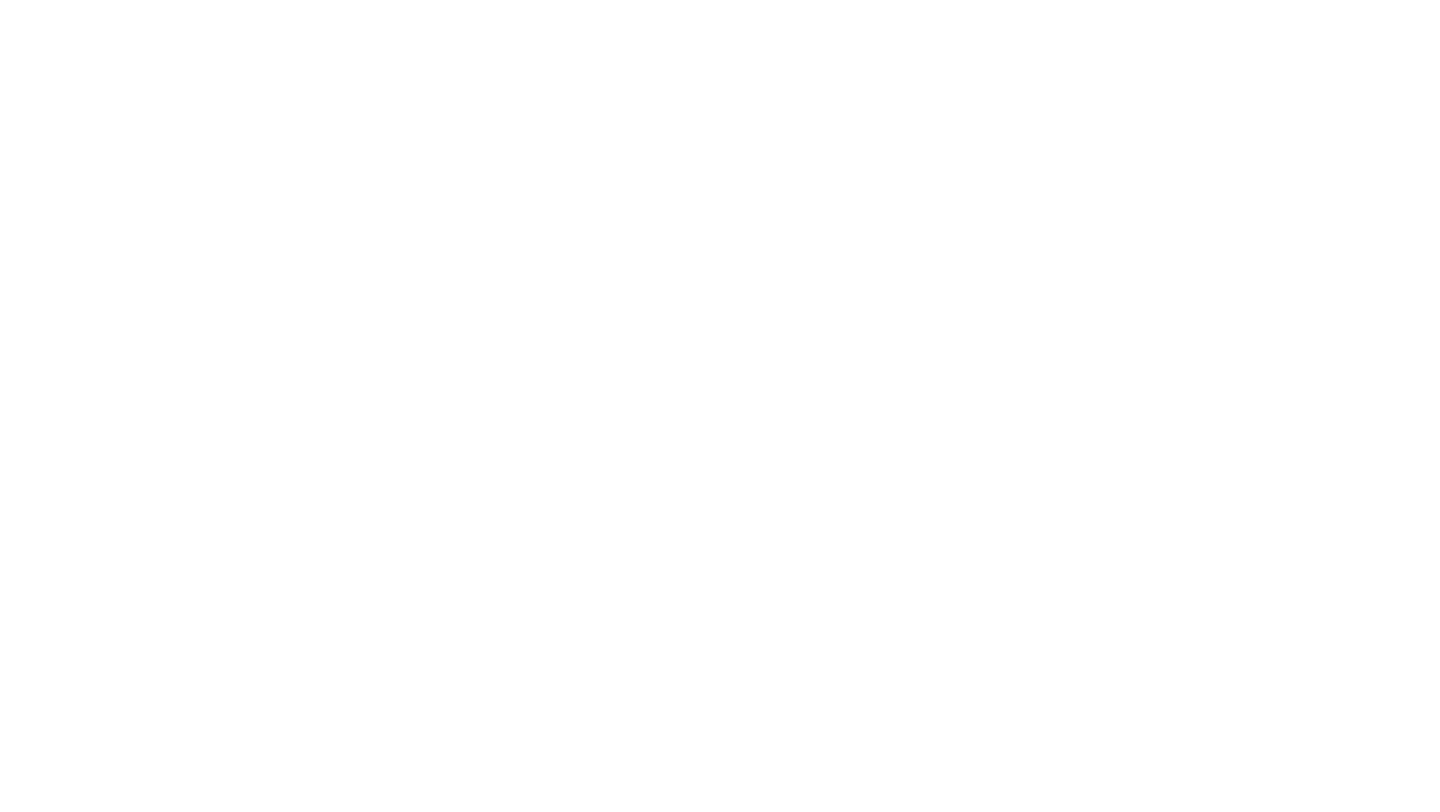 scroll, scrollTop: 0, scrollLeft: 0, axis: both 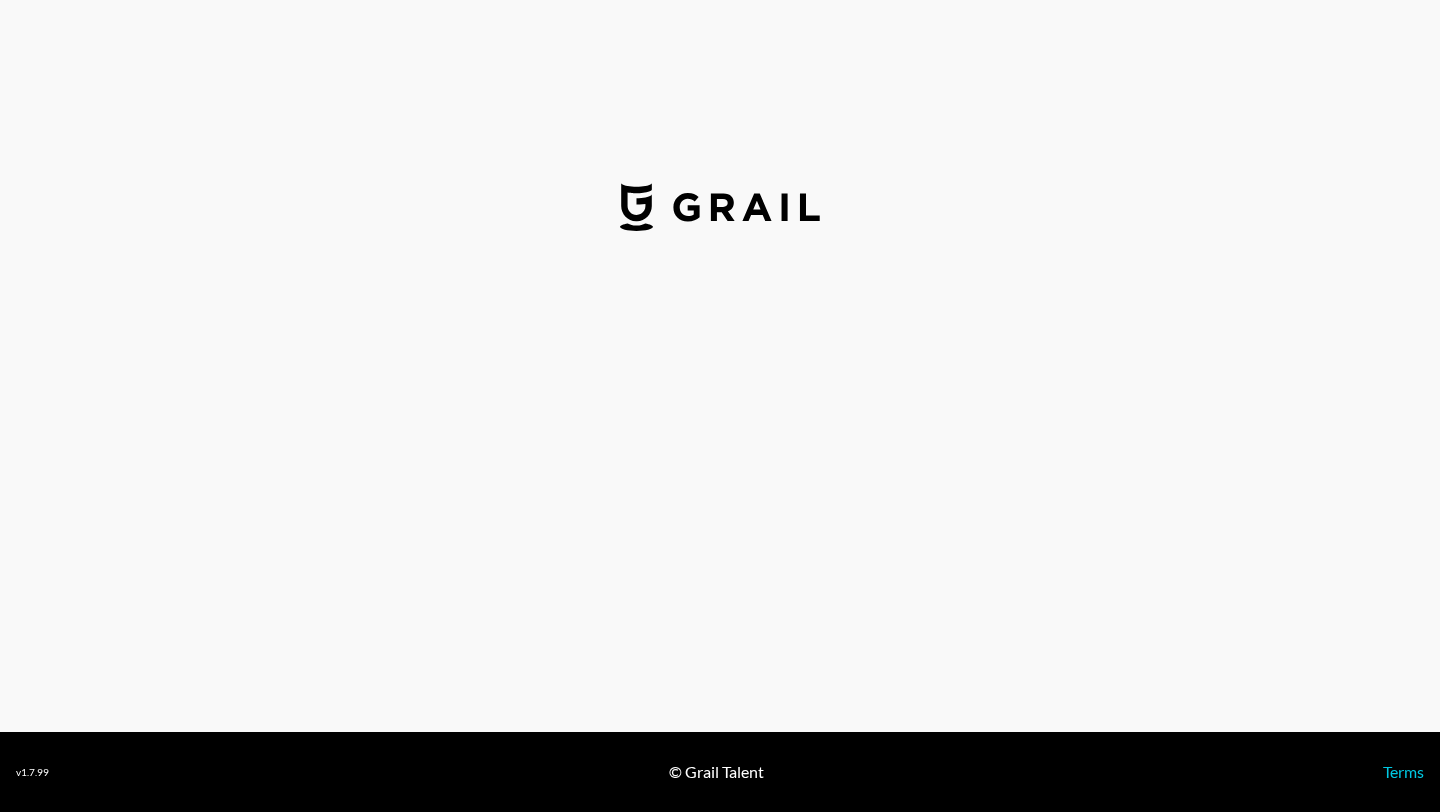 select on "USD" 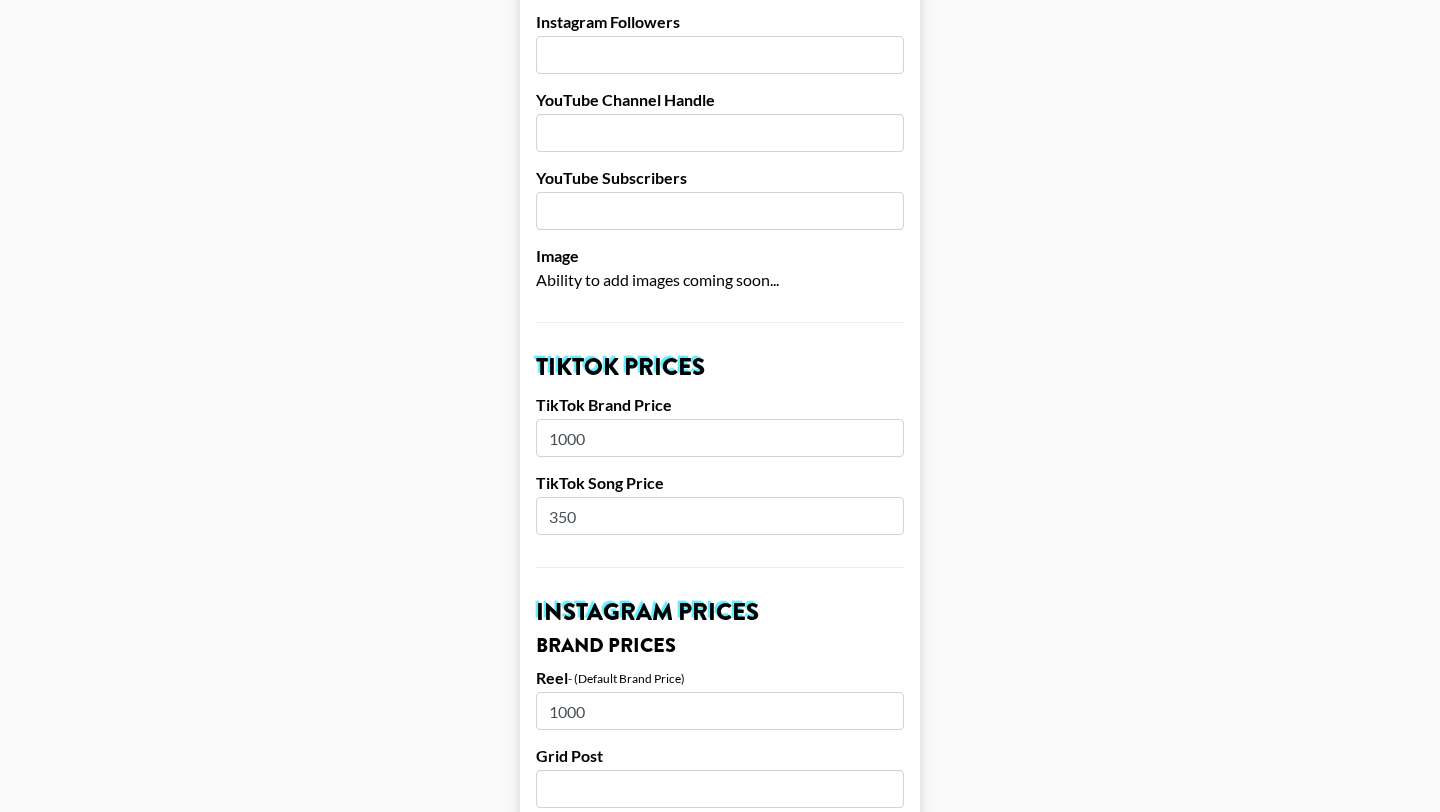 scroll, scrollTop: 140, scrollLeft: 0, axis: vertical 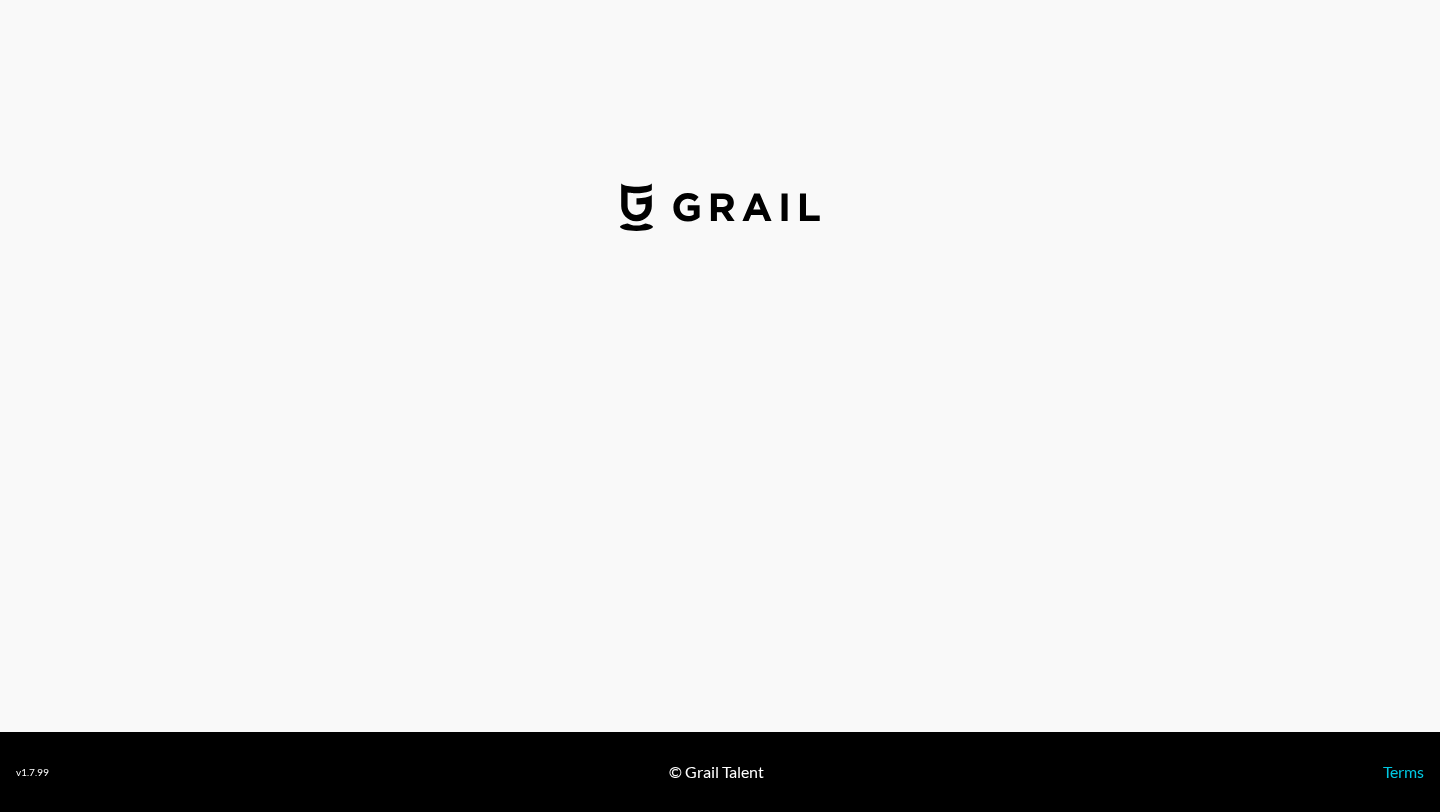select on "USD" 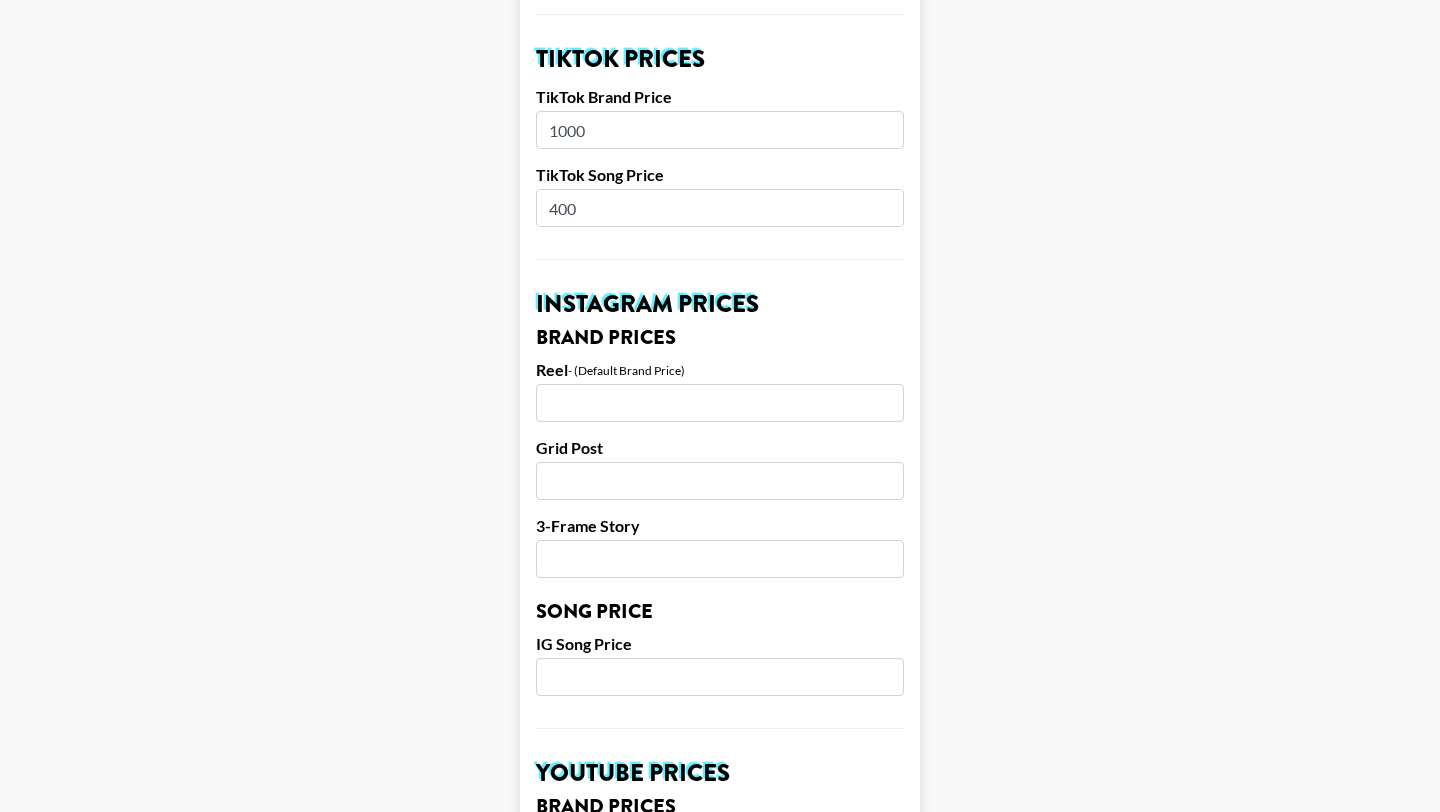 scroll, scrollTop: 695, scrollLeft: 0, axis: vertical 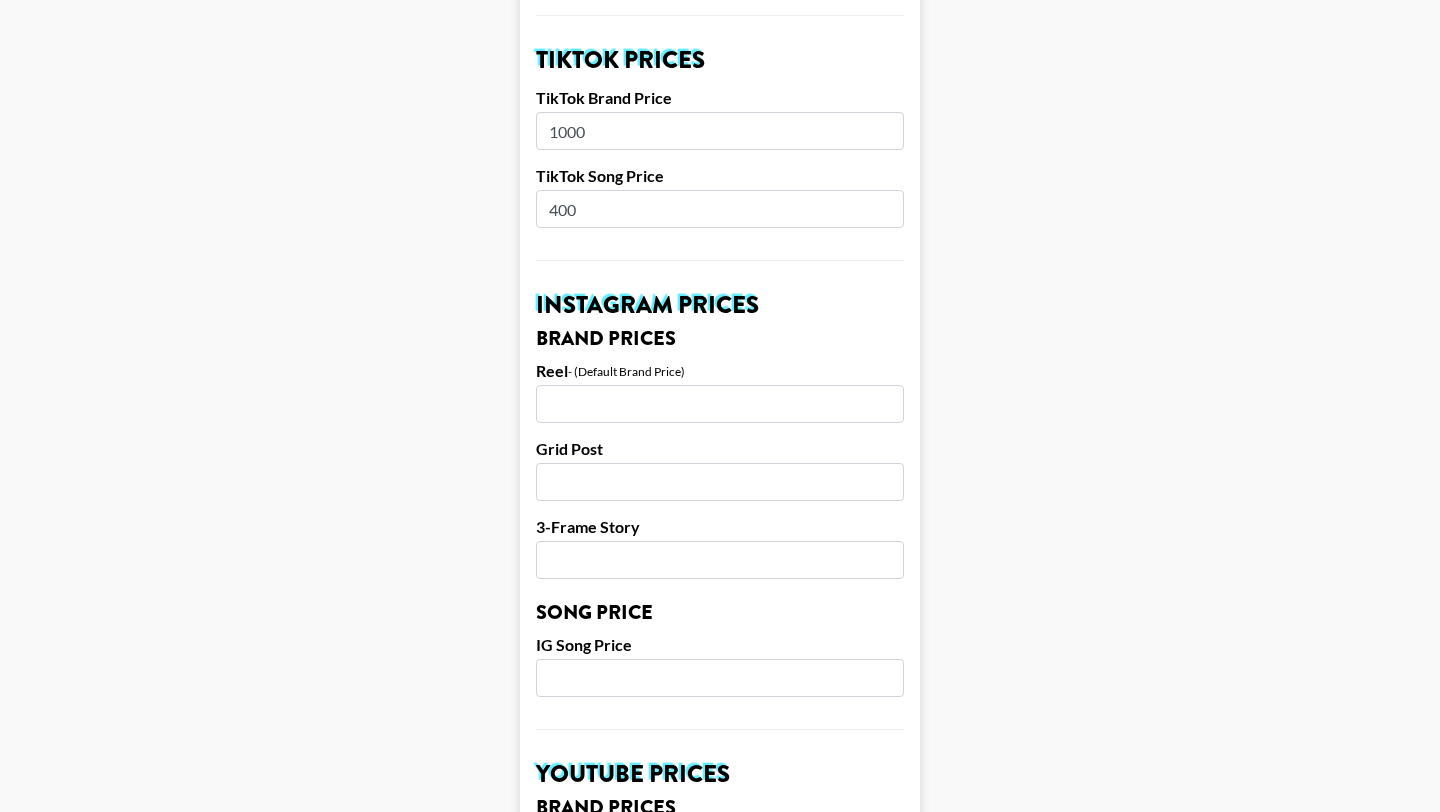 click at bounding box center (720, 404) 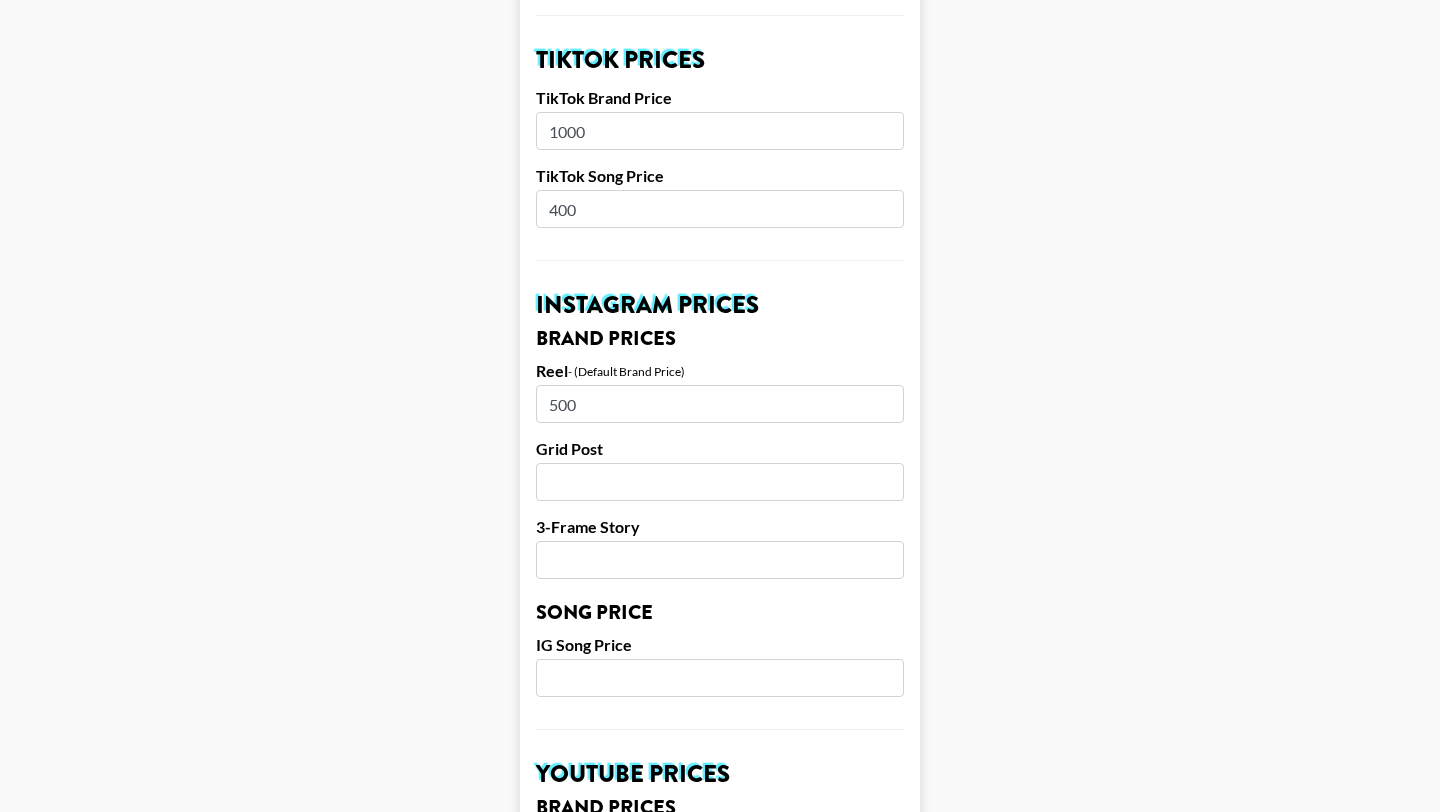 type on "500" 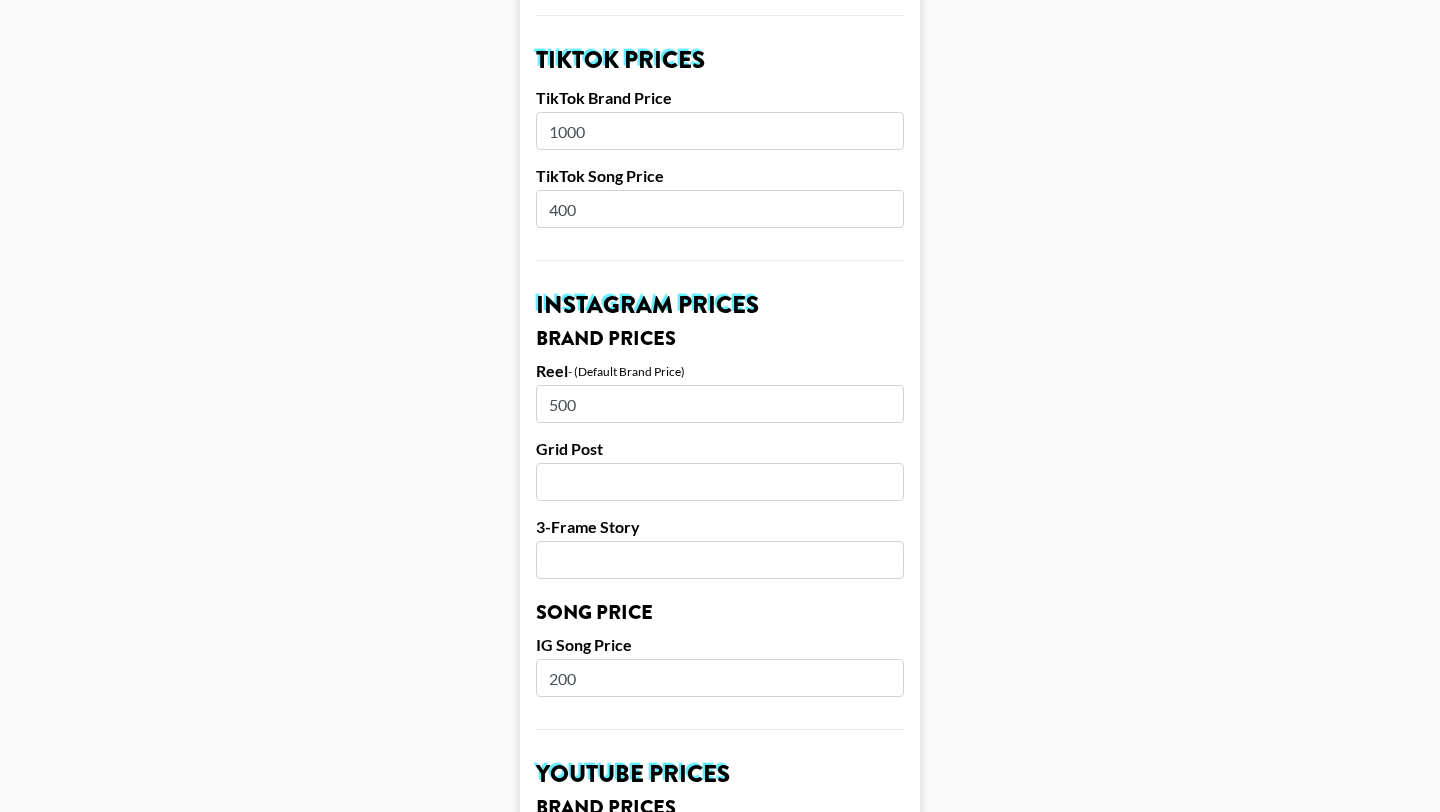 type on "200" 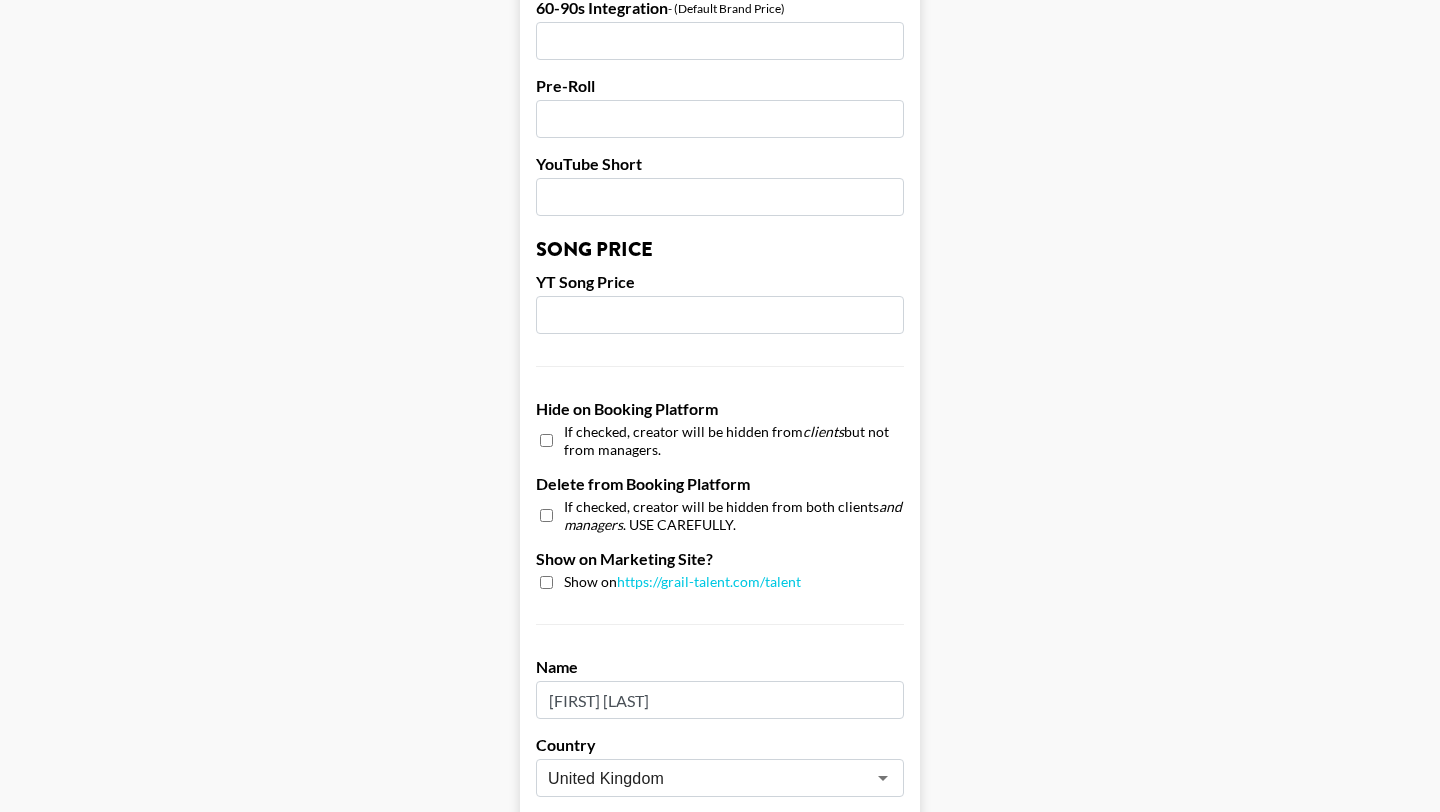 scroll, scrollTop: 1901, scrollLeft: 0, axis: vertical 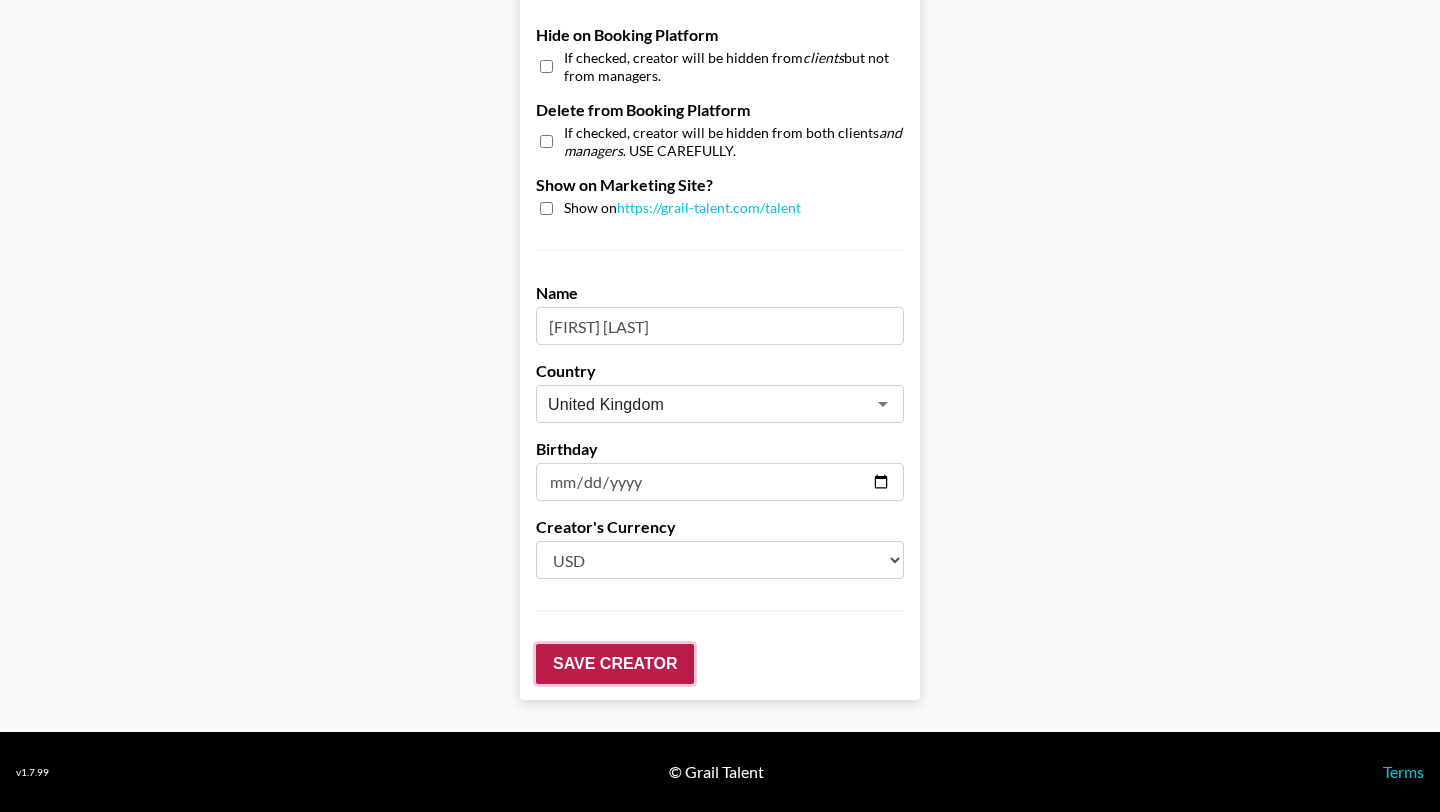 click on "Save Creator" at bounding box center [615, 664] 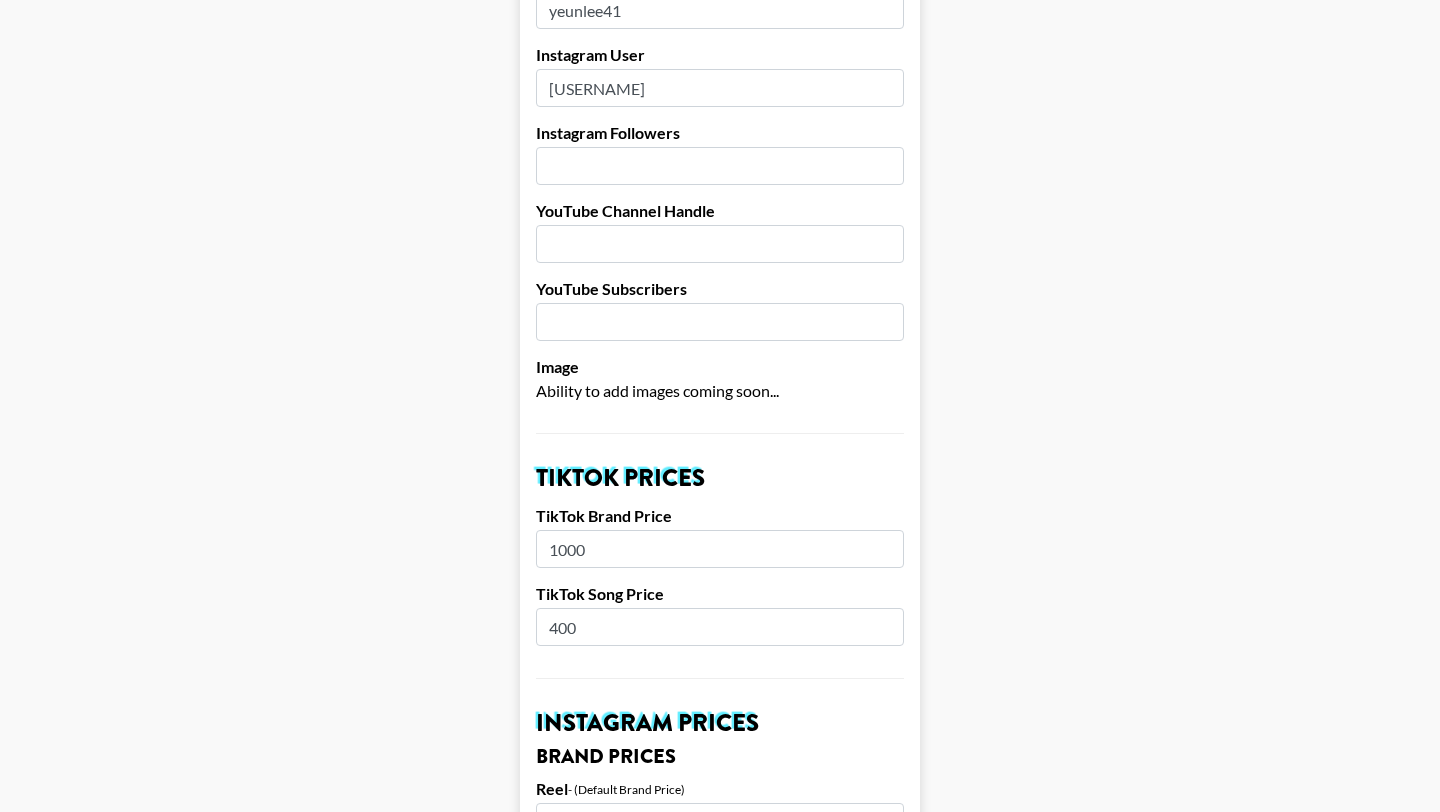 scroll, scrollTop: 0, scrollLeft: 0, axis: both 